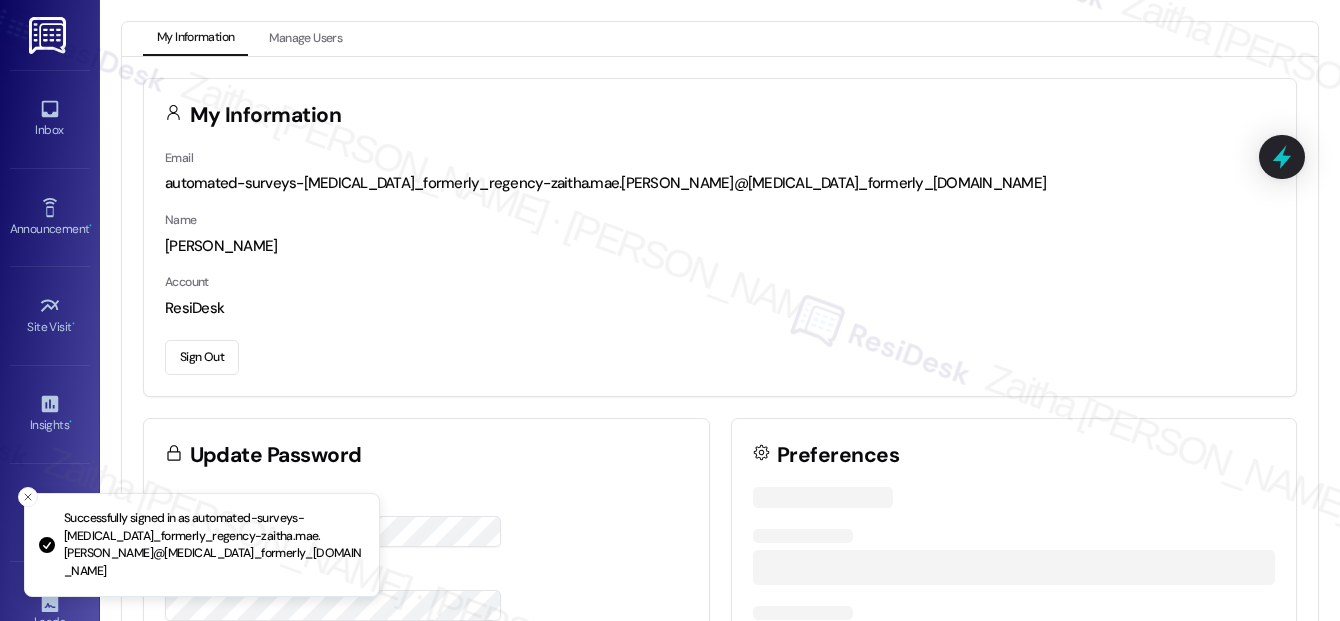 scroll, scrollTop: 0, scrollLeft: 0, axis: both 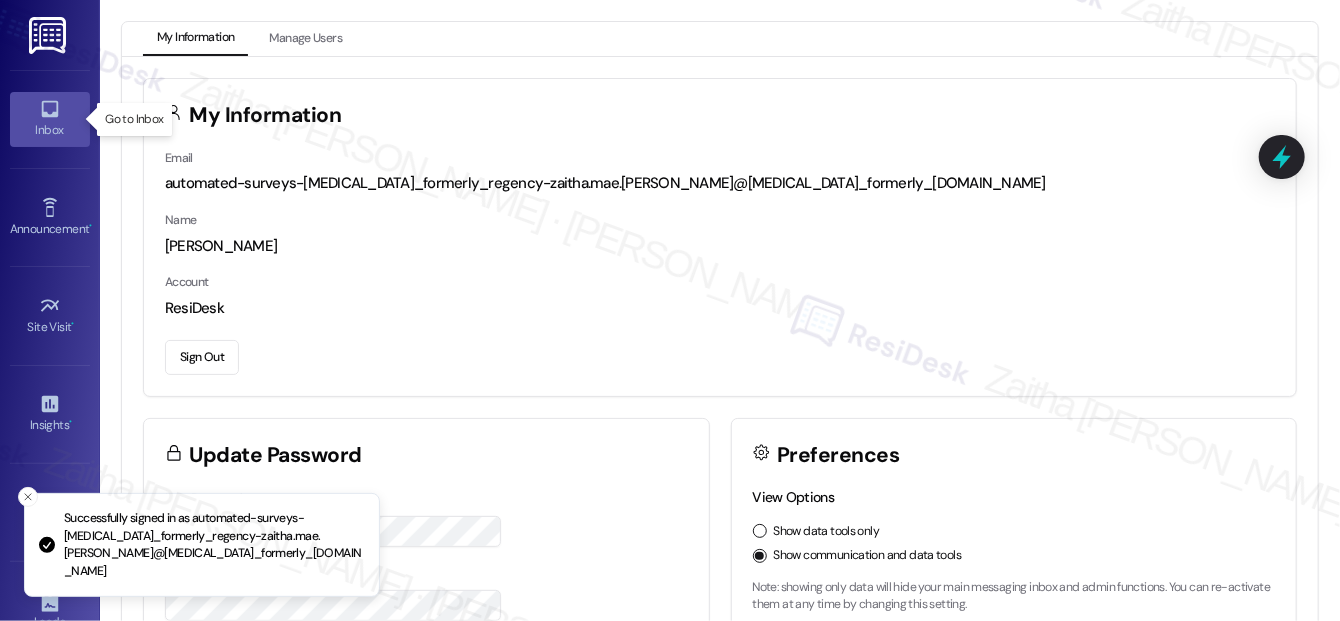 click on "Inbox" at bounding box center (50, 119) 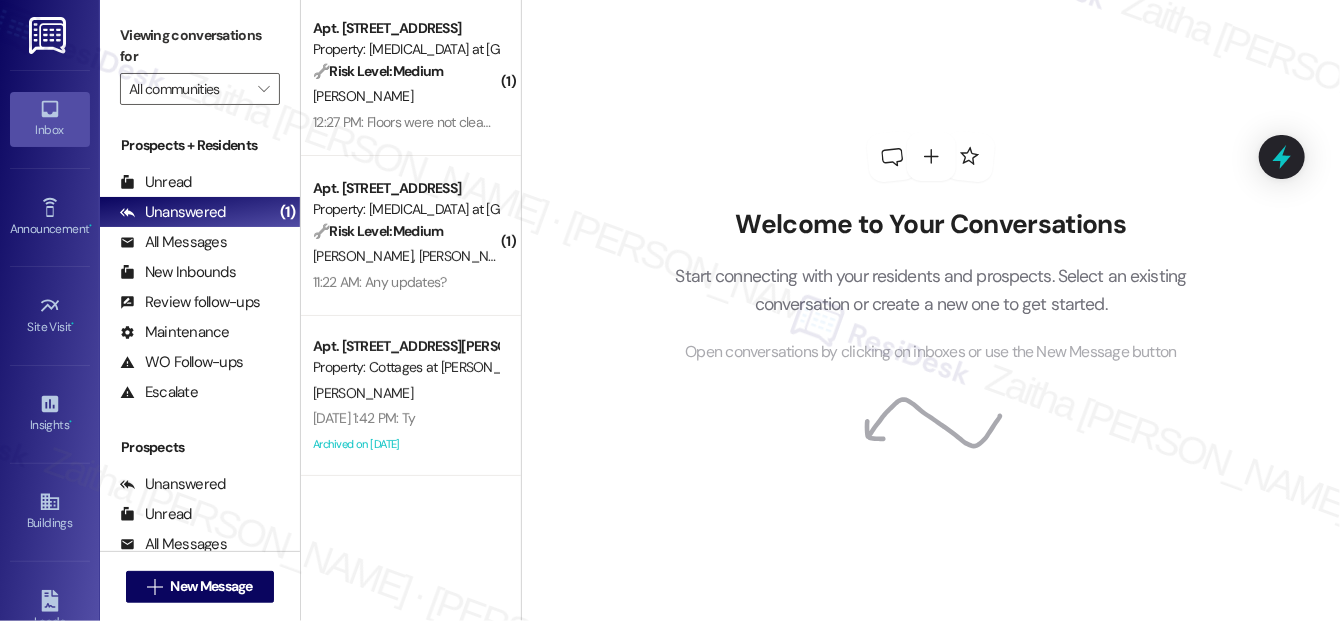 scroll, scrollTop: 0, scrollLeft: 0, axis: both 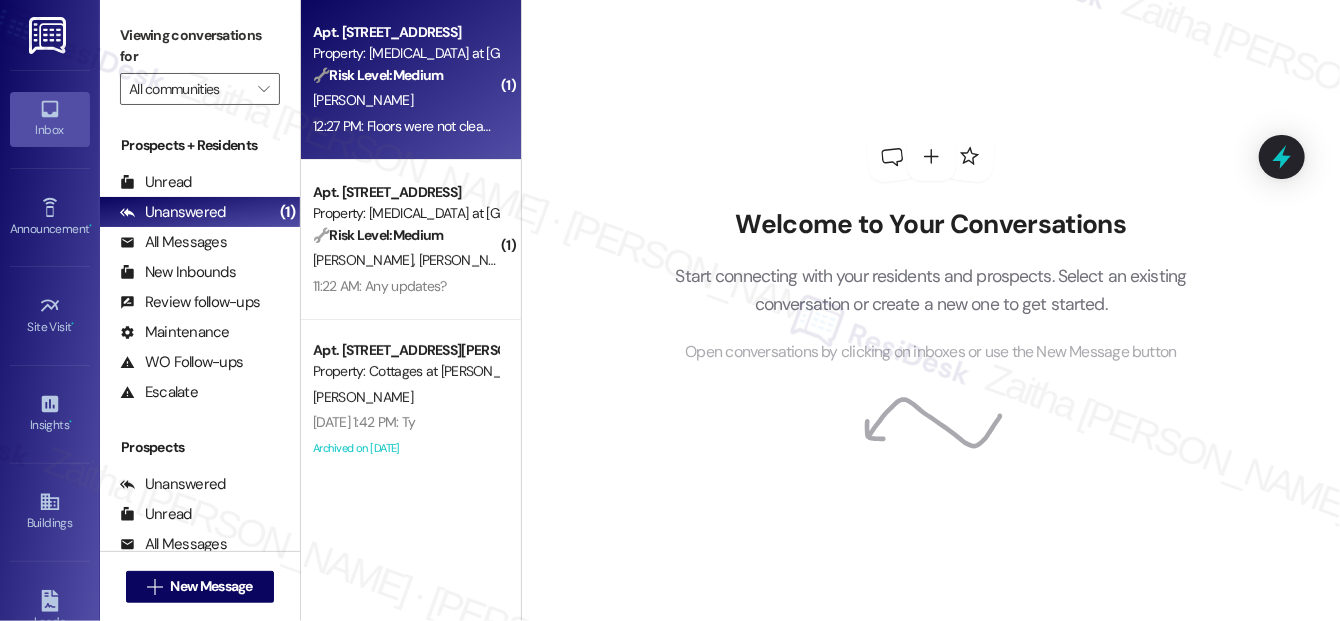 click on "[PERSON_NAME]" at bounding box center (405, 100) 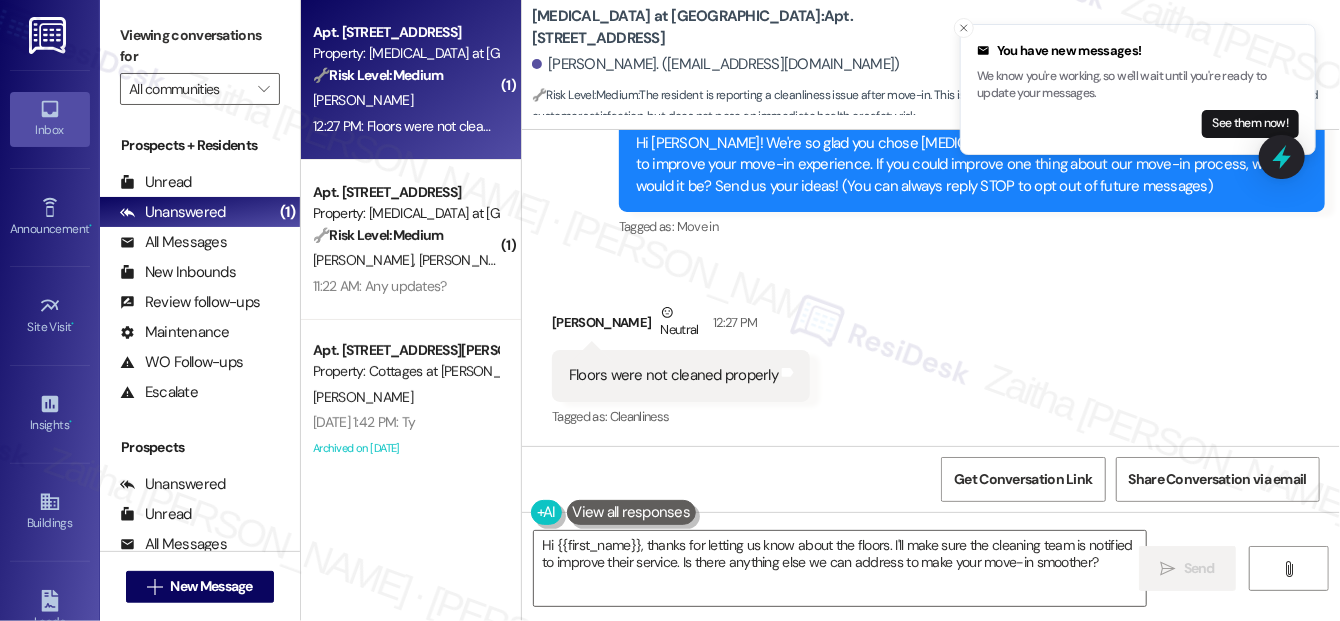 scroll, scrollTop: 220, scrollLeft: 0, axis: vertical 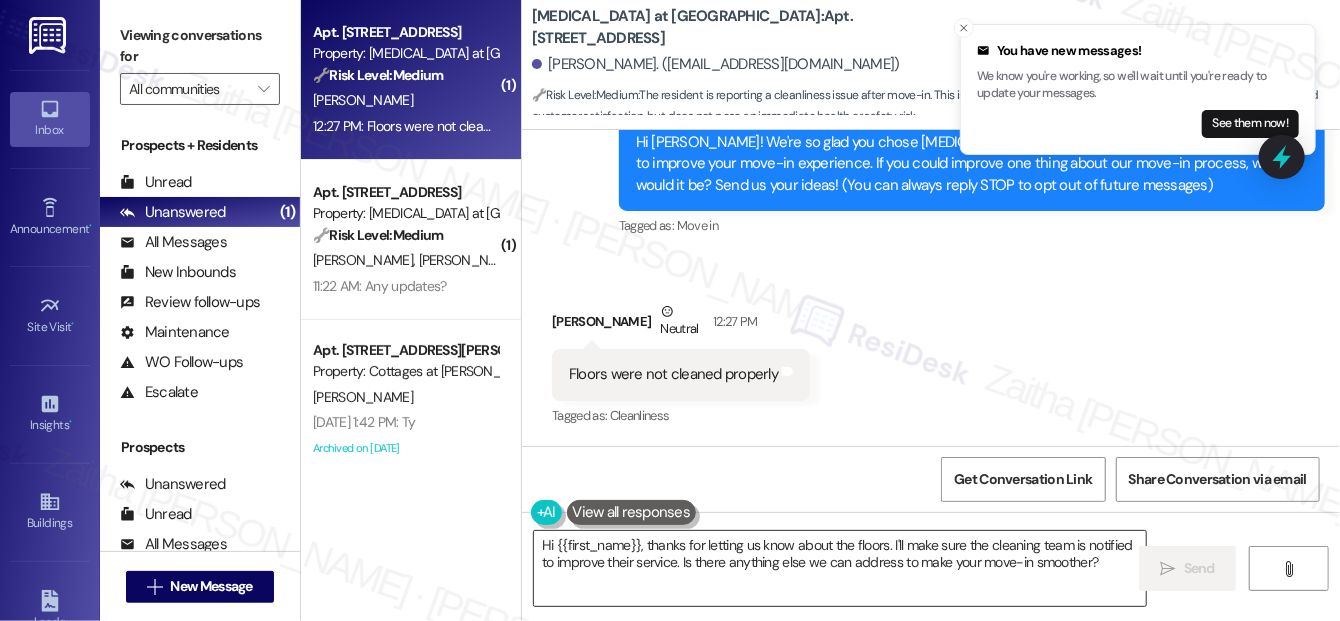 click on "Hi {{first_name}}, thanks for letting us know about the floors. I'll make sure the cleaning team is notified to improve their service. Is there anything else we can address to make your move-in smoother?" at bounding box center [840, 568] 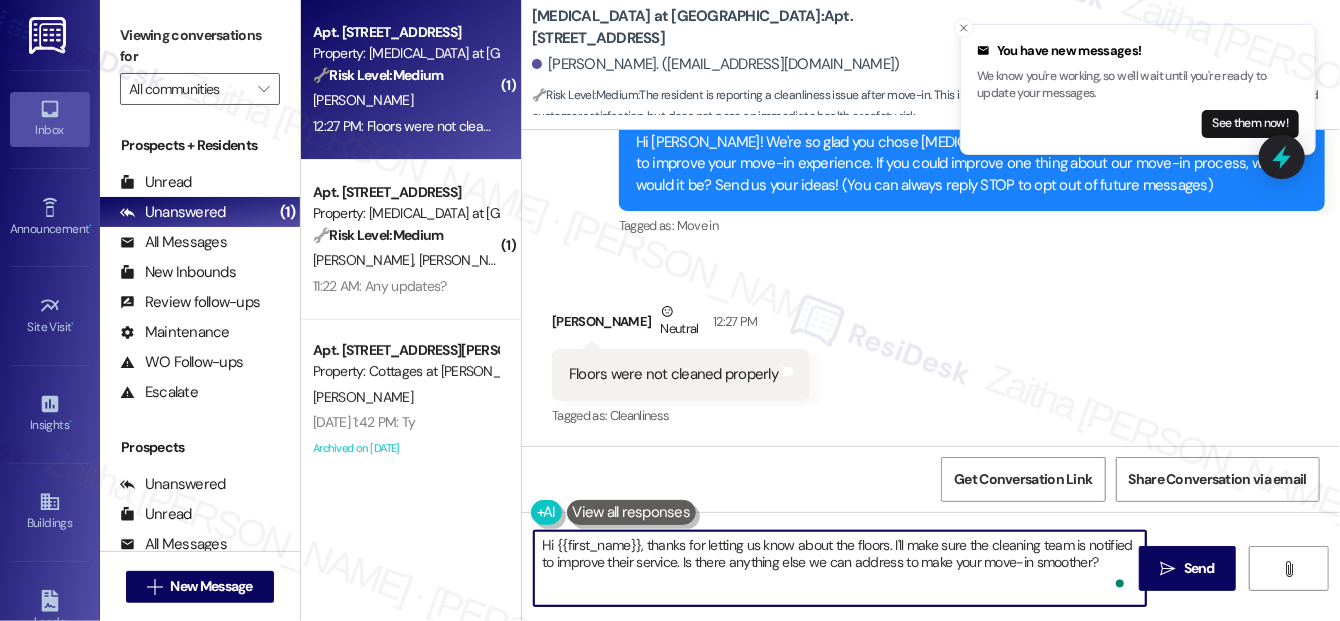 click on "Hi {{first_name}}, thanks for letting us know about the floors. I'll make sure the cleaning team is notified to improve their service. Is there anything else we can address to make your move-in smoother?" at bounding box center (840, 568) 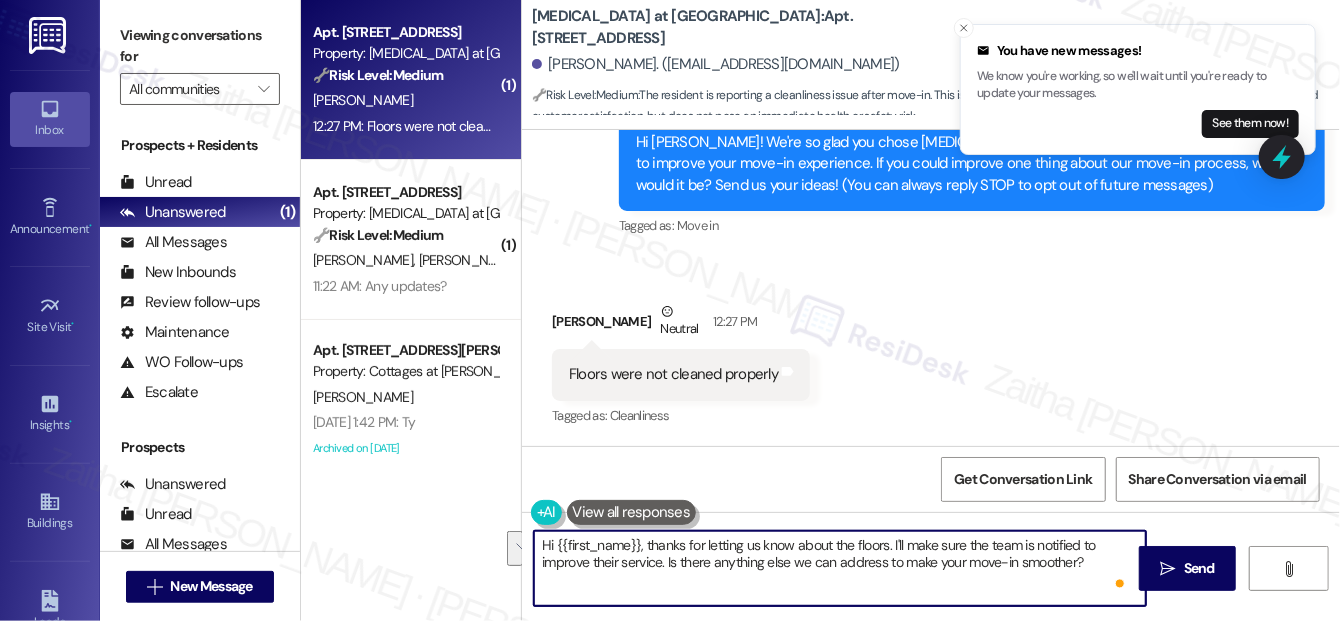 drag, startPoint x: 905, startPoint y: 543, endPoint x: 1086, endPoint y: 564, distance: 182.21416 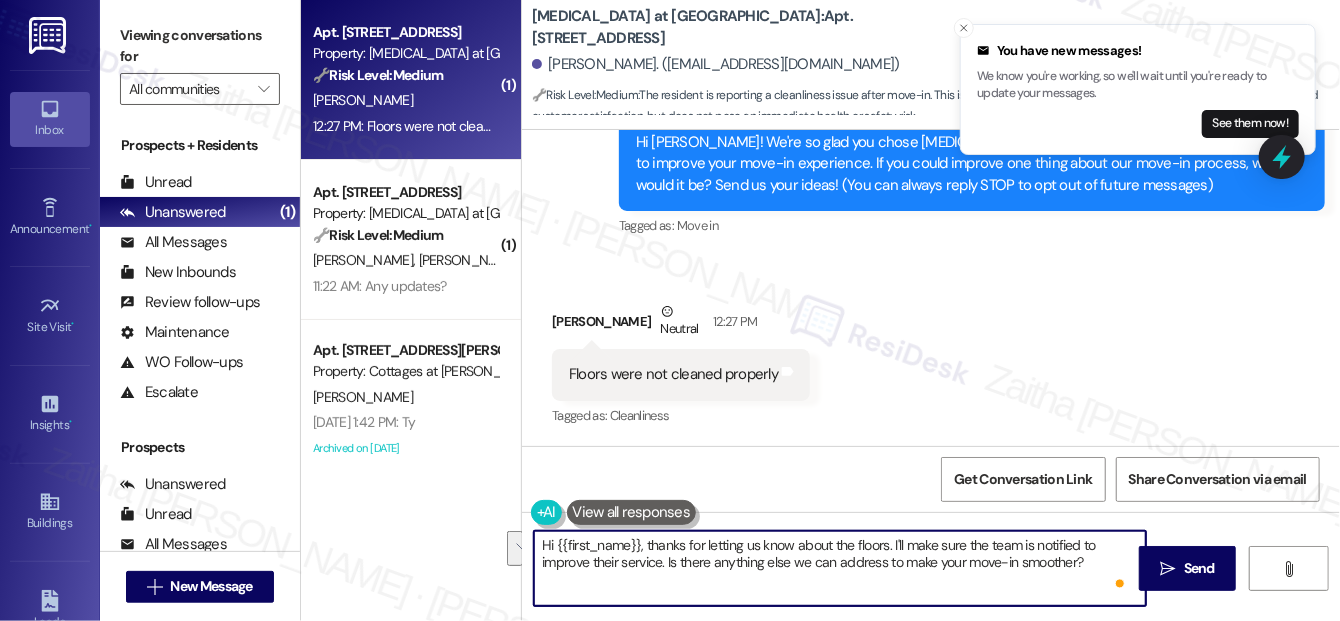 click on "Hi {{first_name}}, thanks for letting us know about the floors. I'll make sure the team is notified to improve their service. Is there anything else we can address to make your move-in smoother?" at bounding box center [840, 568] 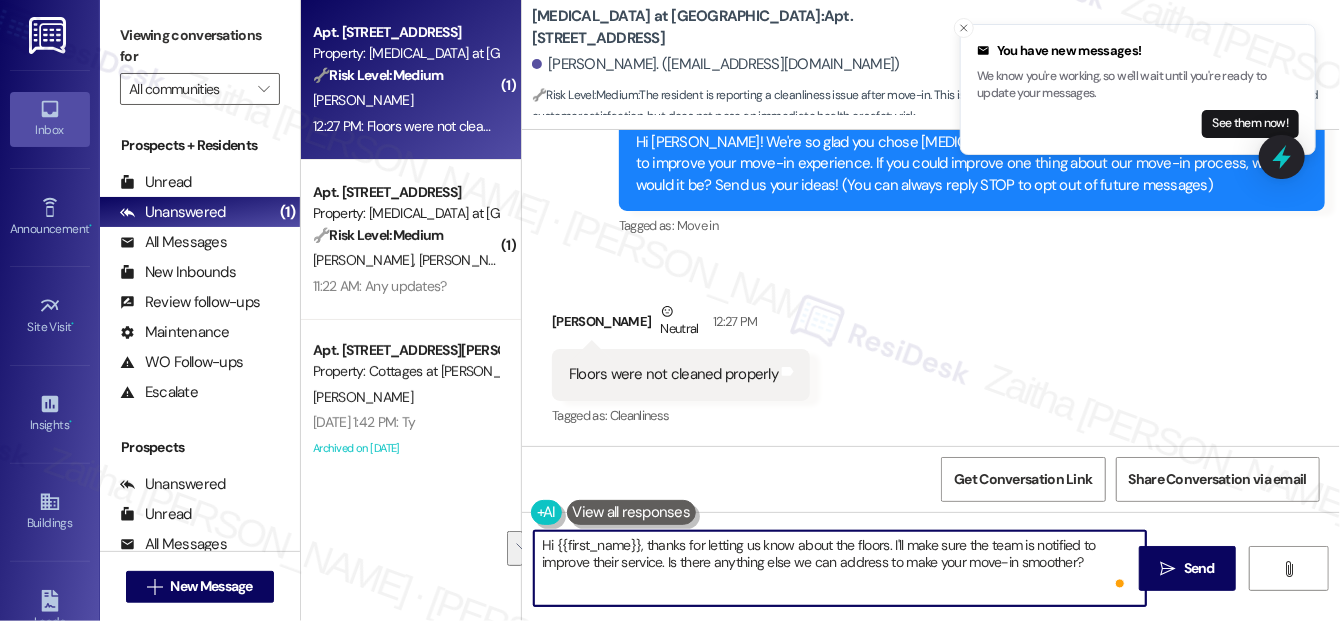 drag, startPoint x: 971, startPoint y: 545, endPoint x: 1086, endPoint y: 579, distance: 119.92081 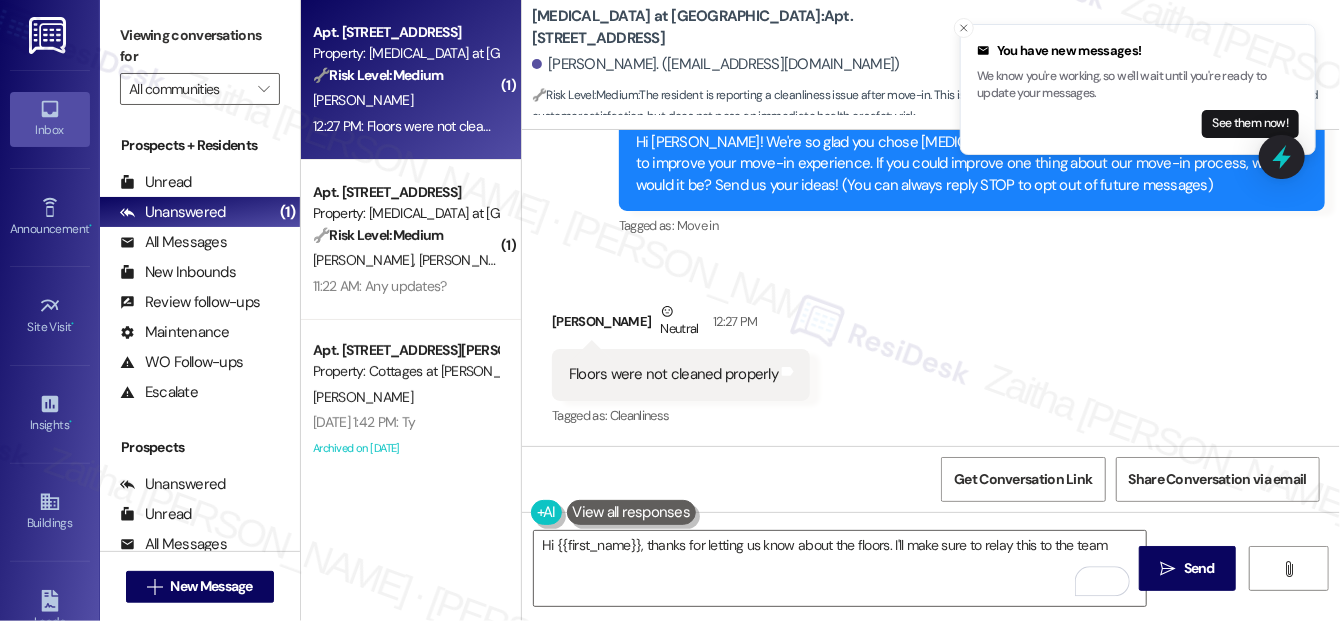 click at bounding box center [632, 512] 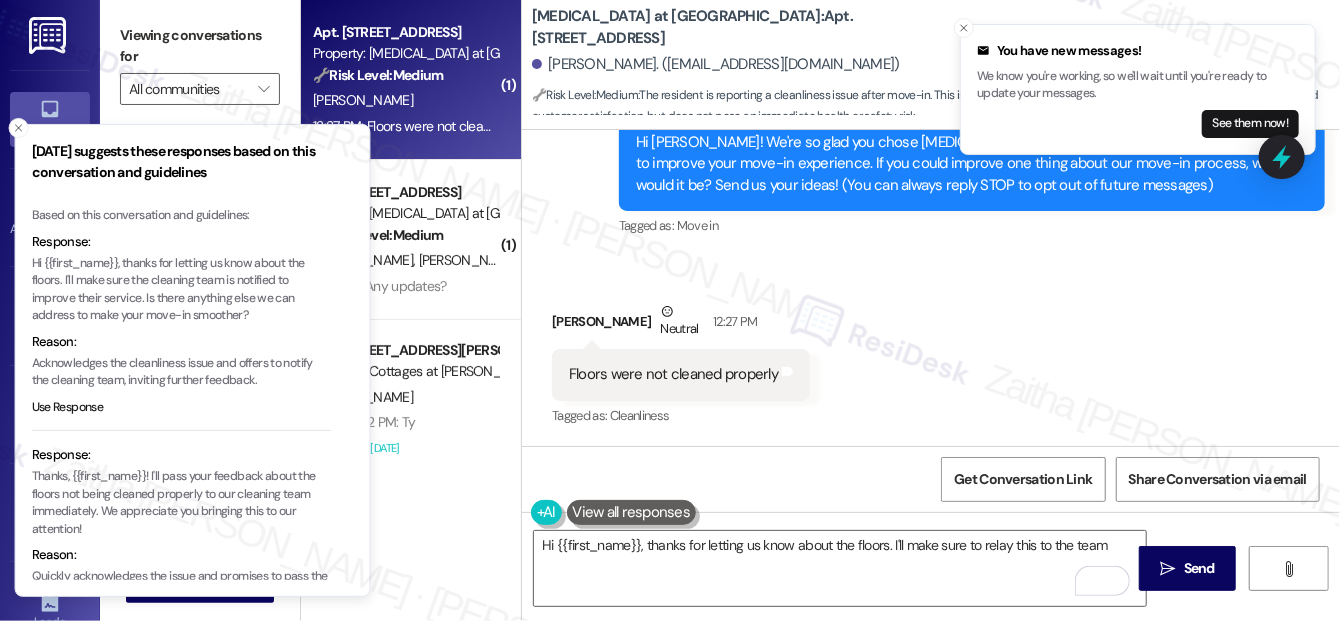 drag, startPoint x: 288, startPoint y: 281, endPoint x: 279, endPoint y: 287, distance: 10.816654 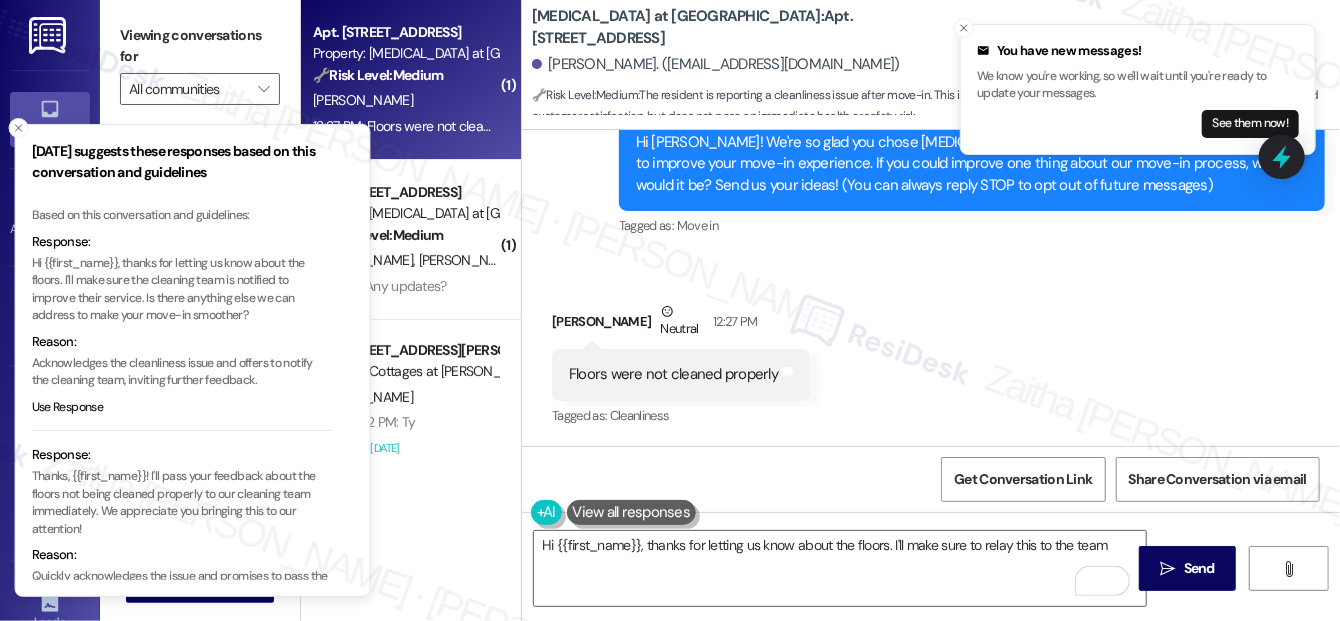 click on "Hi {{first_name}}, thanks for letting us know about the floors. I'll make sure the cleaning team is notified to improve their service. Is there anything else we can address to make your move-in smoother?" at bounding box center (182, 290) 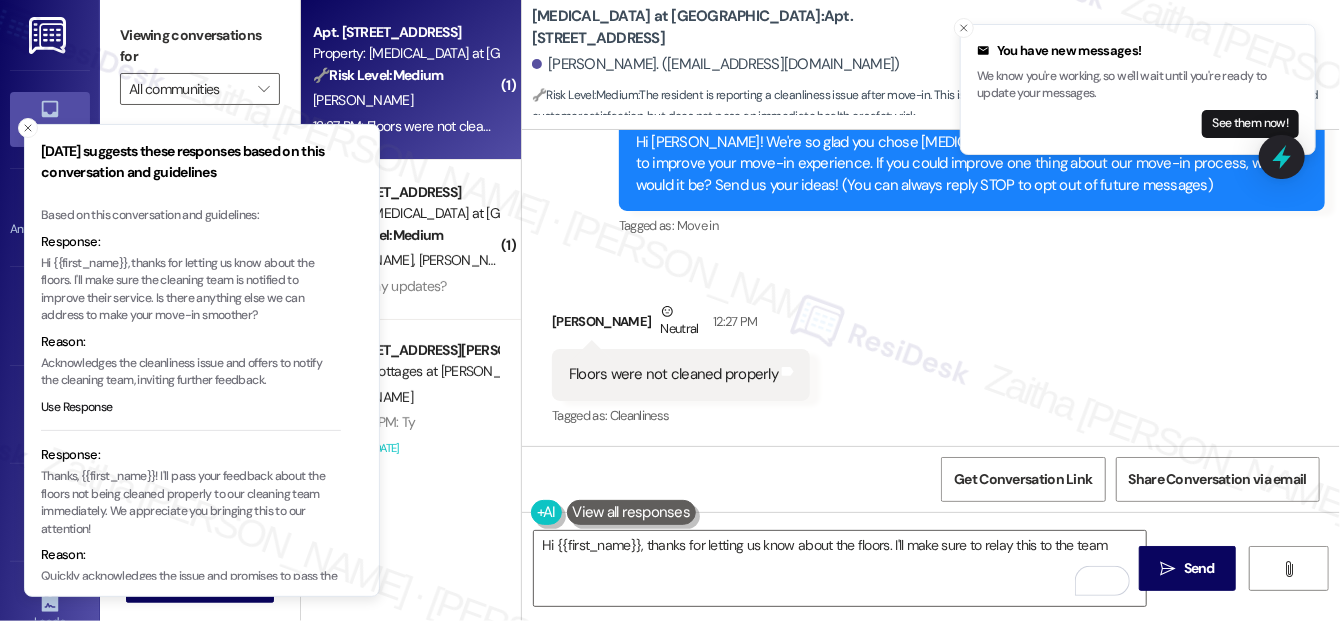 drag, startPoint x: 28, startPoint y: 127, endPoint x: 134, endPoint y: 207, distance: 132.8006 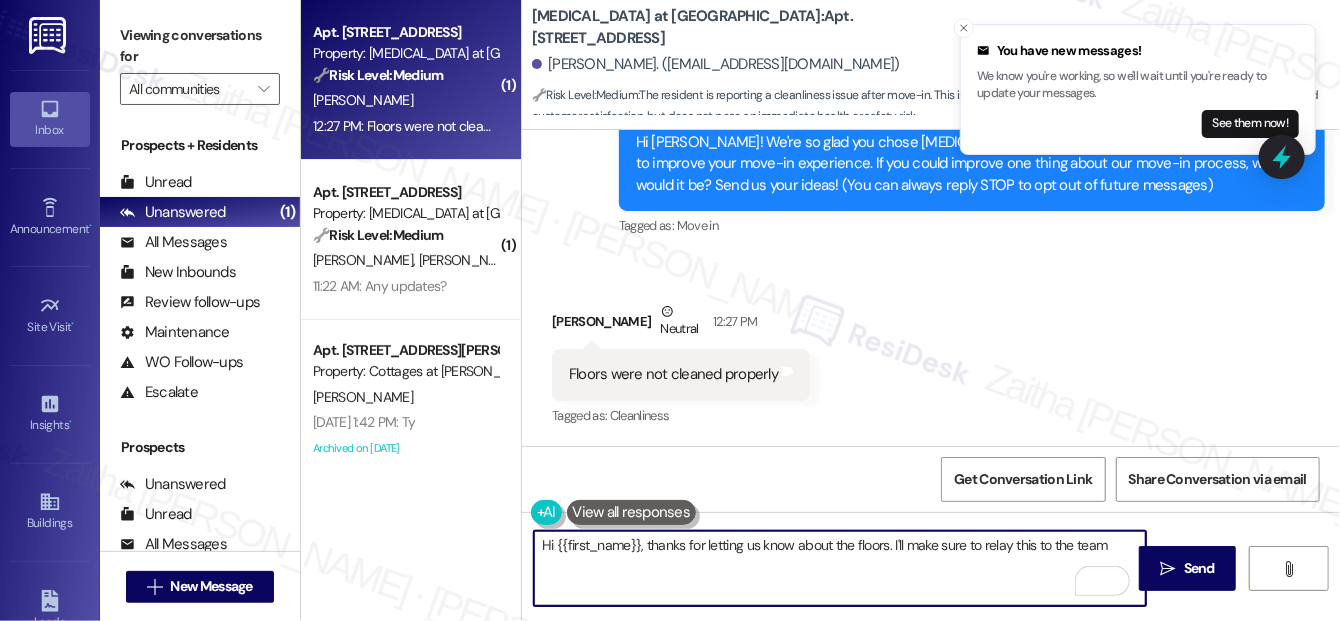 click on "Hi {{first_name}}, thanks for letting us know about the floors. I'll make sure to relay this to the team" at bounding box center [840, 568] 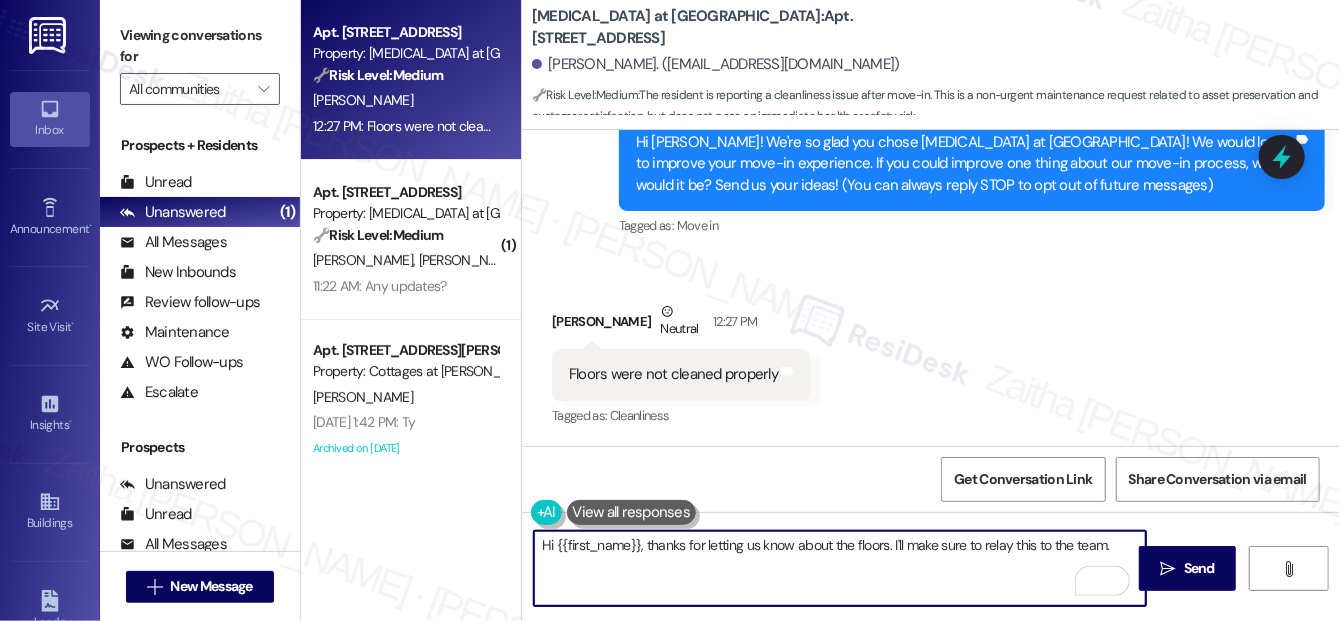 paste on "Your input is valuable to us as it helps us identify areas for improvement in serving our residents. Please feel free to reach out if you have other concerns!" 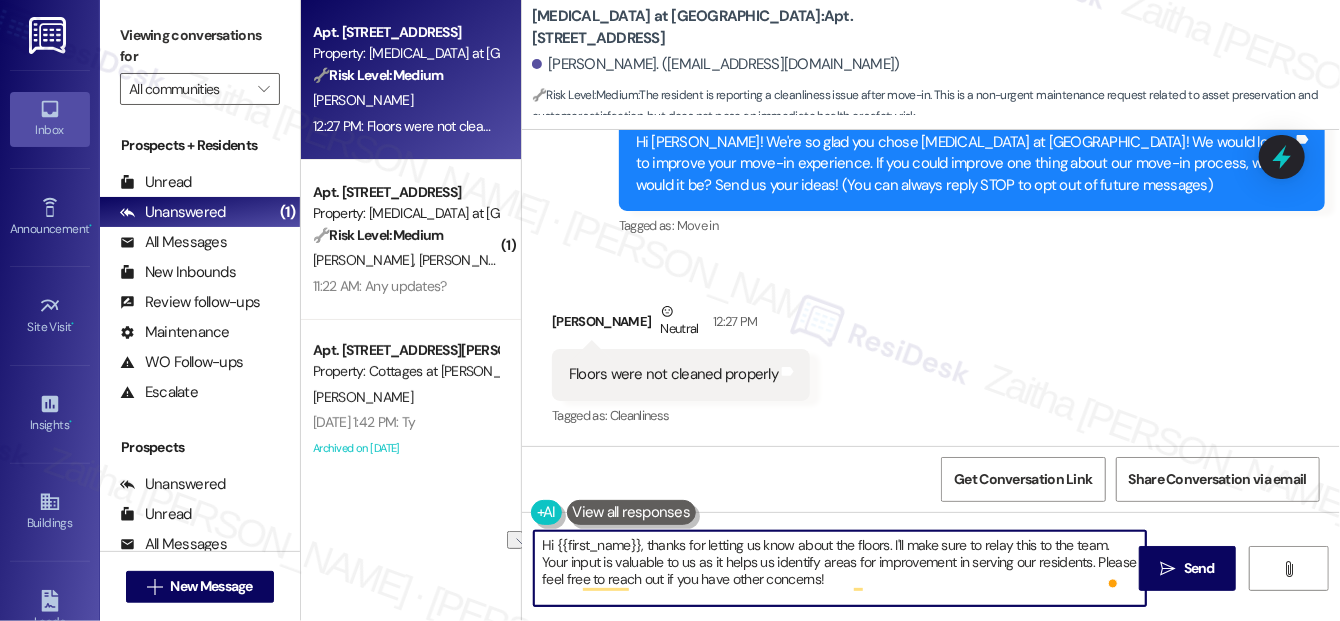 drag, startPoint x: 648, startPoint y: 541, endPoint x: 533, endPoint y: 540, distance: 115.00435 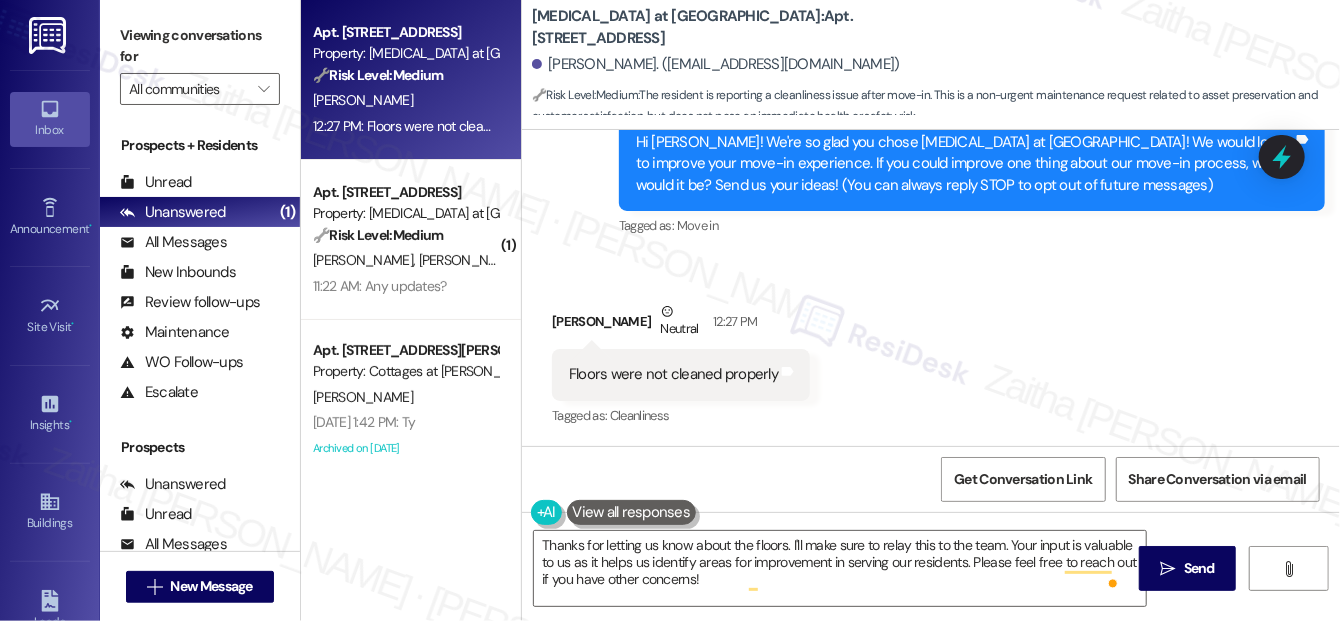 click on "[PERSON_NAME]   Neutral 12:27 PM" at bounding box center (681, 325) 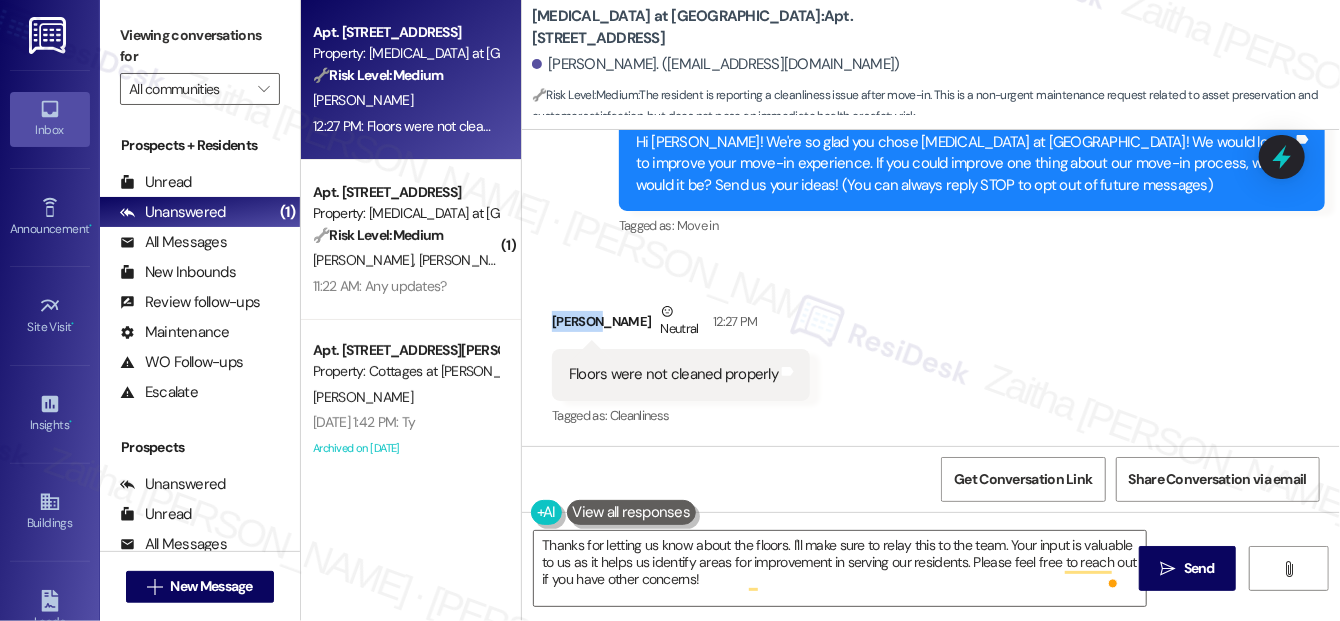 click on "[PERSON_NAME]   Neutral 12:27 PM" at bounding box center [681, 325] 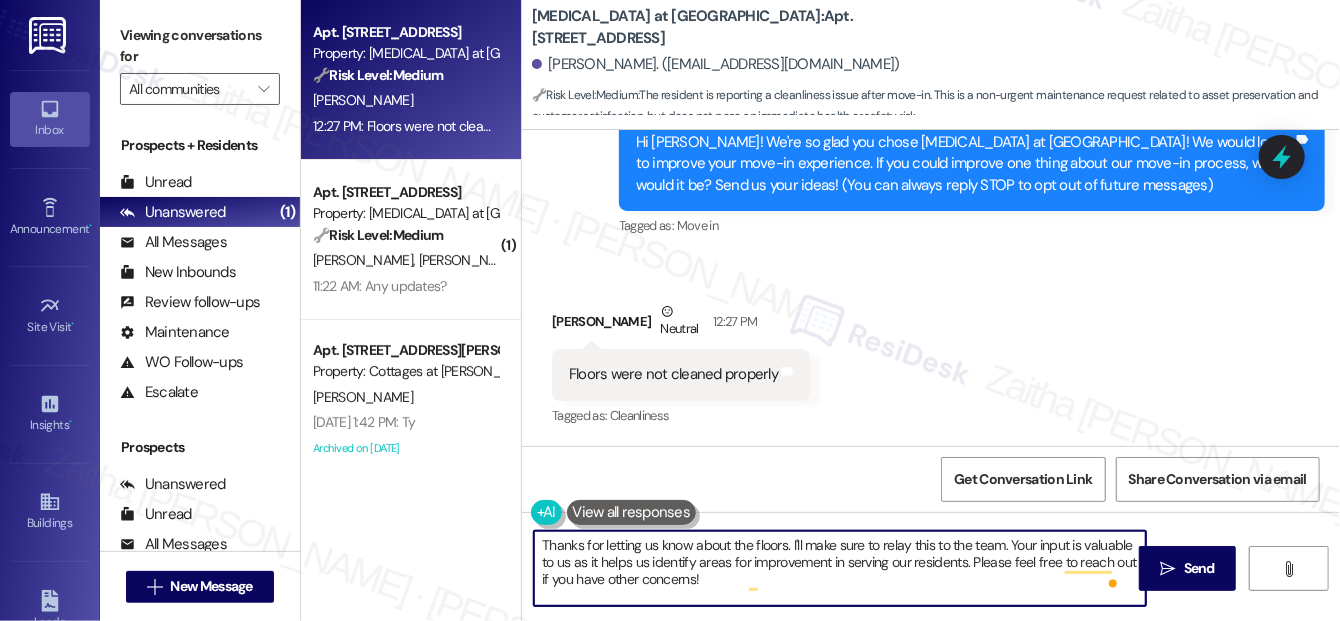 click on "Thanks for letting us know about the floors. I'll make sure to relay this to the team. Your input is valuable to us as it helps us identify areas for improvement in serving our residents. Please feel free to reach out if you have other concerns!" at bounding box center (840, 568) 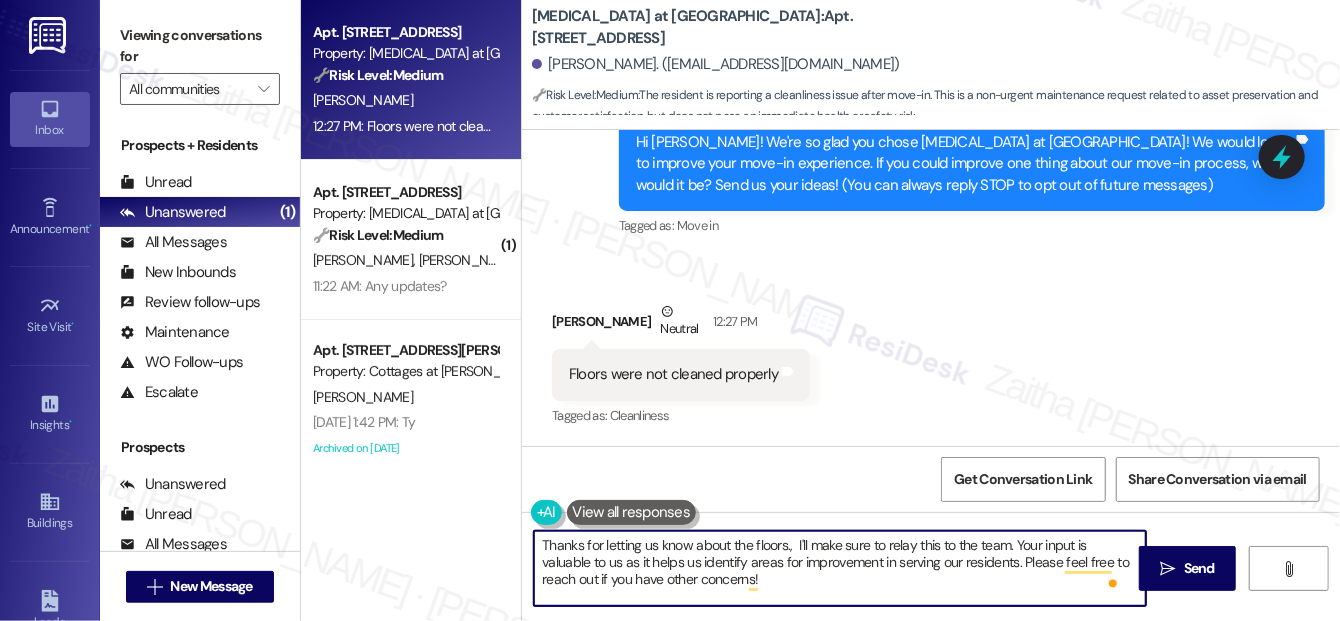 paste on "[PERSON_NAME]" 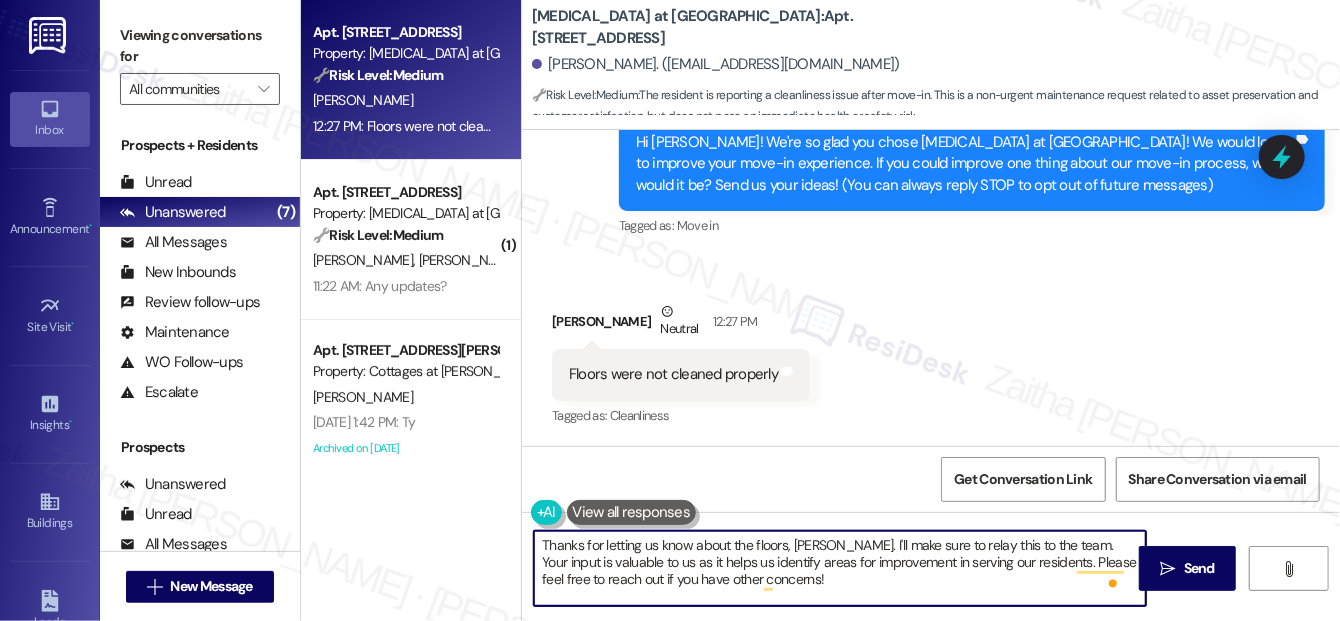 scroll, scrollTop: 0, scrollLeft: 0, axis: both 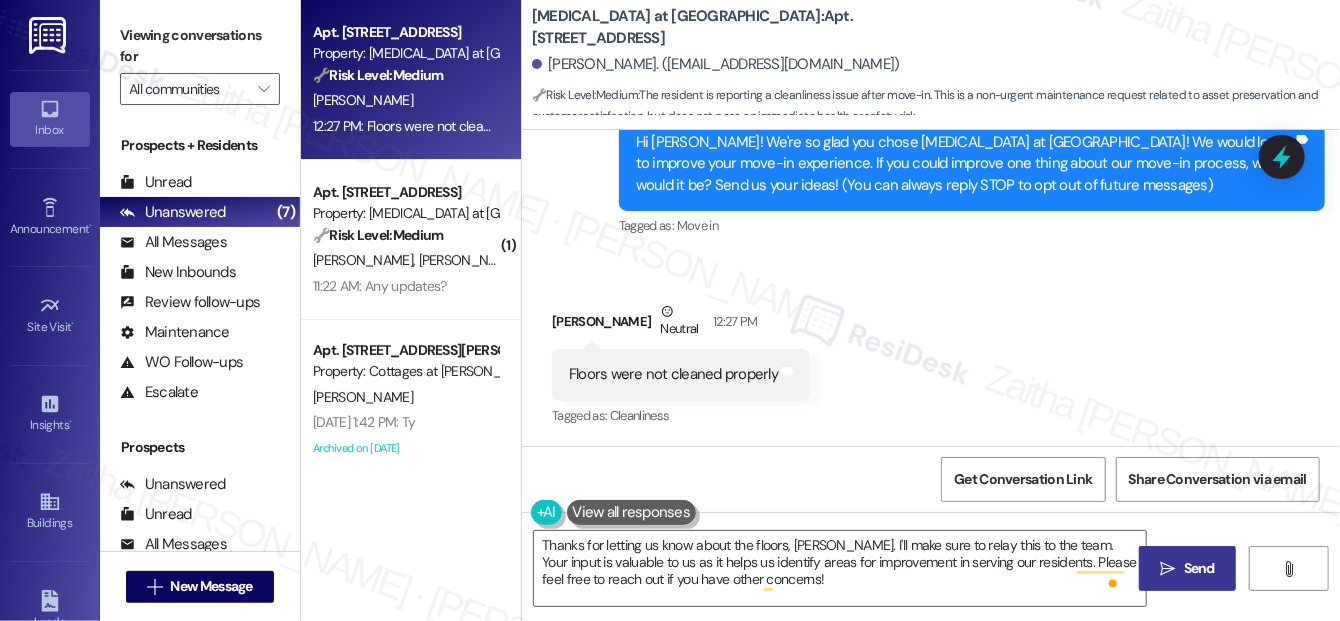 click on "Send" at bounding box center (1199, 568) 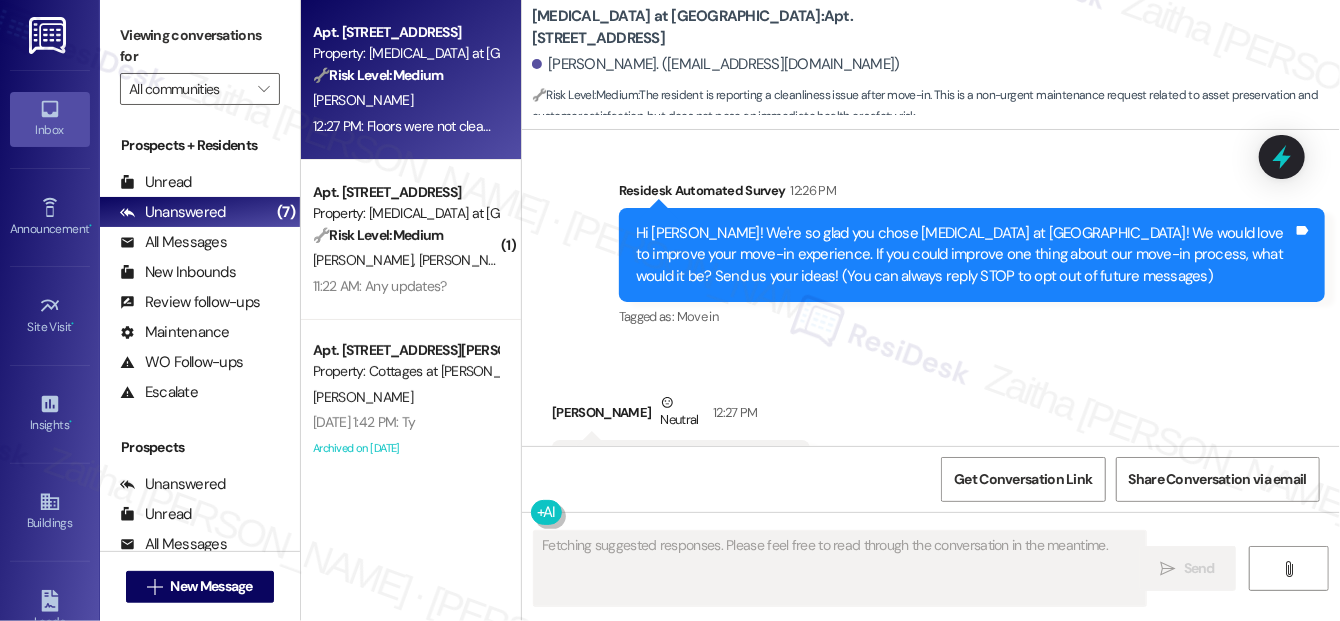 scroll, scrollTop: 219, scrollLeft: 0, axis: vertical 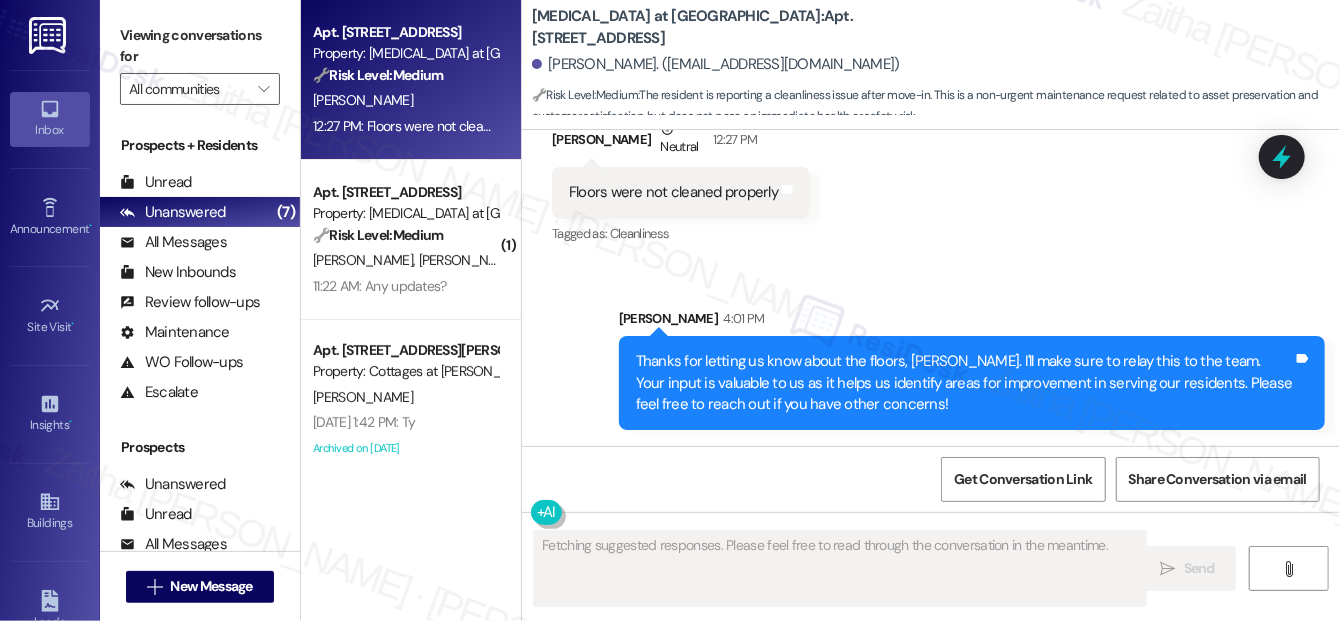 drag, startPoint x: 1272, startPoint y: 144, endPoint x: 1276, endPoint y: 160, distance: 16.492422 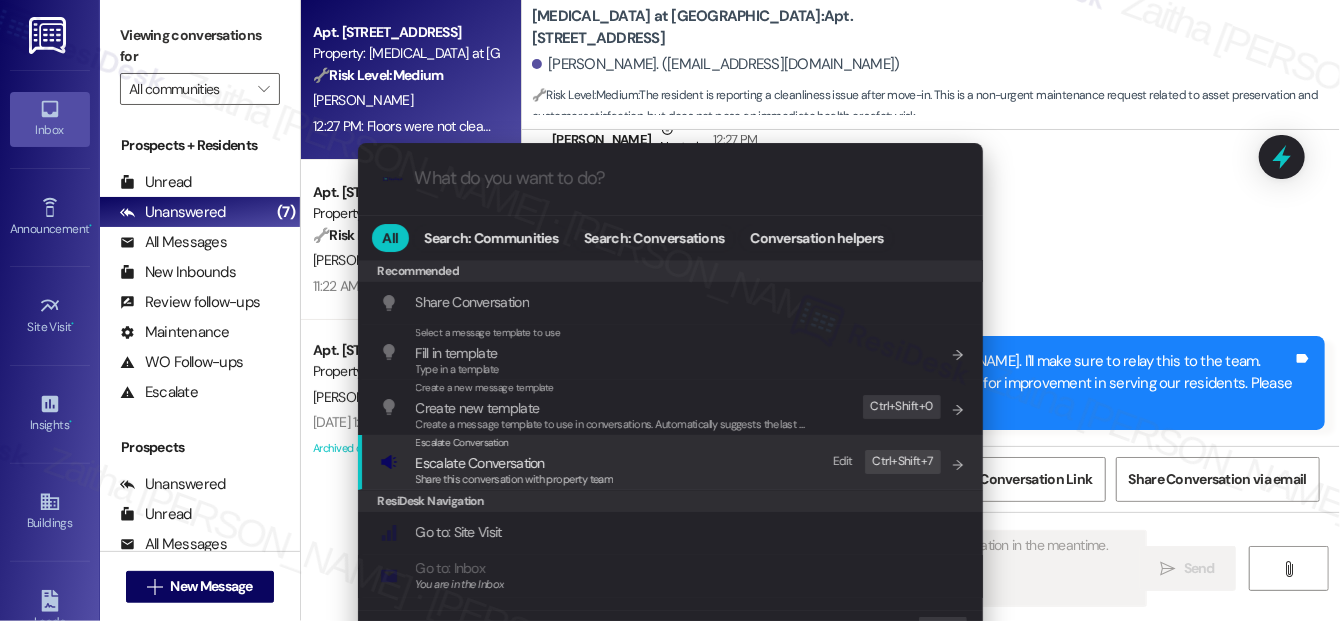 click on "Escalate Conversation" at bounding box center (515, 463) 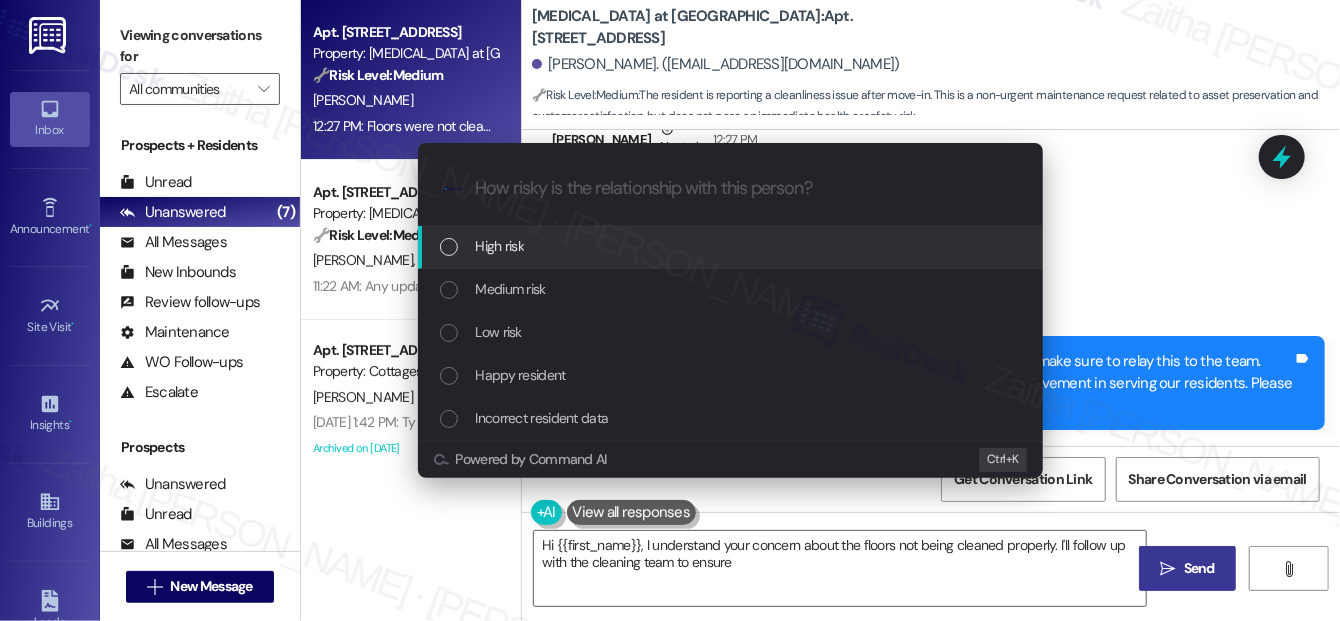 click on "Low risk" at bounding box center [732, 332] 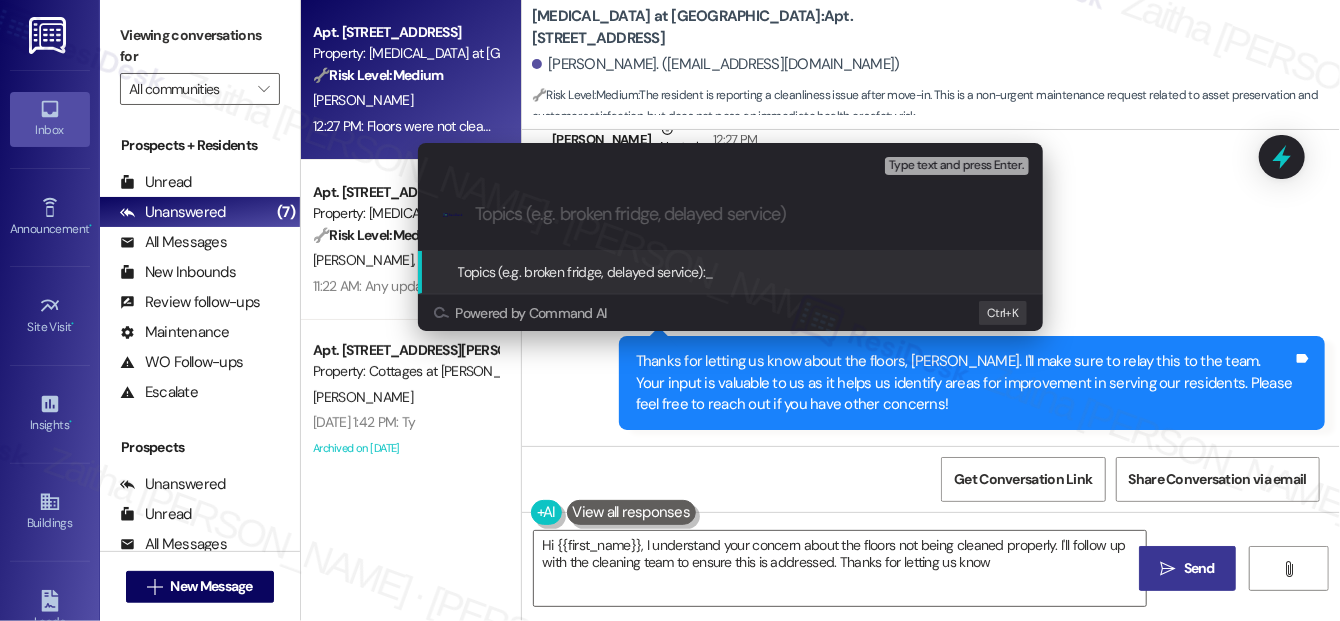 type on "Hi {{first_name}}, I understand your concern about the floors not being cleaned properly. I'll follow up with the cleaning team to ensure this is addressed. Thanks for letting us know!" 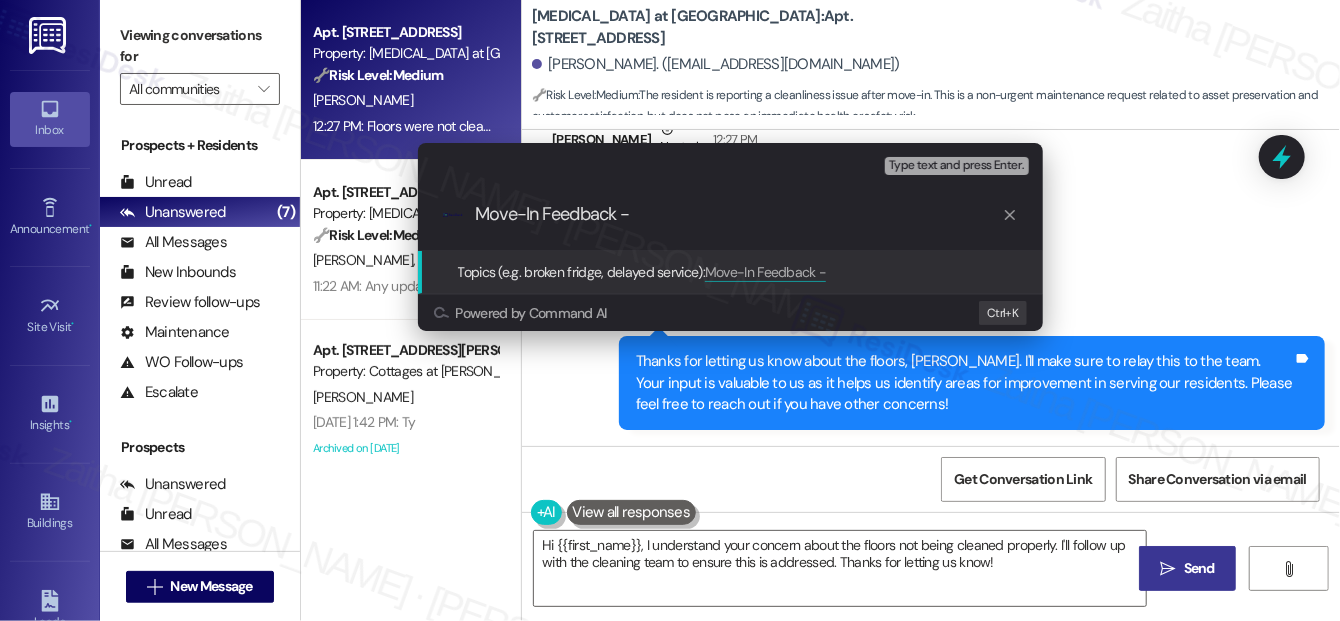 type on "Move-In Feedback" 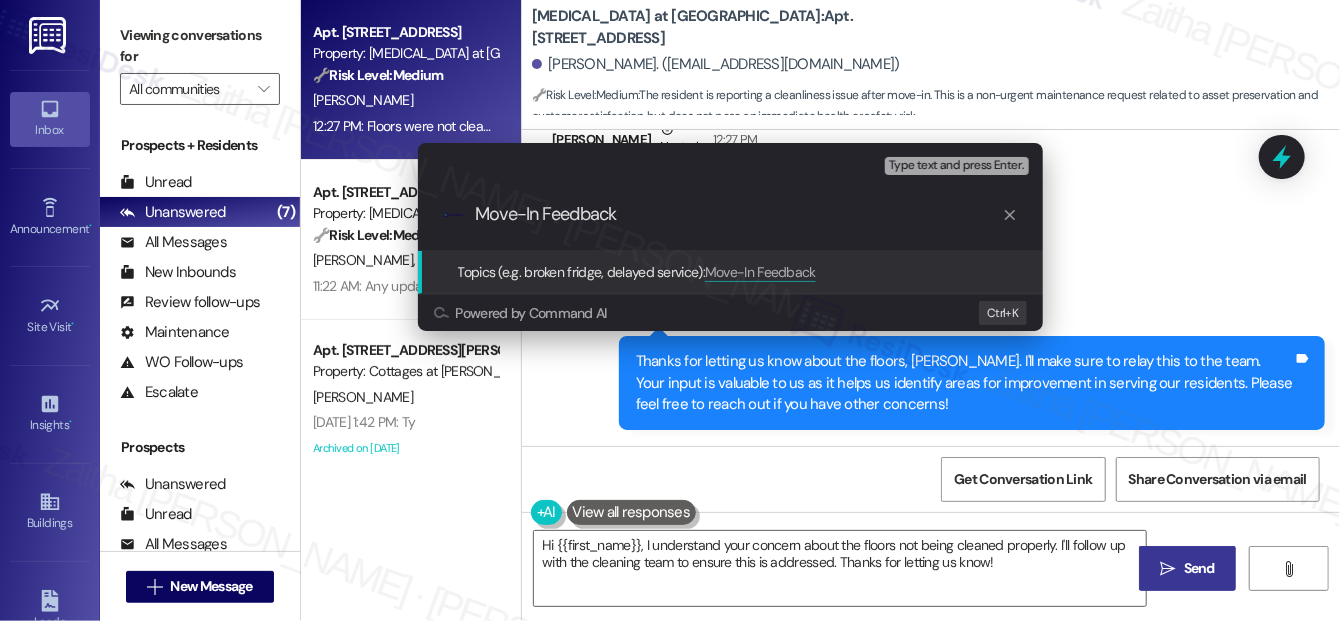 type 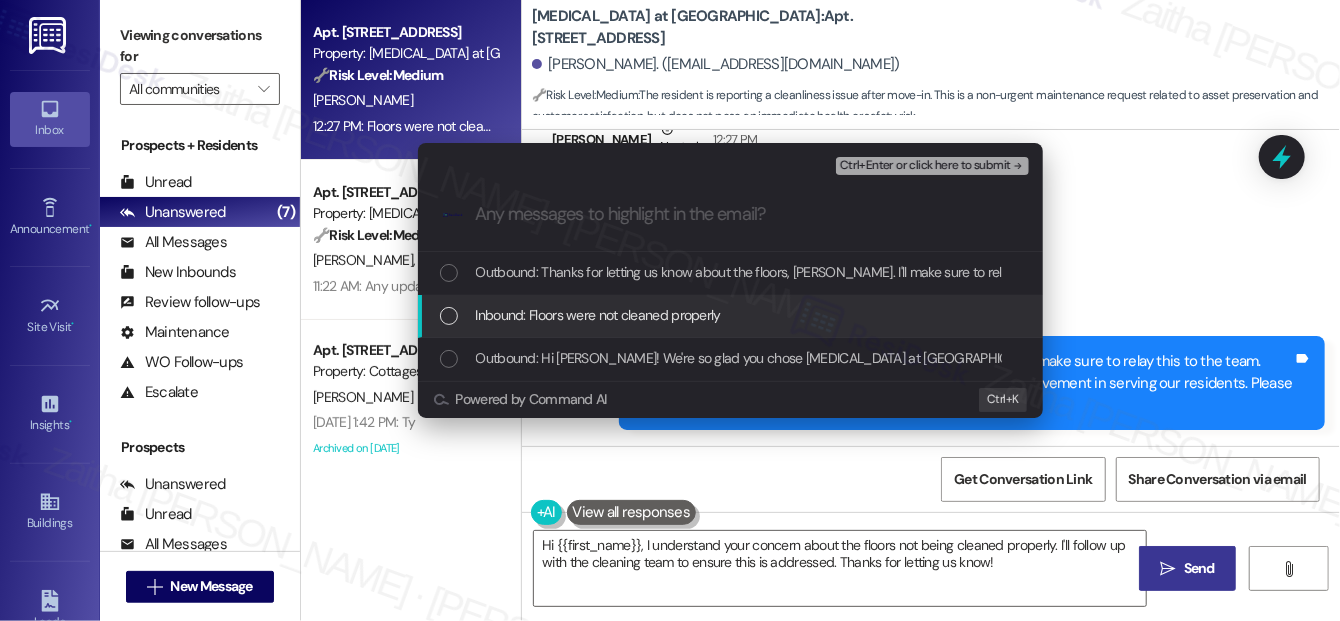 click on "Inbound: Floors were not cleaned properly" at bounding box center [732, 315] 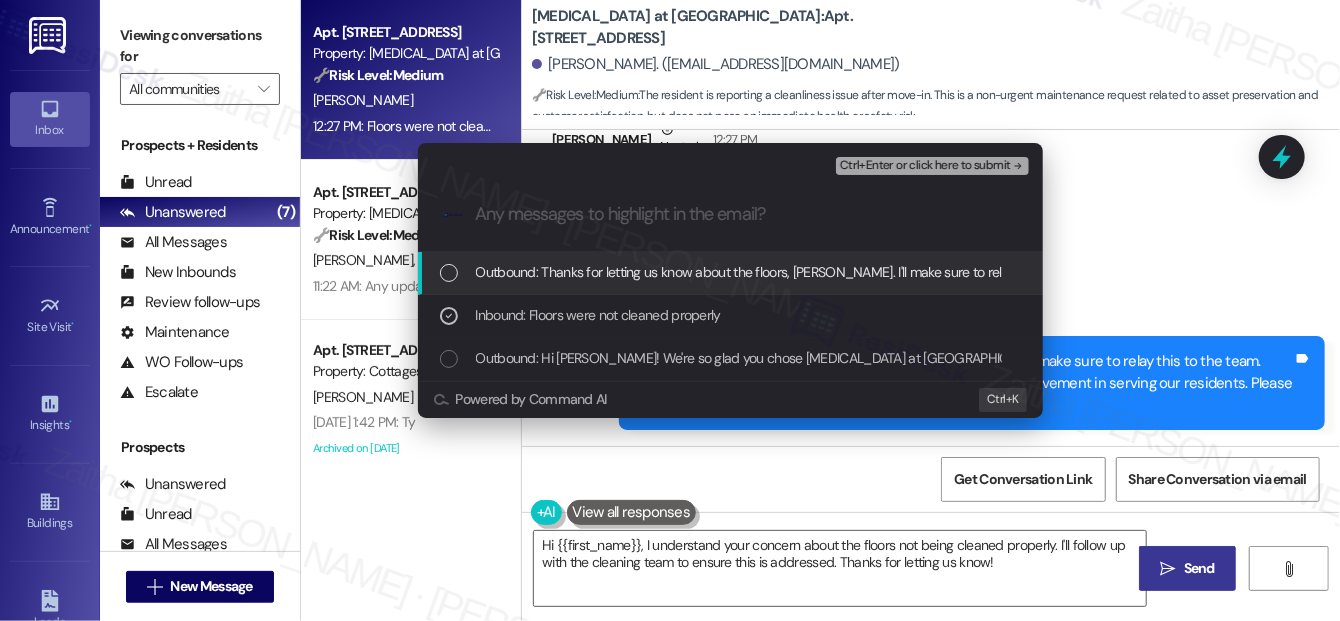 click on "Ctrl+Enter or click here to submit" at bounding box center (925, 166) 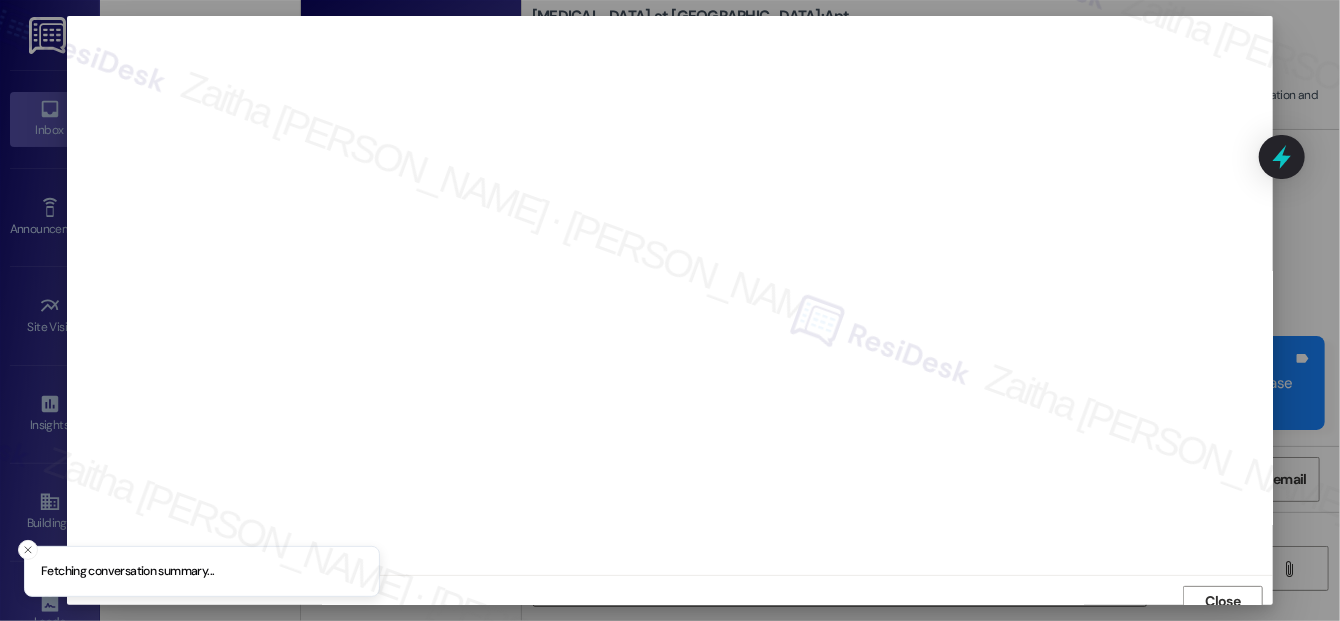 scroll, scrollTop: 12, scrollLeft: 0, axis: vertical 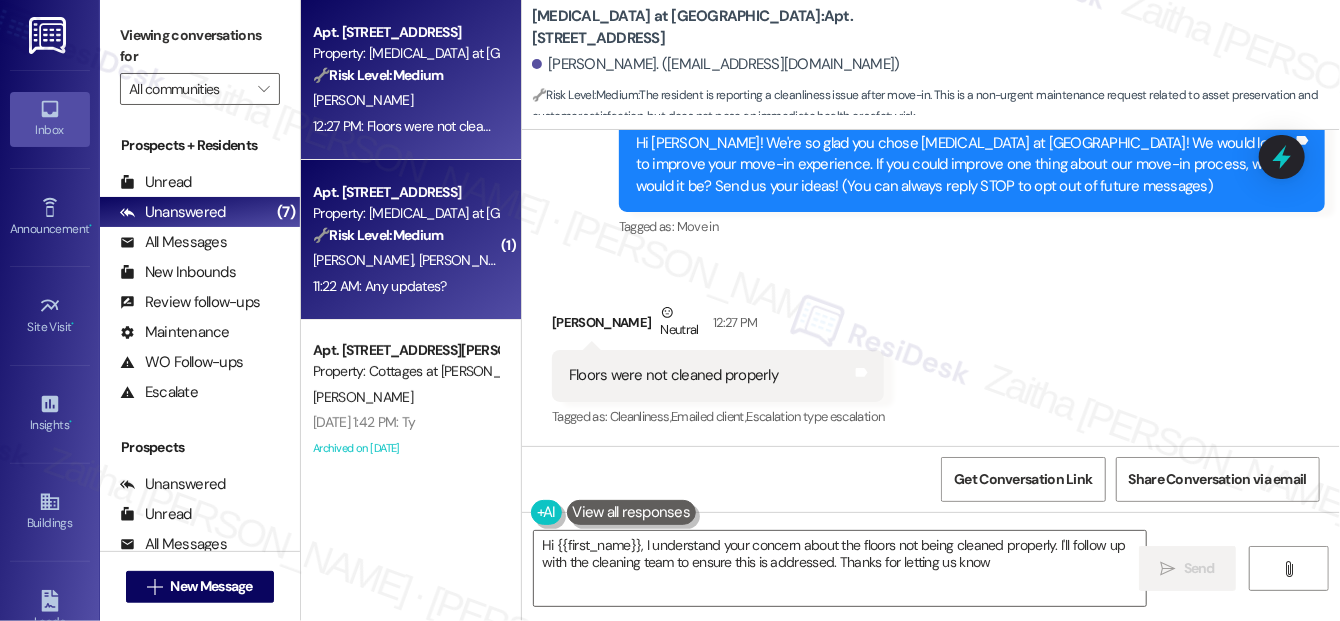 type on "Hi {{first_name}}, I understand your concern about the floors not being cleaned properly. I'll follow up with the cleaning team to ensure this is addressed. Thanks for letting us know!" 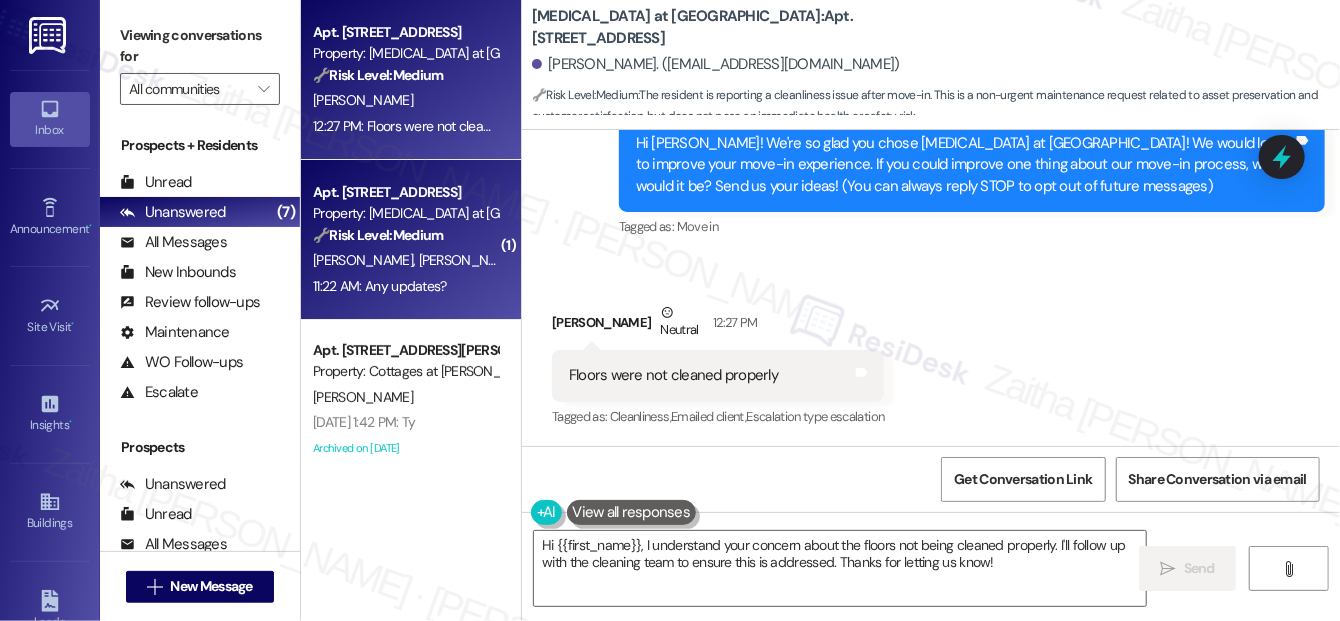 click on "11:22 AM: Any updates? 11:22 AM: Any updates?" at bounding box center (405, 286) 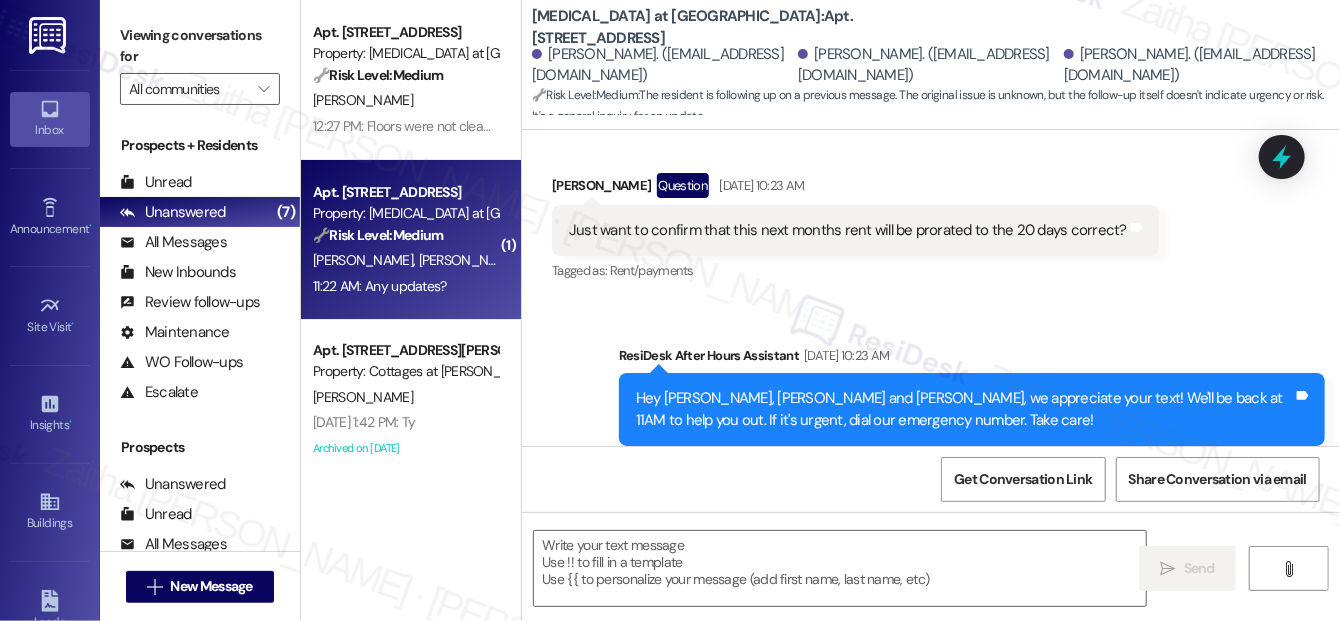 type on "Fetching suggested responses. Please feel free to read through the conversation in the meantime." 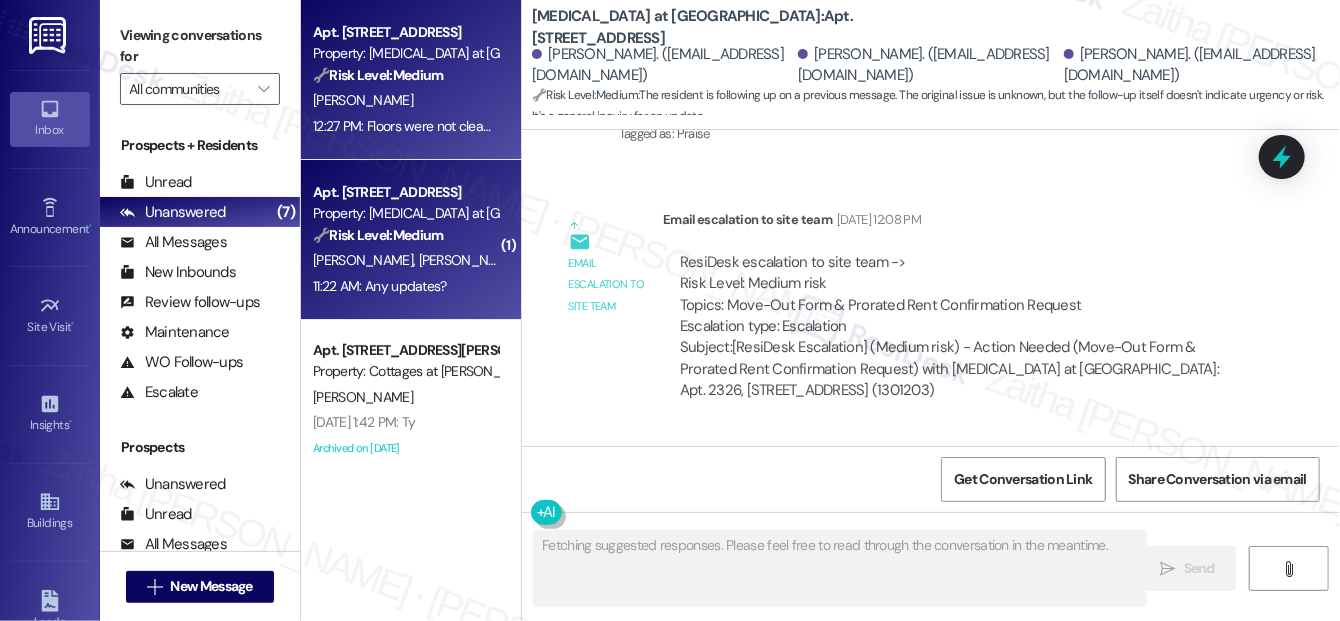 scroll, scrollTop: 2809, scrollLeft: 0, axis: vertical 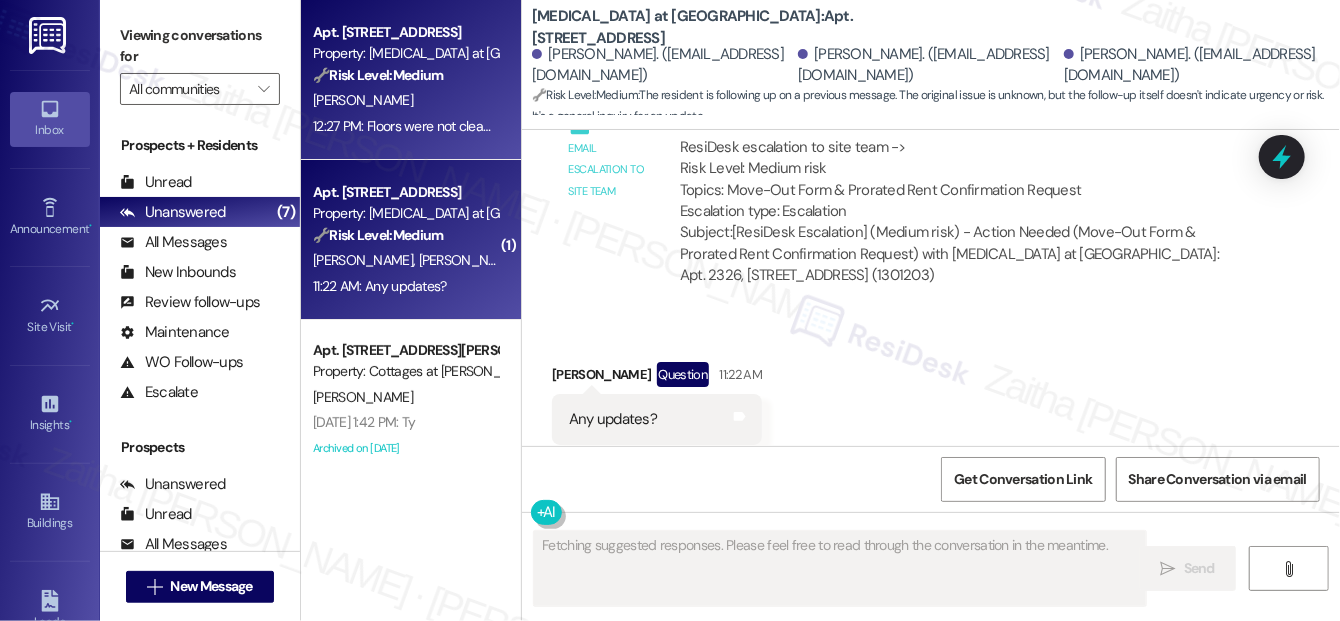 click on "[PERSON_NAME]" at bounding box center (405, 100) 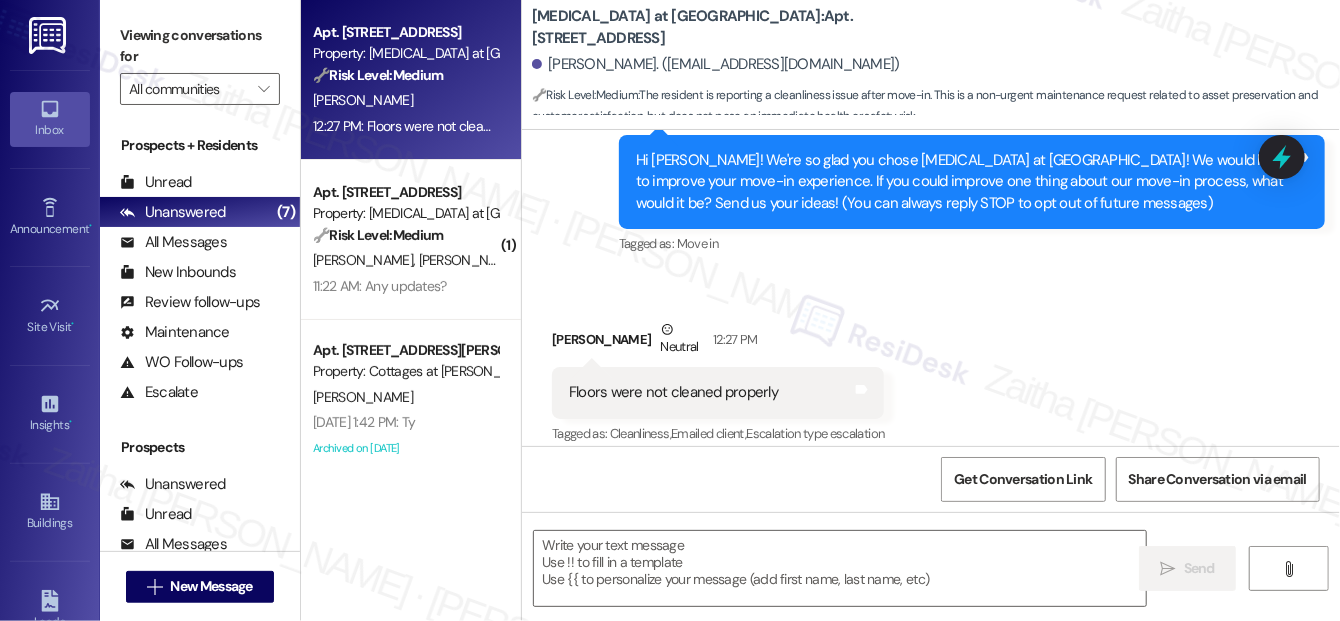 scroll, scrollTop: 219, scrollLeft: 0, axis: vertical 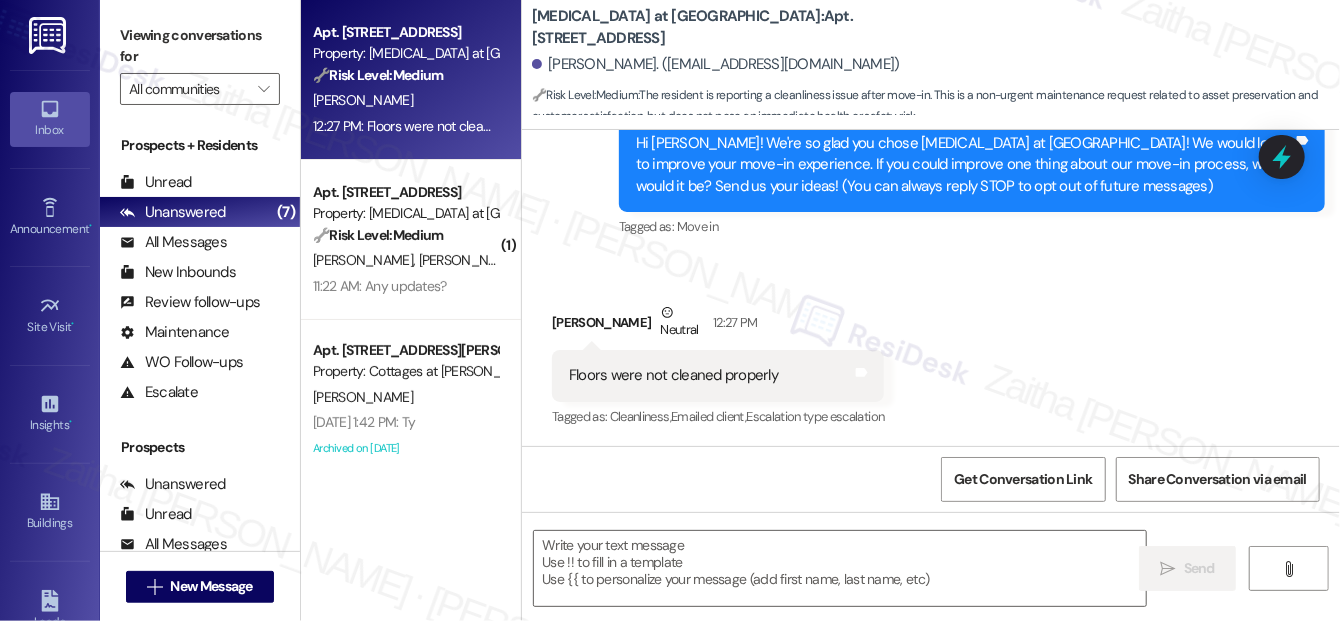 type on "Fetching suggested responses. Please feel free to read through the conversation in the meantime." 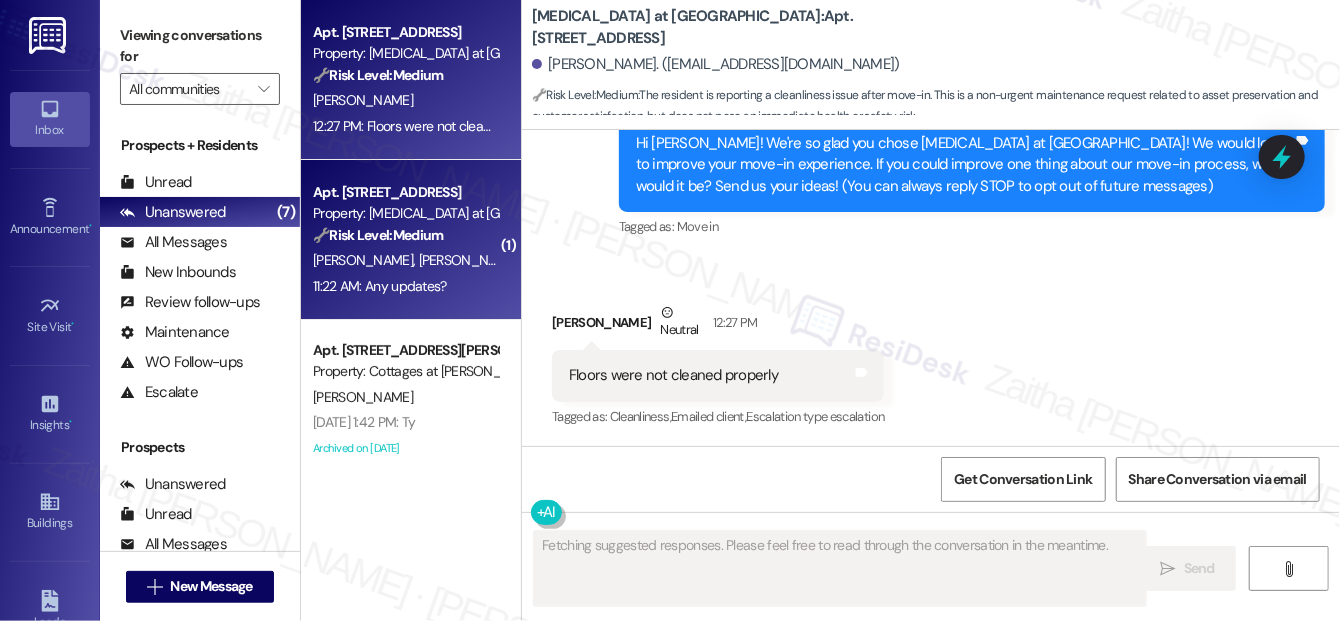 click on "11:22 AM: Any updates? 11:22 AM: Any updates?" at bounding box center [405, 286] 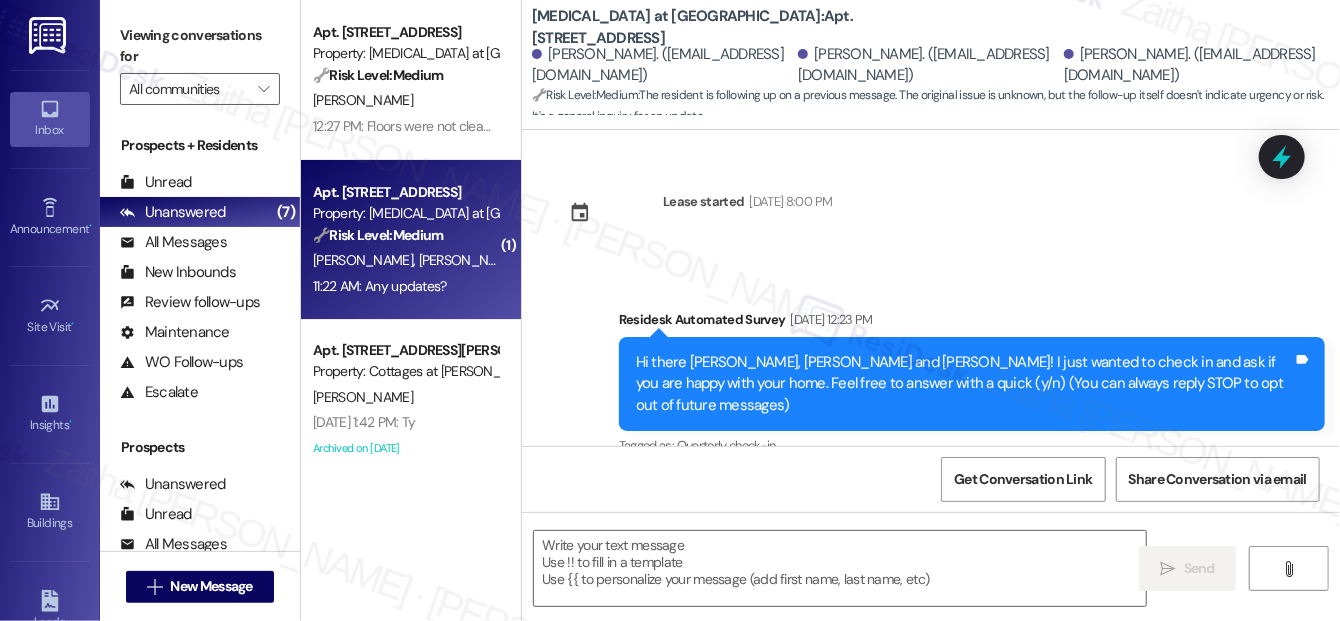 scroll, scrollTop: 363, scrollLeft: 0, axis: vertical 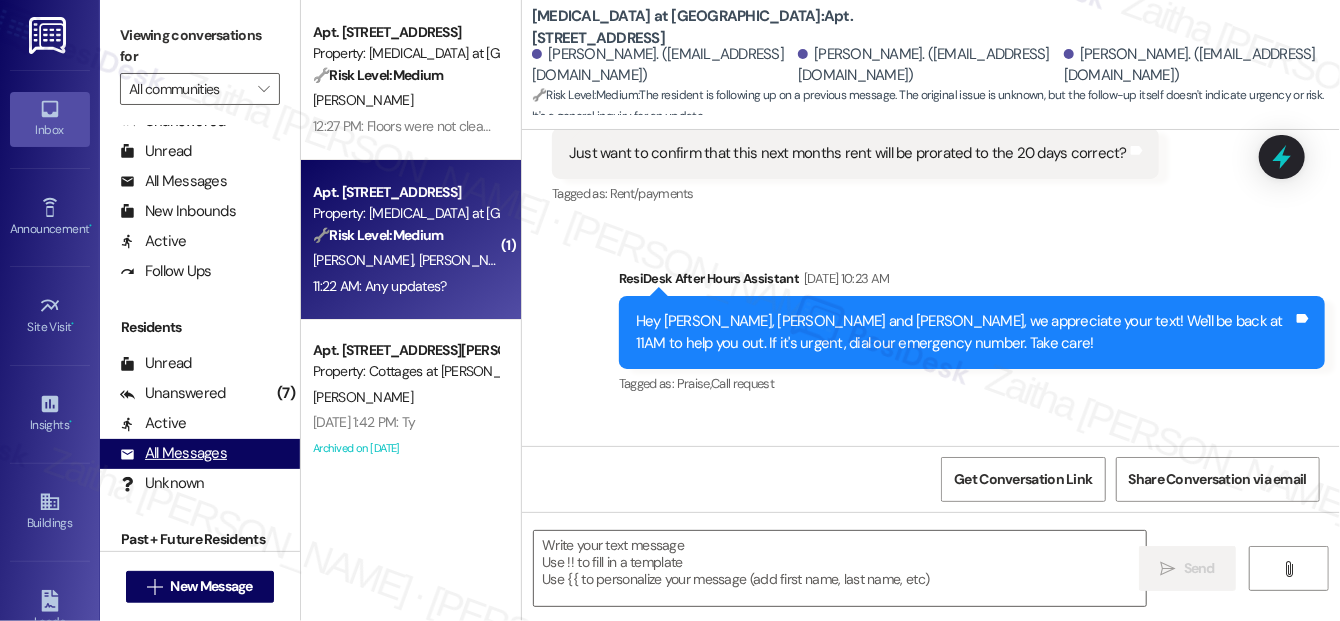 type on "Fetching suggested responses. Please feel free to read through the conversation in the meantime." 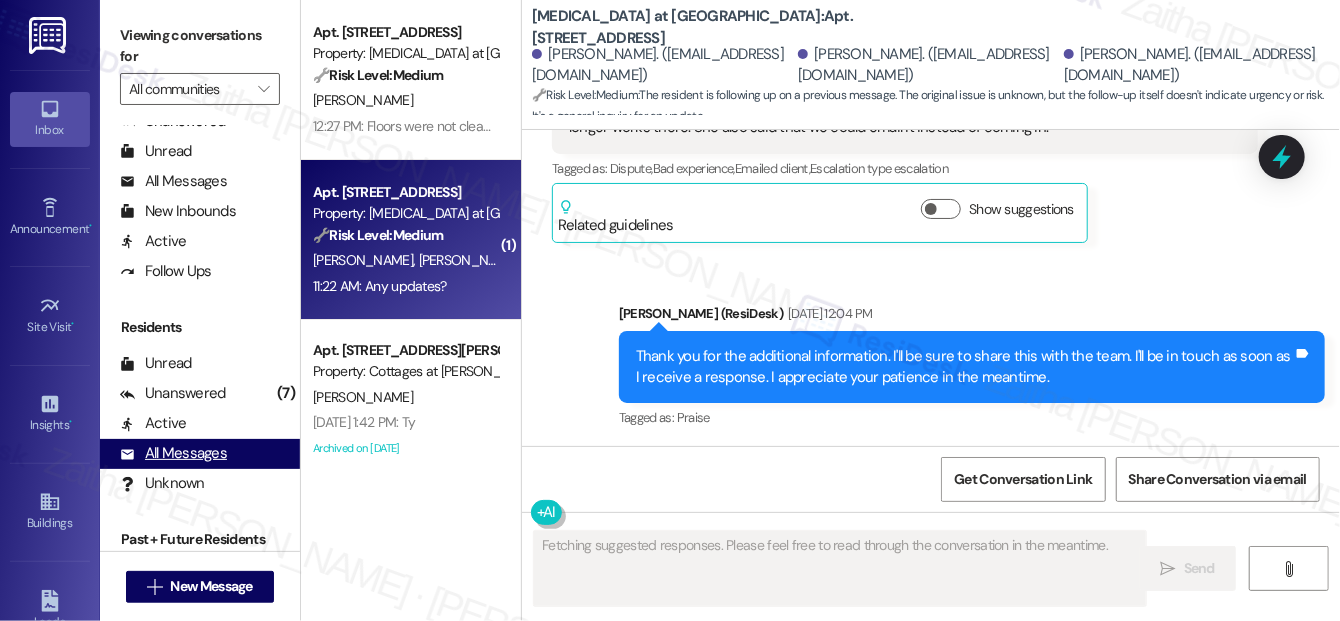 scroll, scrollTop: 2809, scrollLeft: 0, axis: vertical 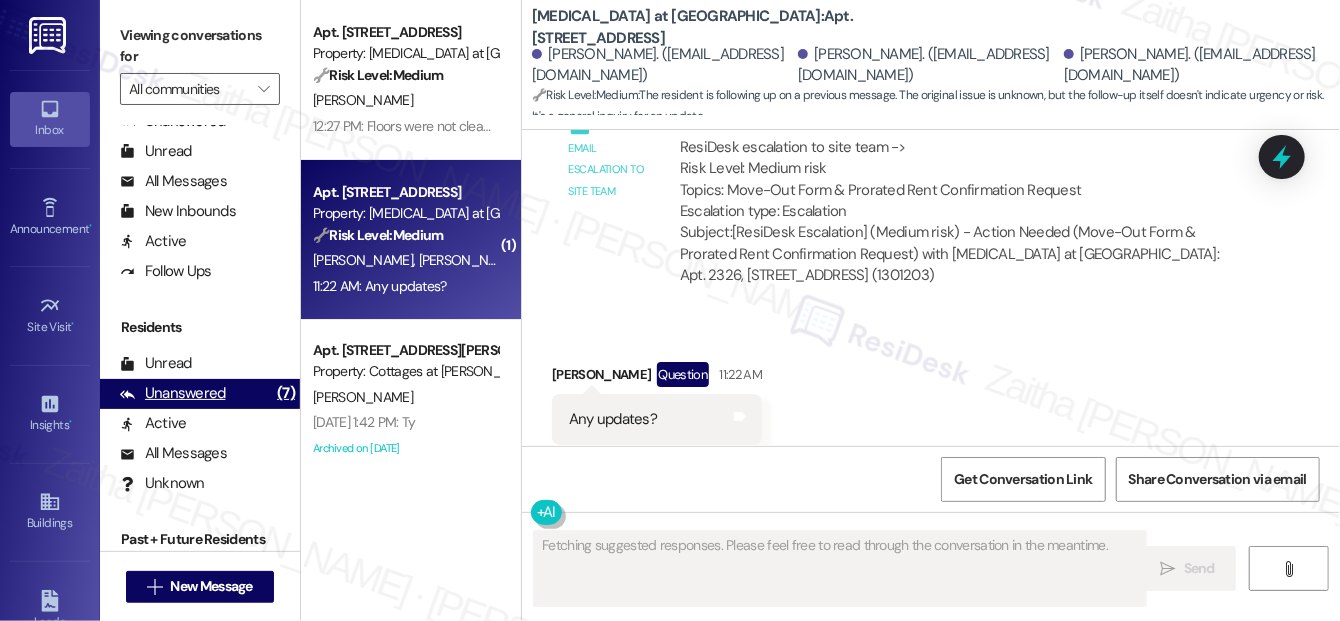 click on "Unanswered" at bounding box center (173, 393) 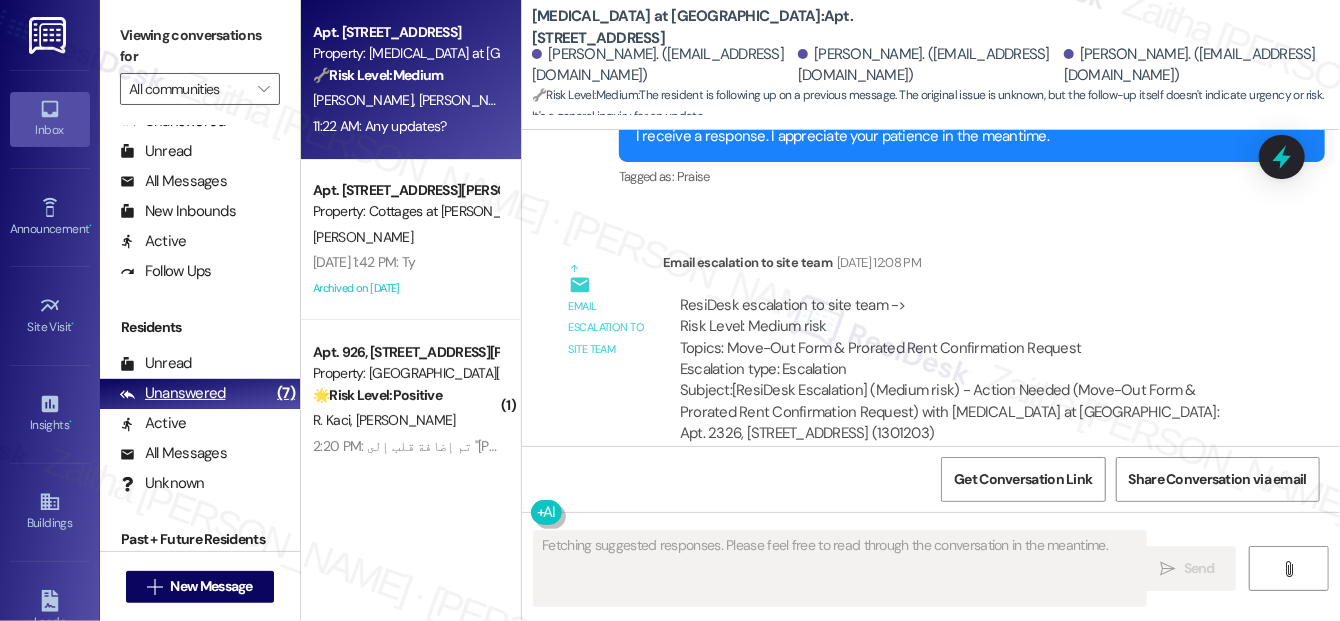 scroll, scrollTop: 2809, scrollLeft: 0, axis: vertical 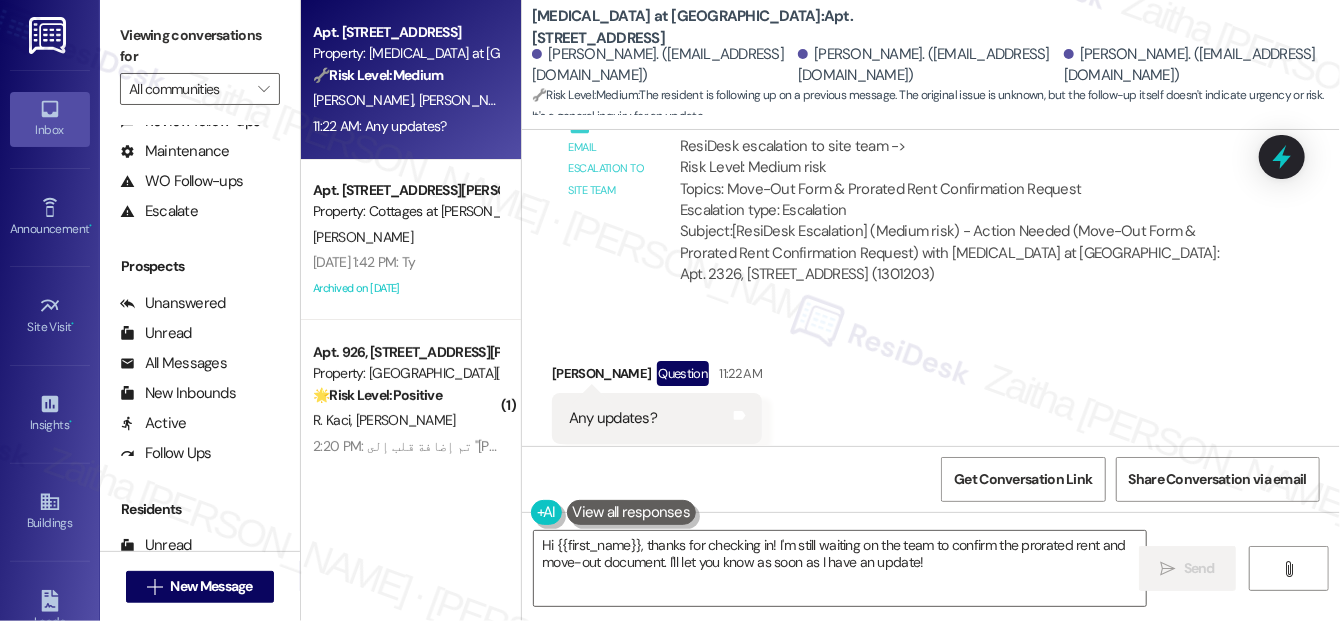 click on "[PERSON_NAME] Question 11:22 AM" at bounding box center (657, 377) 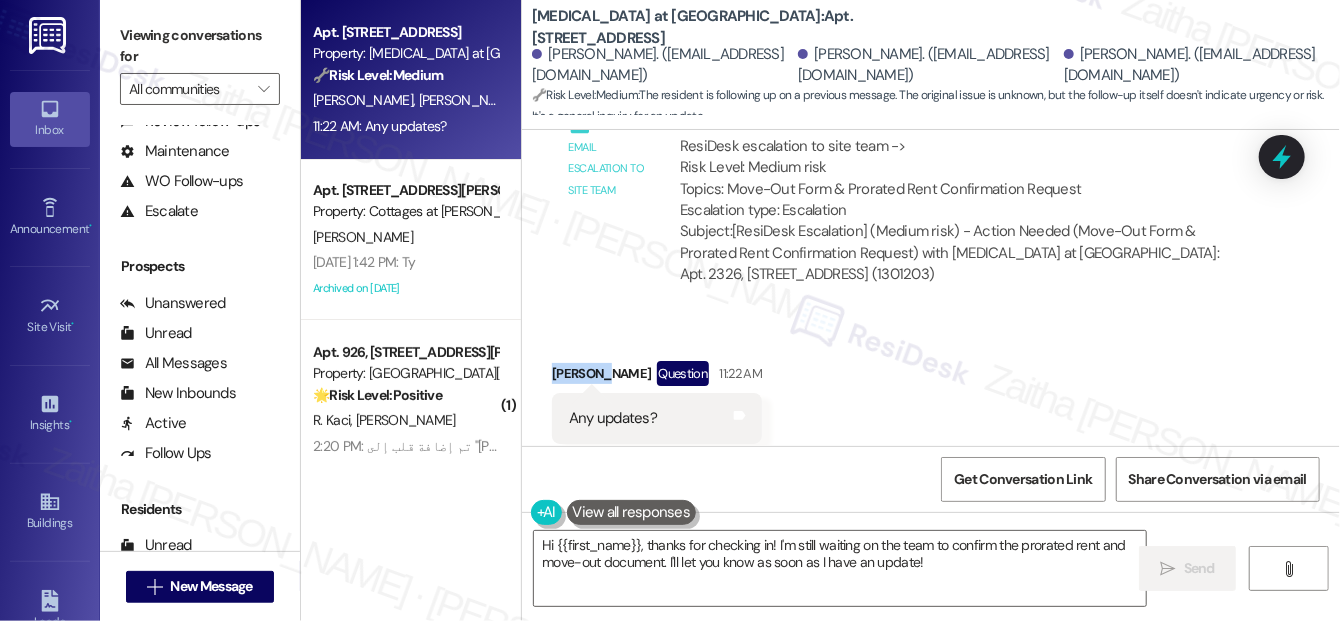 click on "[PERSON_NAME] Question 11:22 AM" at bounding box center (657, 377) 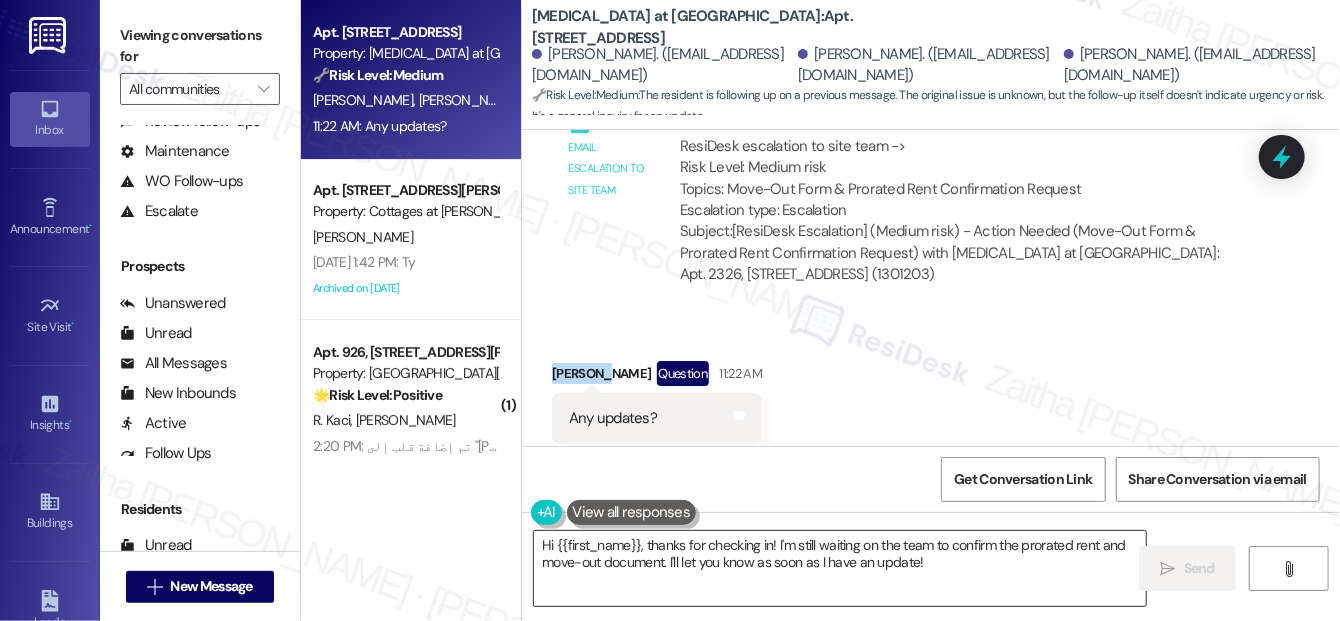 click on "Hi {{first_name}}, thanks for checking in! I'm still waiting on the team to confirm the prorated rent and move-out document. I'll let you know as soon as I have an update!" at bounding box center (840, 568) 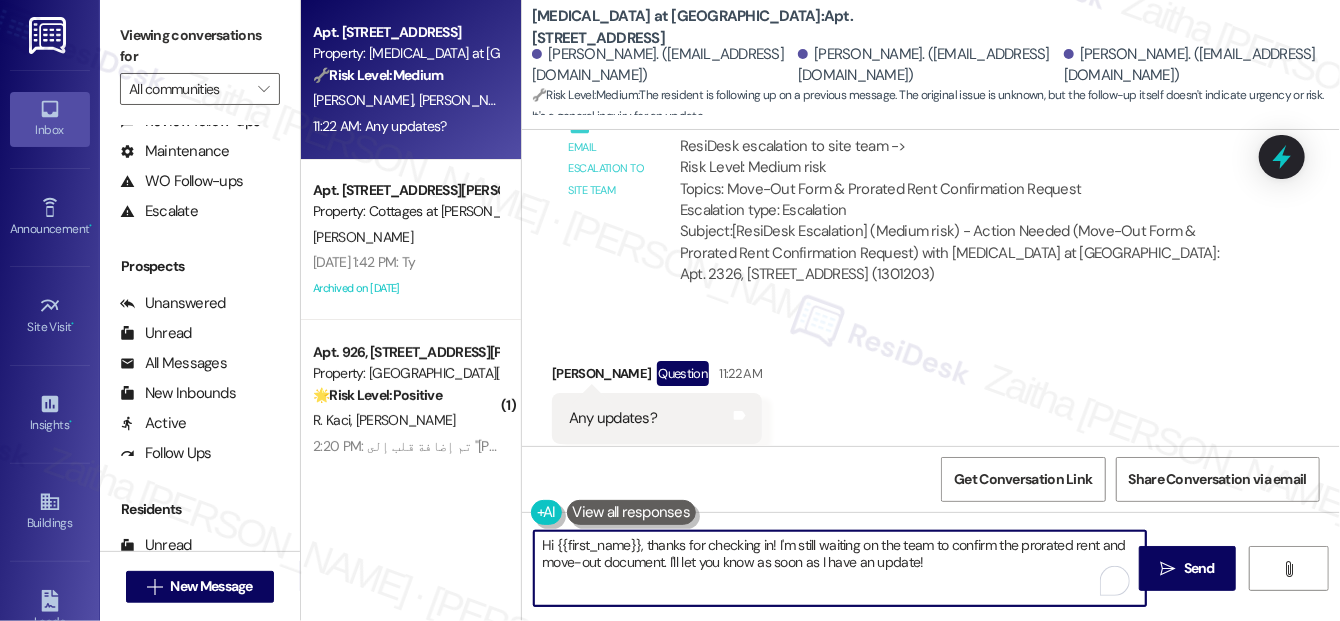 click on "Hi {{first_name}}, thanks for checking in! I'm still waiting on the team to confirm the prorated rent and move-out document. I'll let you know as soon as I have an update!" at bounding box center (840, 568) 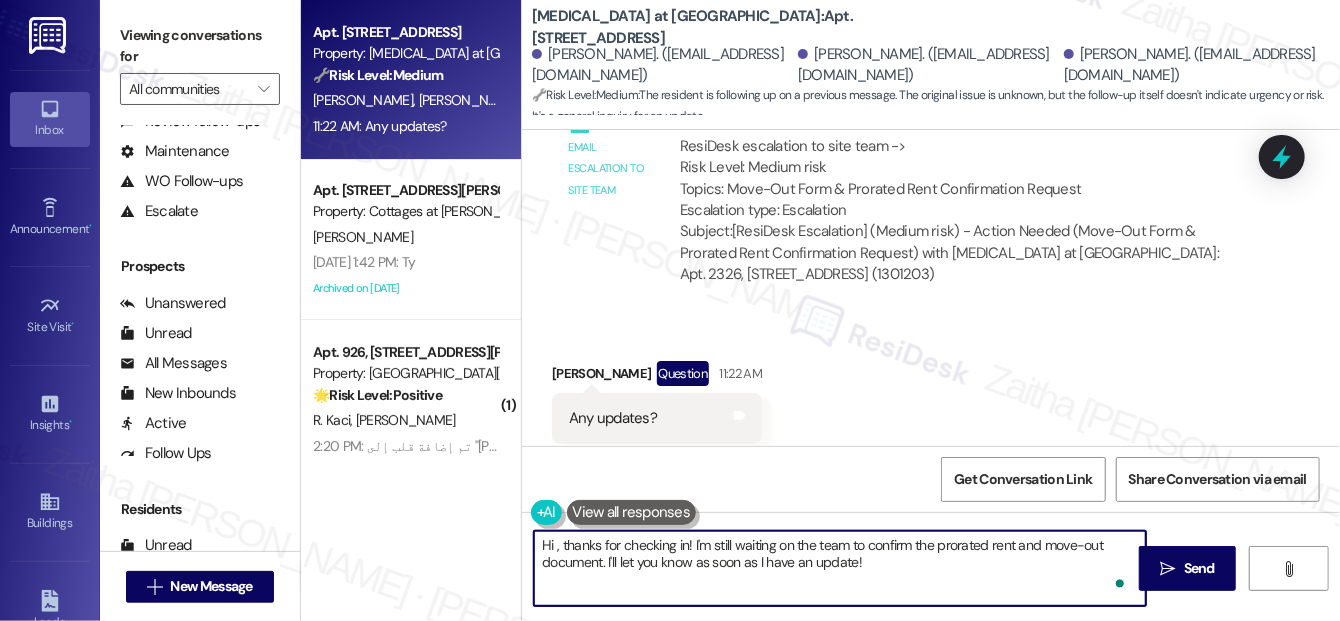 paste on "[PERSON_NAME]" 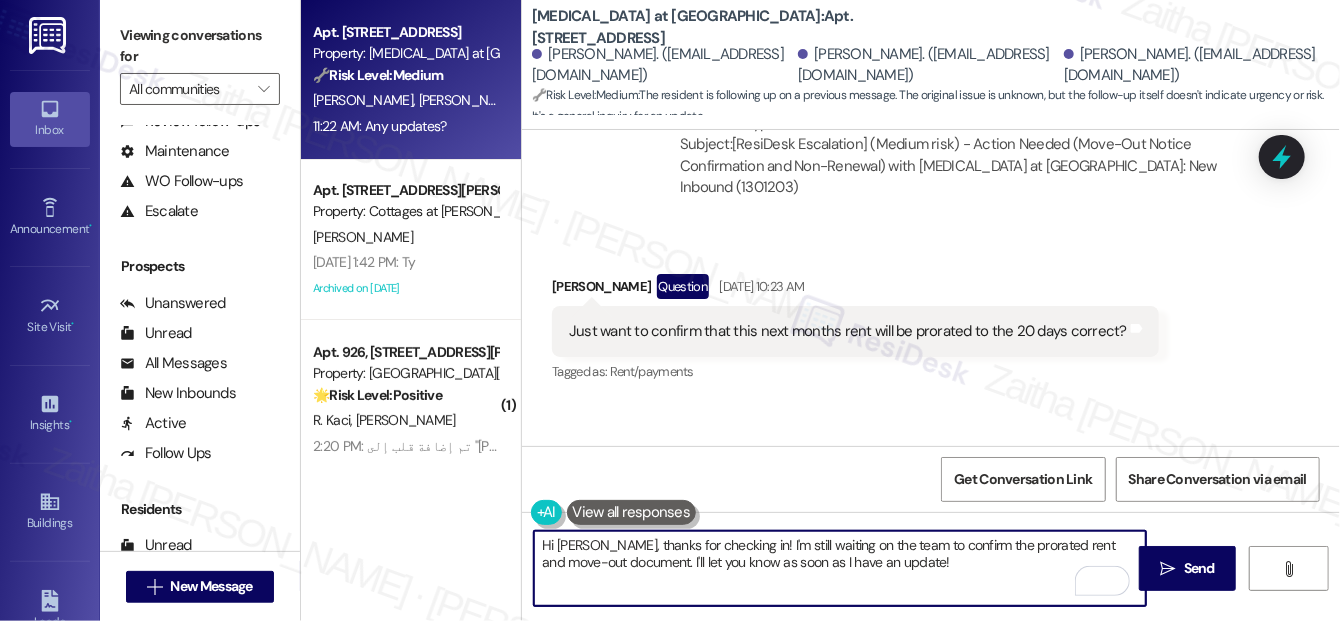 scroll, scrollTop: 1719, scrollLeft: 0, axis: vertical 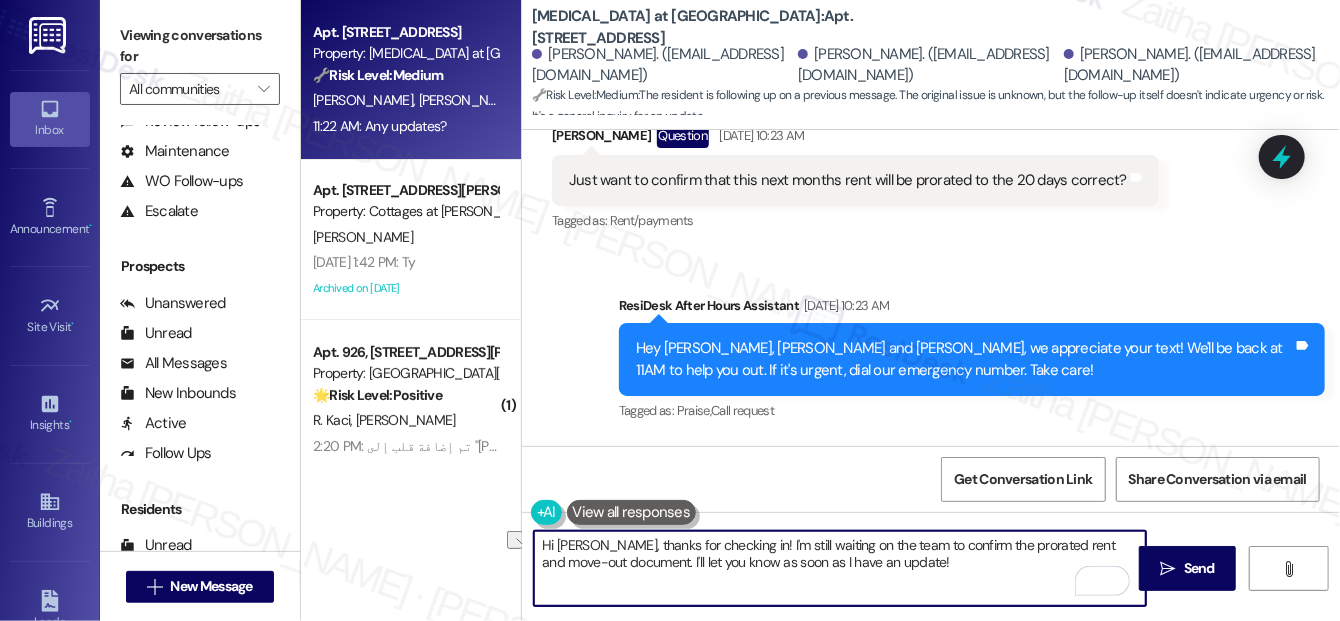 drag, startPoint x: 644, startPoint y: 564, endPoint x: 936, endPoint y: 575, distance: 292.20712 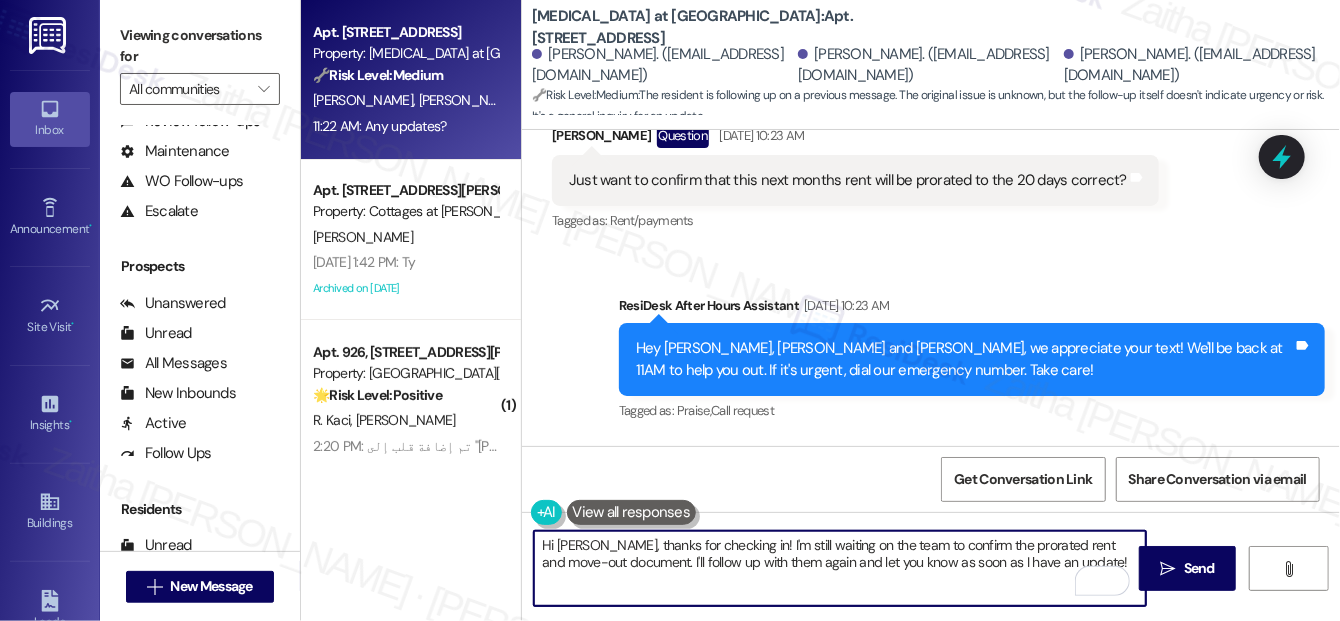 click on "Hi [PERSON_NAME], thanks for checking in! I'm still waiting on the team to confirm the prorated rent and move-out document. I'll follow up with them again and let you know as soon as I have an update!" at bounding box center (840, 568) 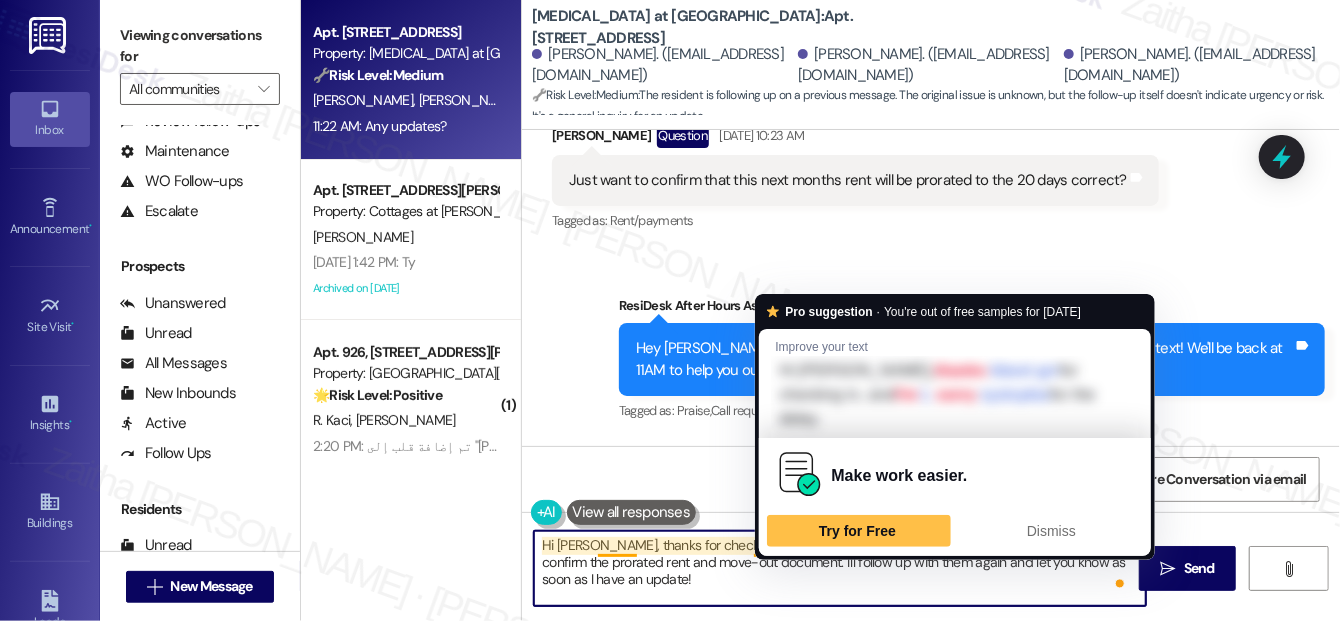 click on "Hi [PERSON_NAME], thanks for checking in, and I'm sorry for the delay. I'm still waiting on the team to confirm the prorated rent and move-out document. I'll follow up with them again and let you know as soon as I have an update!" at bounding box center (840, 568) 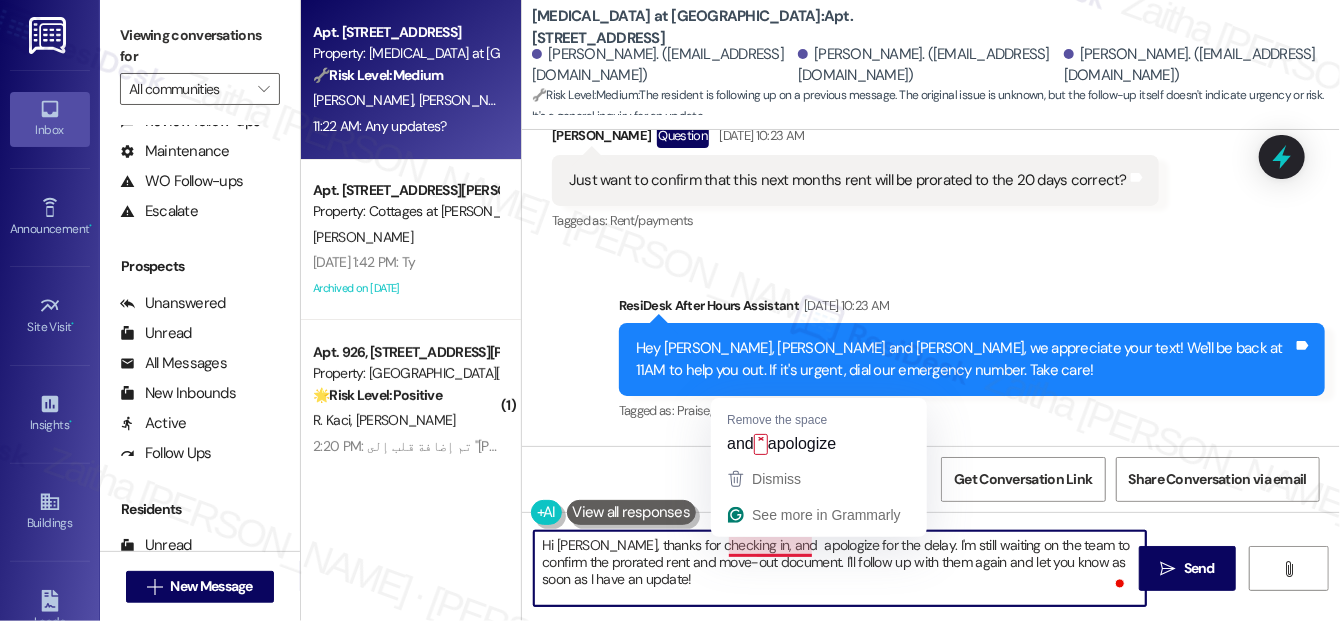 click on "Hi [PERSON_NAME], thanks for checking in, and  apologize for the delay. I'm still waiting on the team to confirm the prorated rent and move-out document. I'll follow up with them again and let you know as soon as I have an update!" at bounding box center (840, 568) 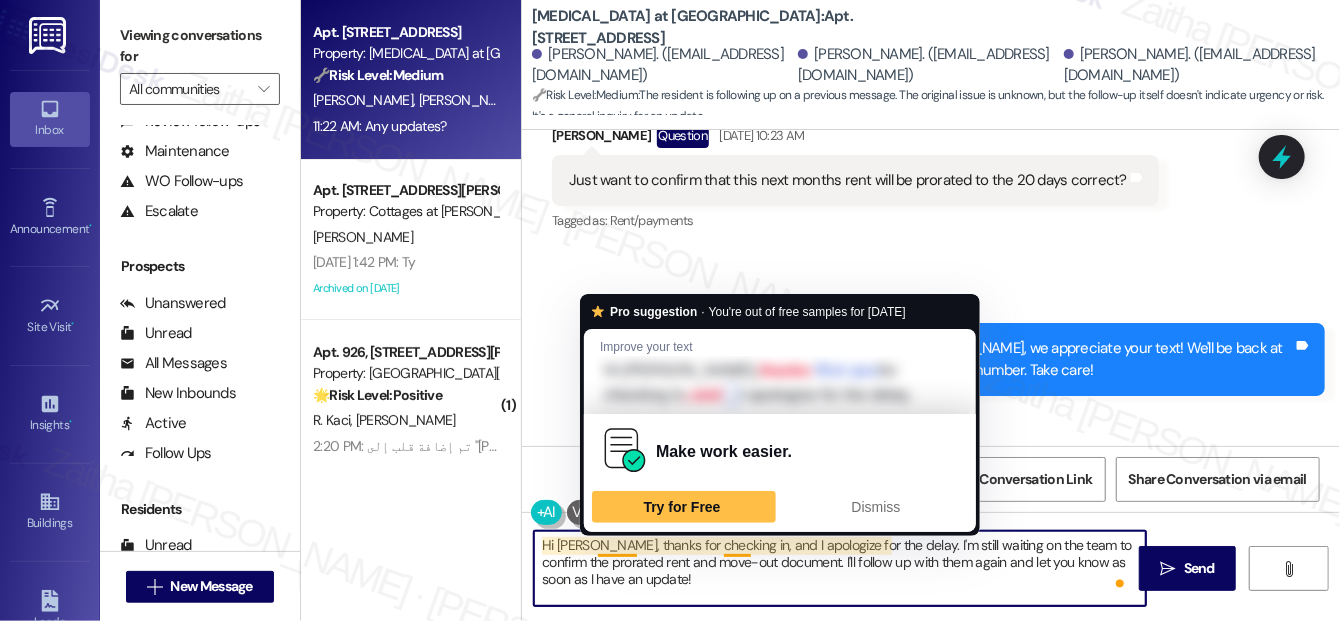 click on "Hi [PERSON_NAME], thanks for checking in, and I apologize for the delay. I'm still waiting on the team to confirm the prorated rent and move-out document. I'll follow up with them again and let you know as soon as I have an update!" at bounding box center [840, 568] 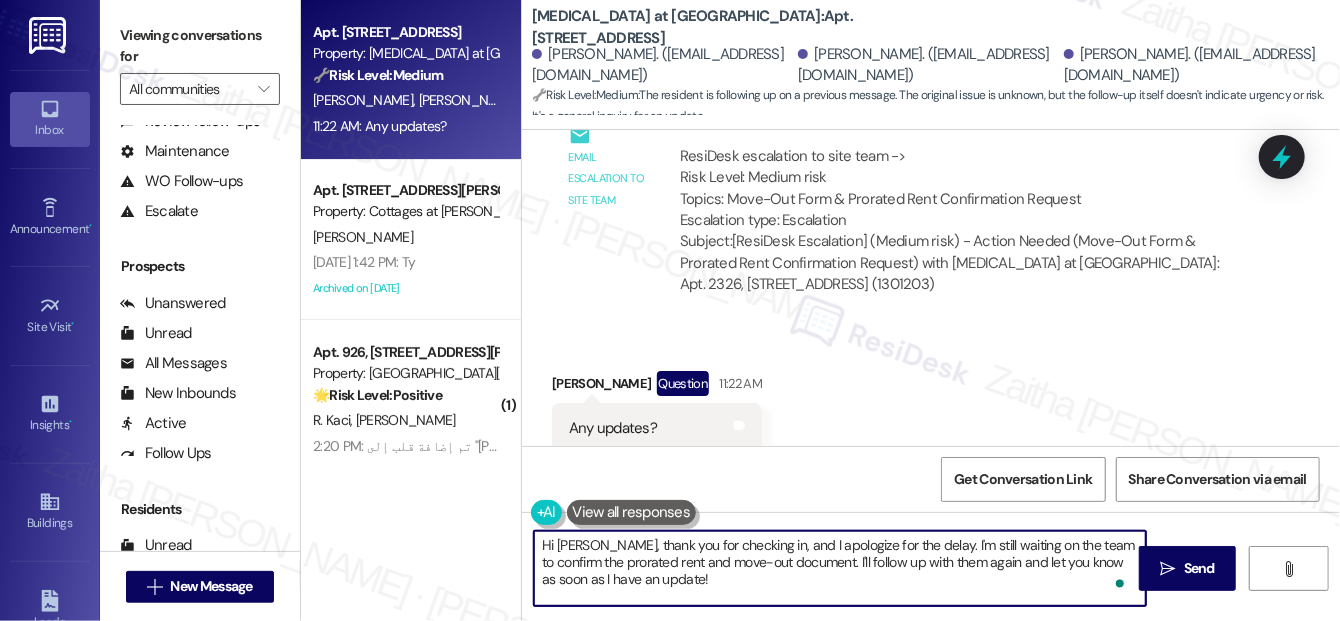 scroll, scrollTop: 2810, scrollLeft: 0, axis: vertical 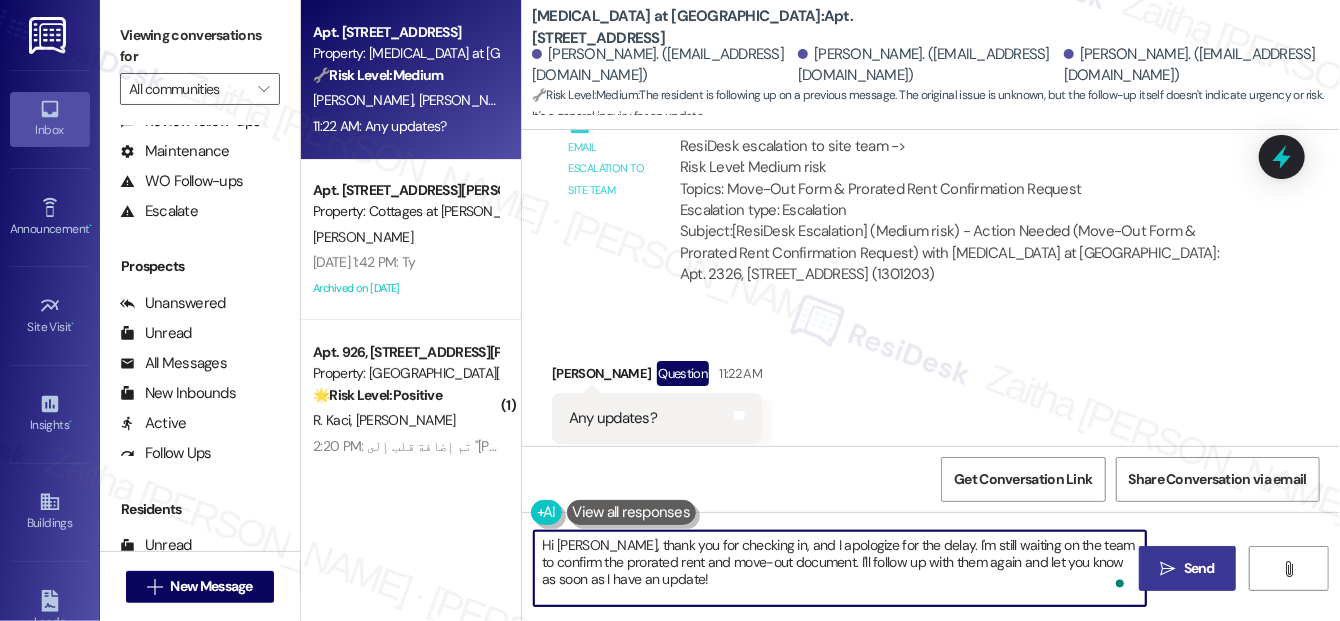 type on "Hi [PERSON_NAME], thank you for checking in, and I apologize for the delay. I'm still waiting on the team to confirm the prorated rent and move-out document. I'll follow up with them again and let you know as soon as I have an update!" 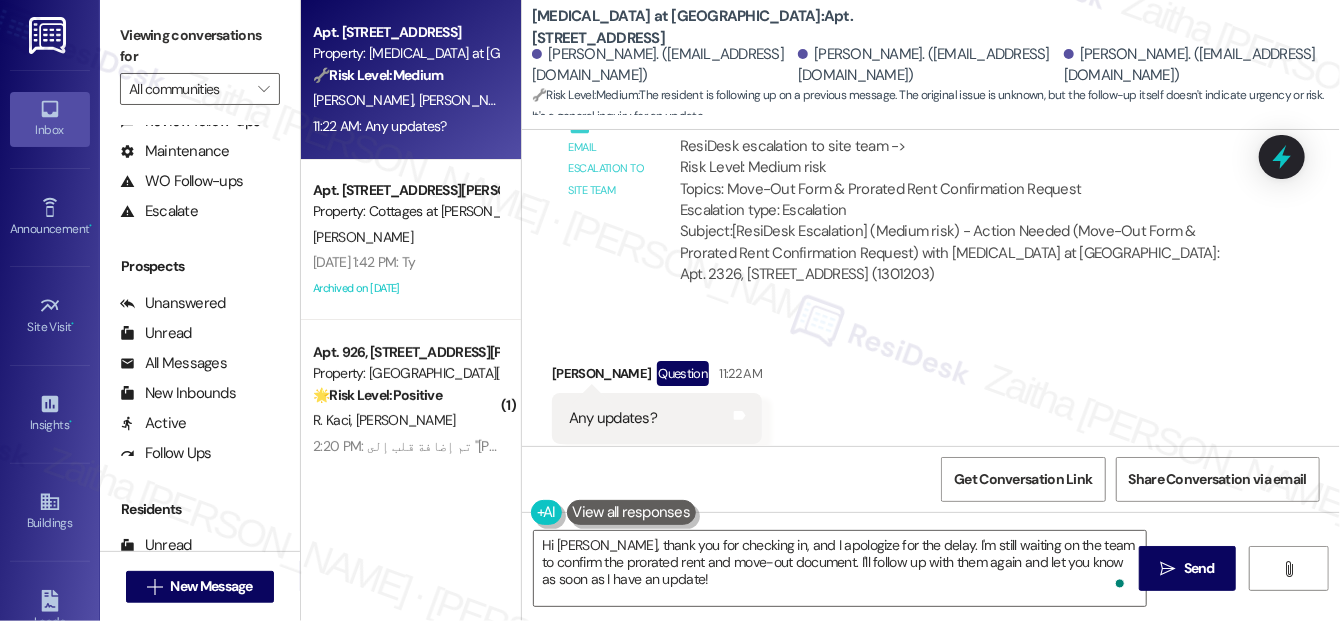 drag, startPoint x: 1210, startPoint y: 559, endPoint x: 1144, endPoint y: 508, distance: 83.40863 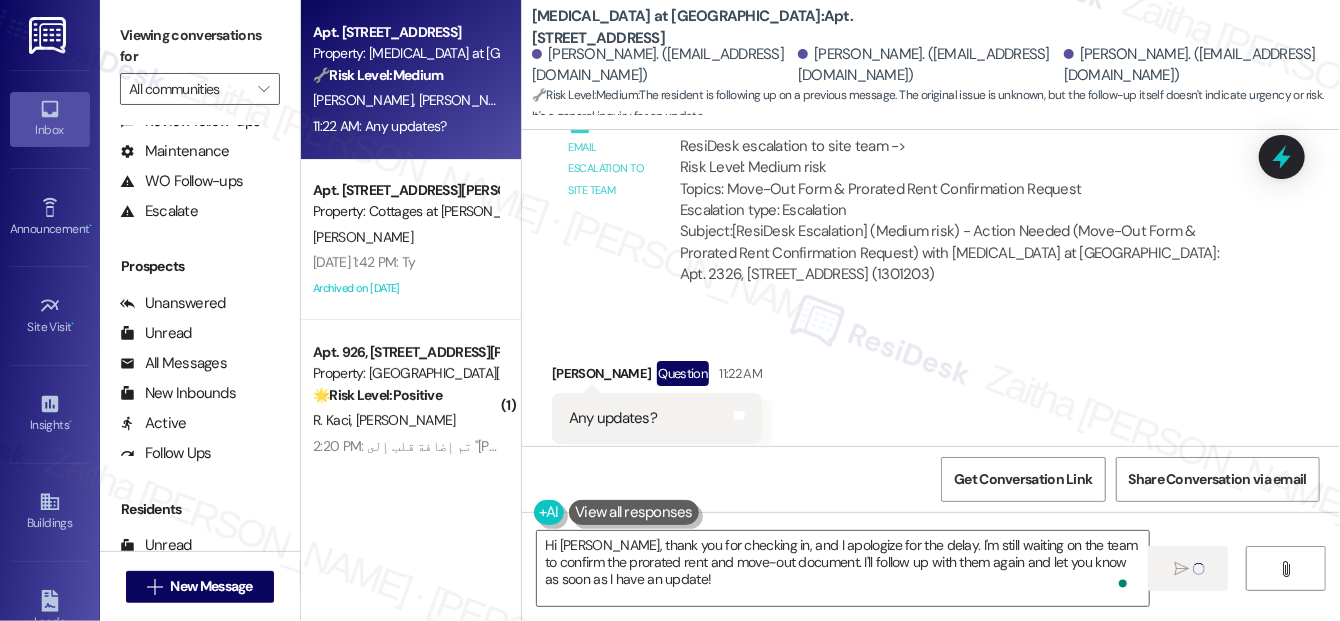 type 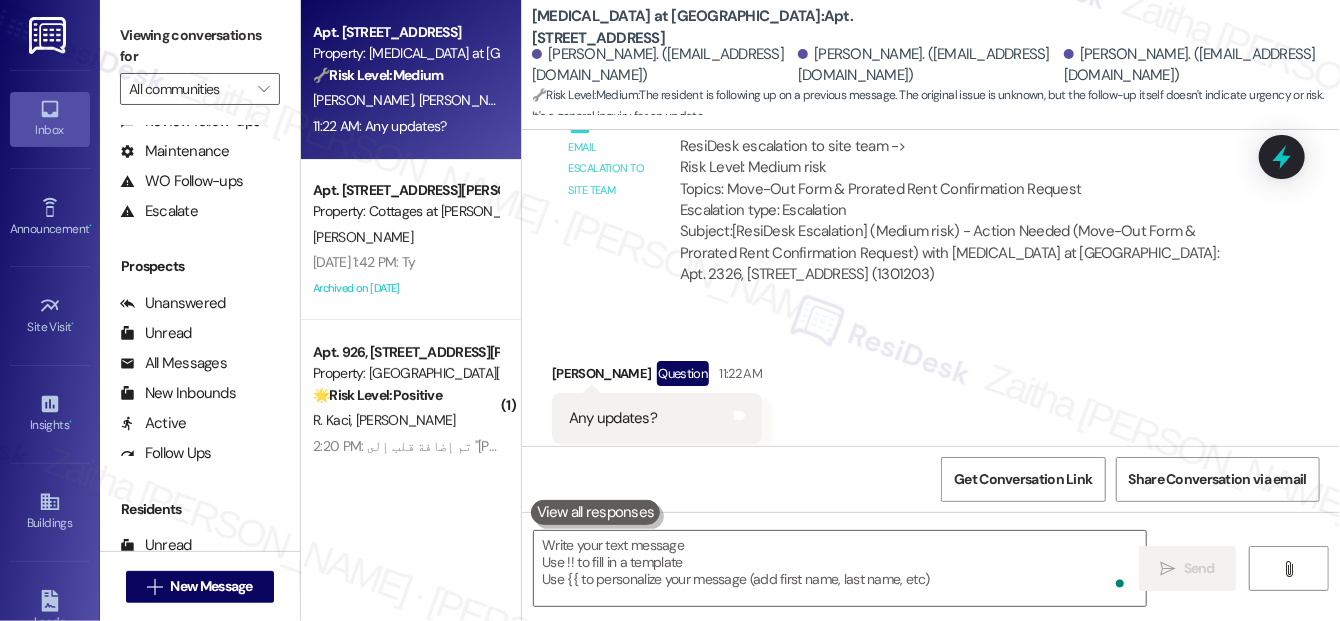 scroll, scrollTop: 2809, scrollLeft: 0, axis: vertical 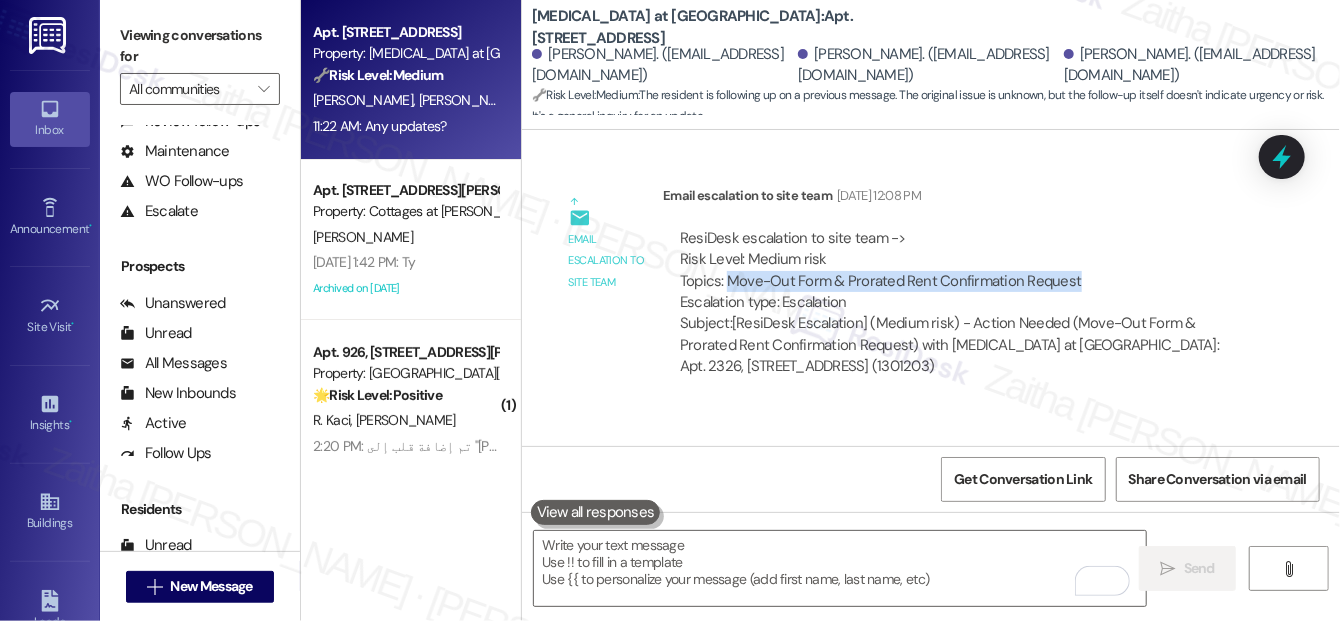 drag, startPoint x: 726, startPoint y: 234, endPoint x: 1106, endPoint y: 246, distance: 380.18942 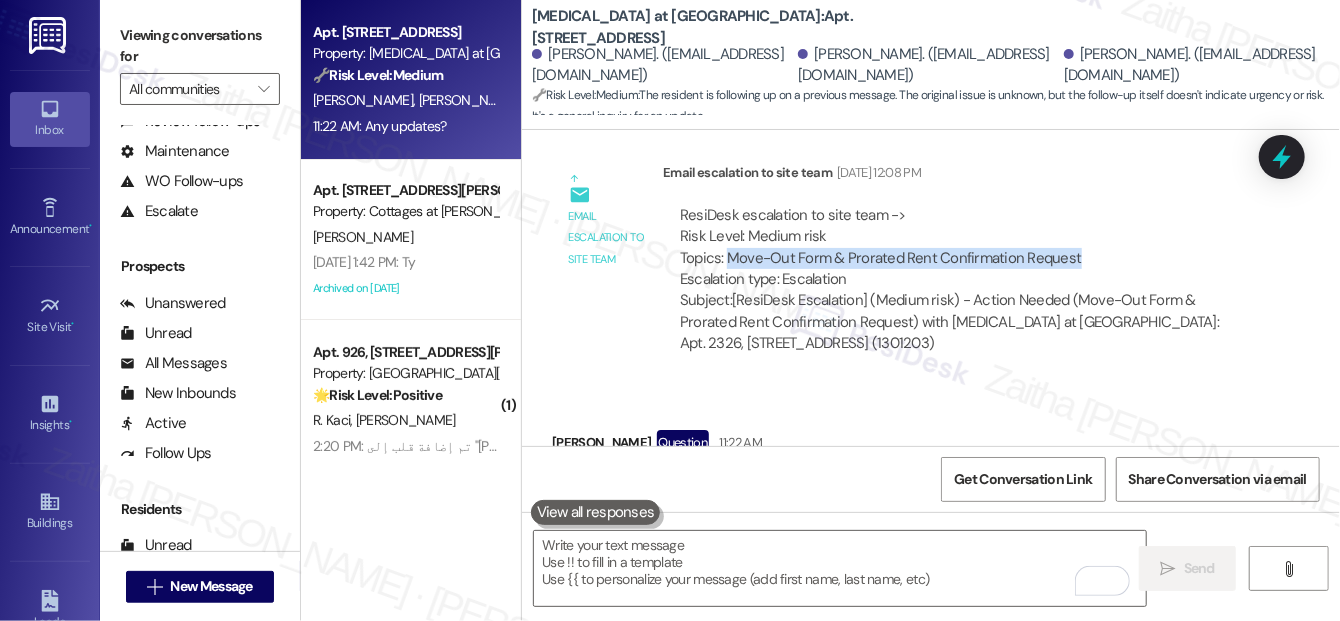 scroll, scrollTop: 2627, scrollLeft: 0, axis: vertical 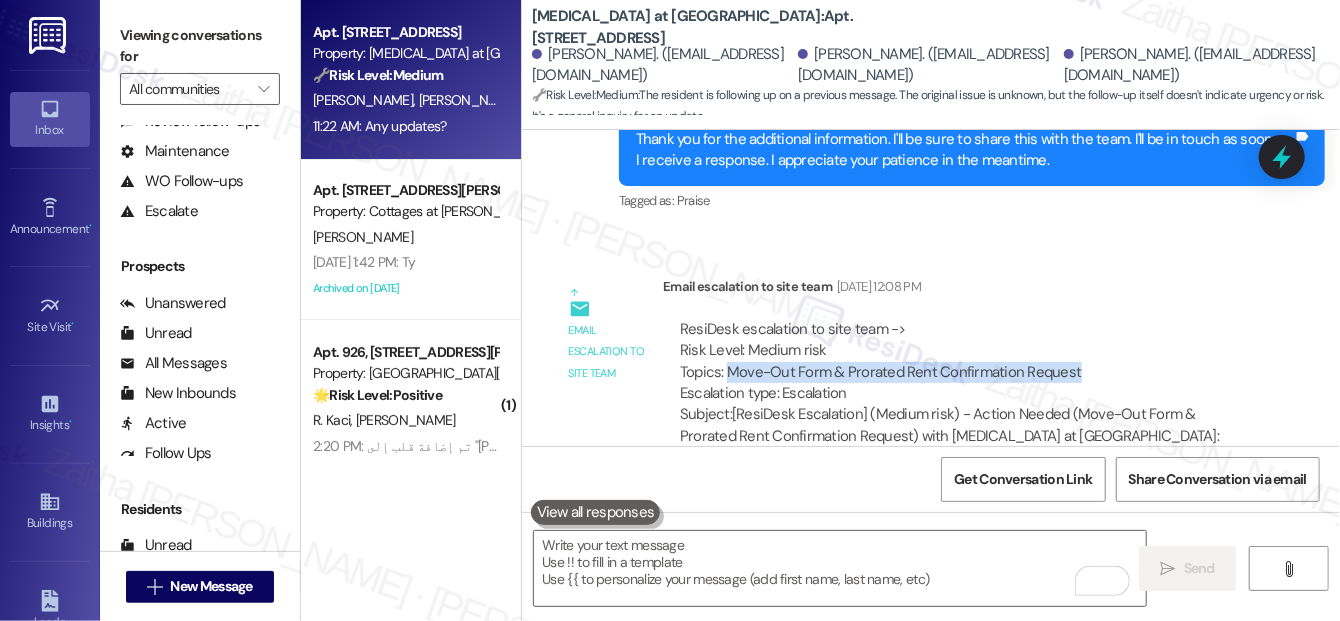 drag, startPoint x: 1285, startPoint y: 148, endPoint x: 1275, endPoint y: 164, distance: 18.867962 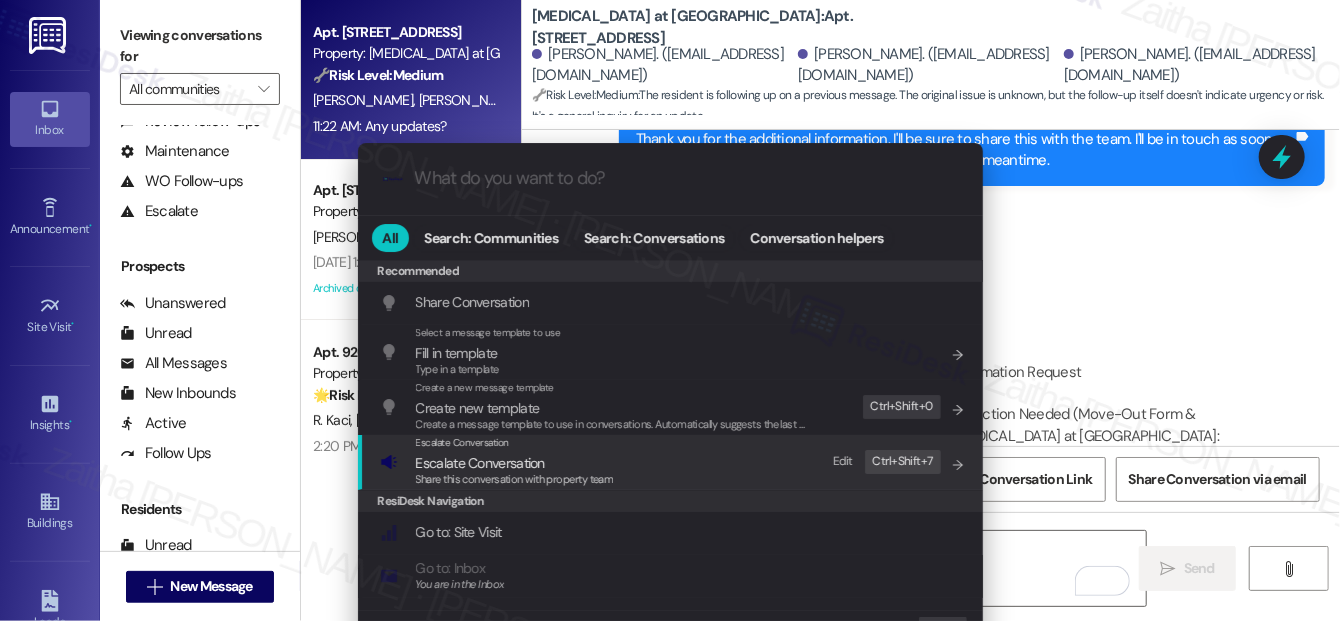 click on "Escalate Conversation" at bounding box center [480, 463] 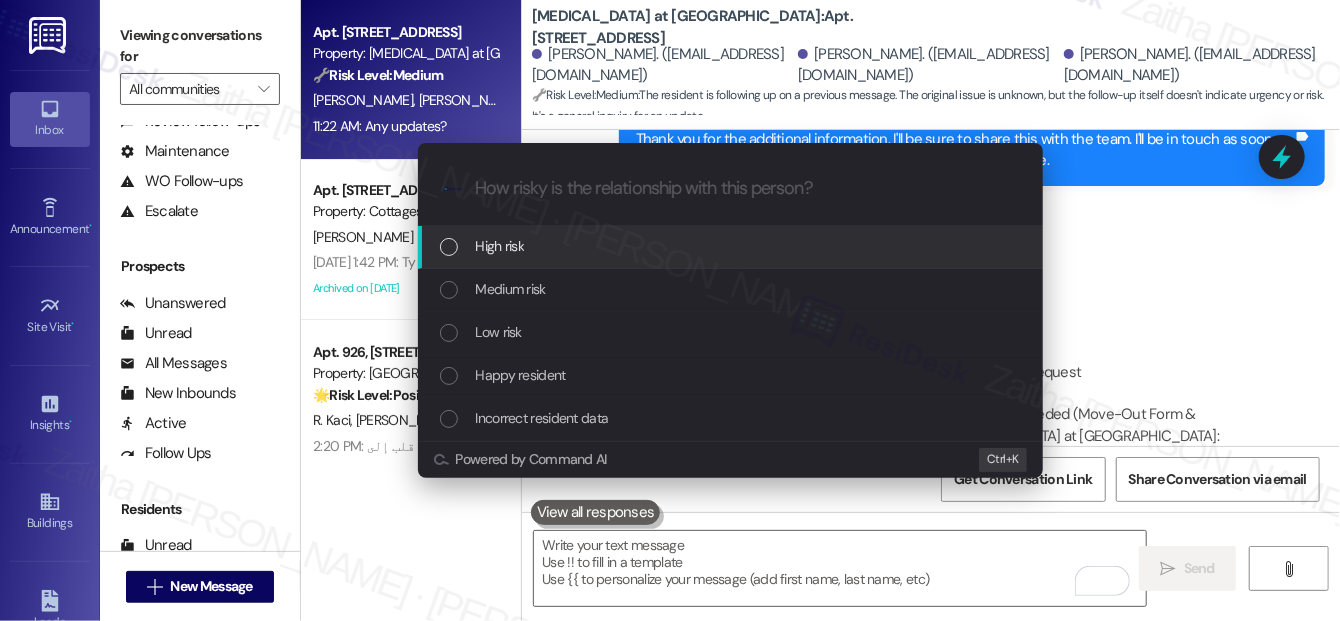 click on "High risk" at bounding box center (732, 246) 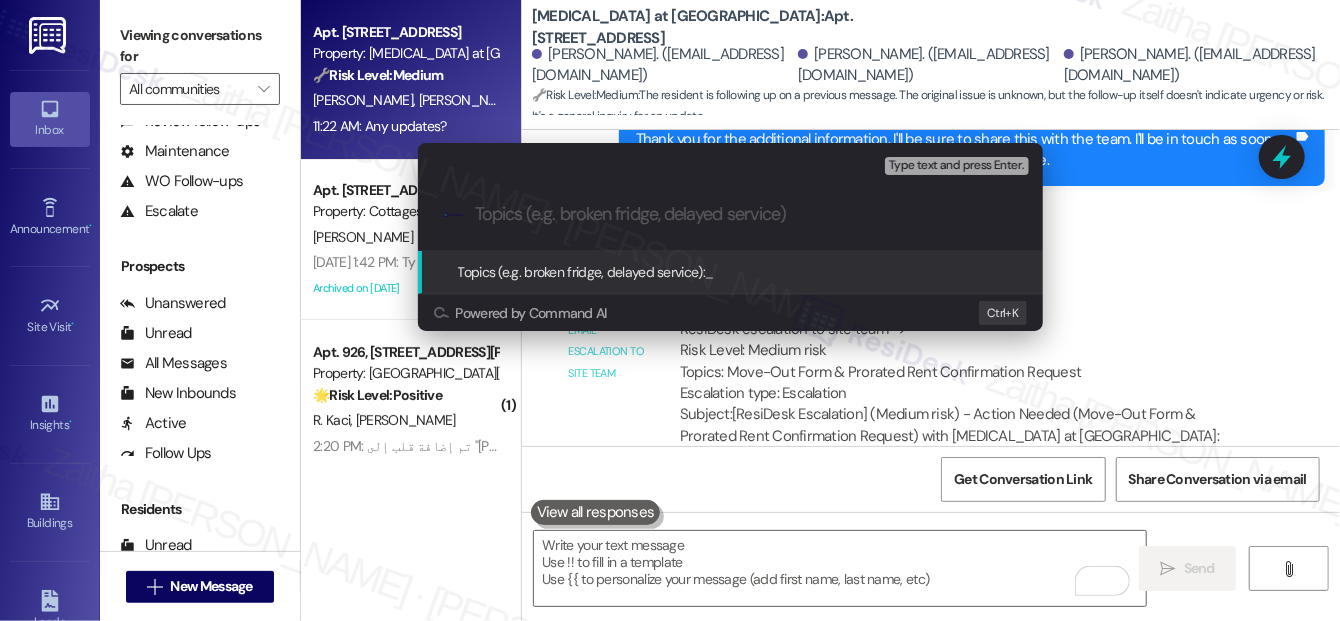 paste on "Move-Out Form & Prorated Rent Confirmation Request" 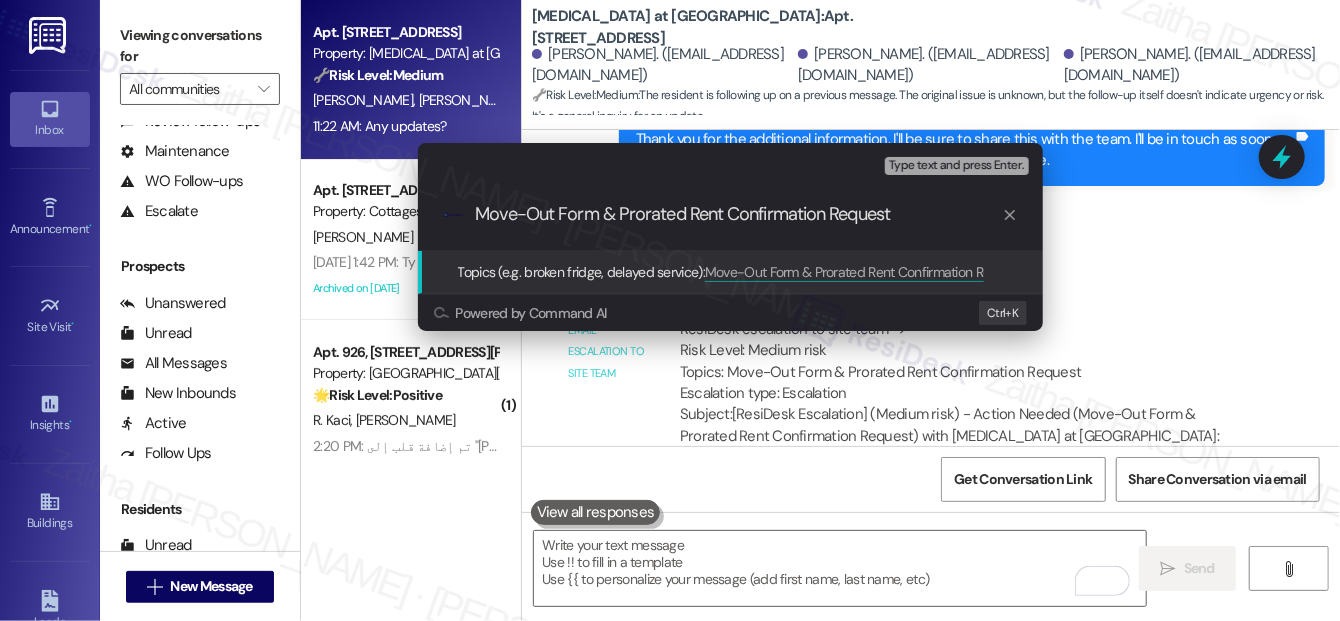 click on ".cls-1{fill:#0a055f;}.cls-2{fill:#0cc4c4;} resideskLogoBlueOrange Move-Out Form & Prorated Rent Confirmation Request" at bounding box center (730, 214) 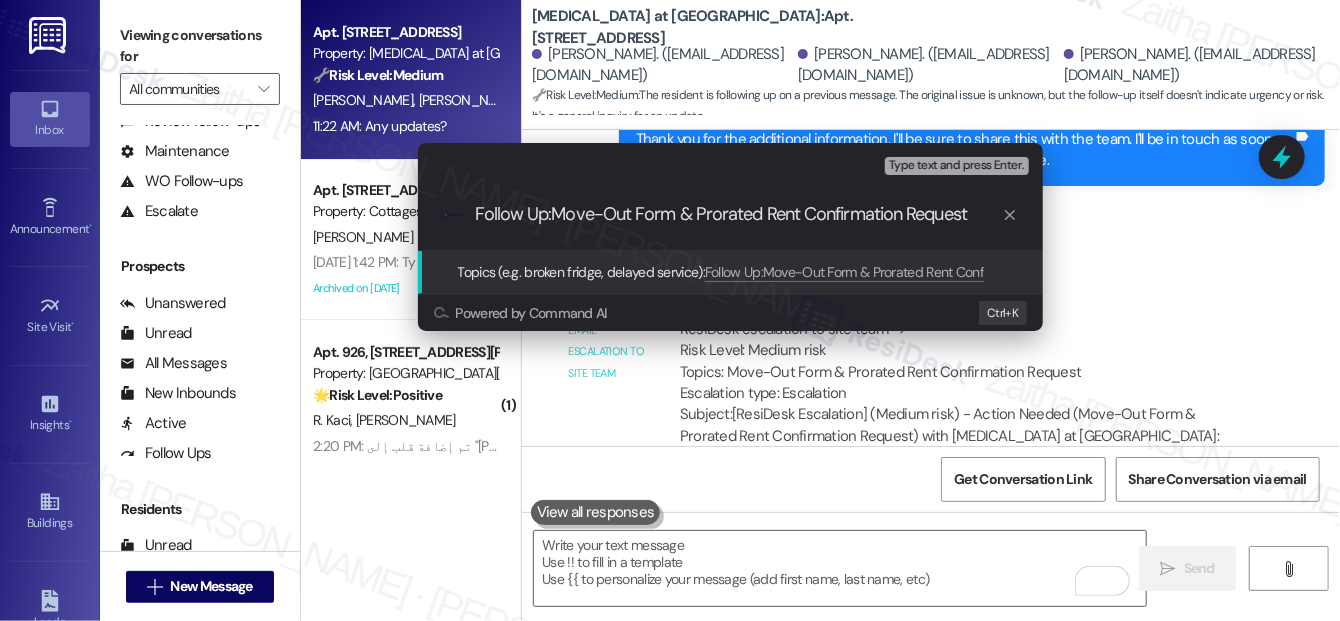 type on "Follow Up: Move-Out Form & Prorated Rent Confirmation Request" 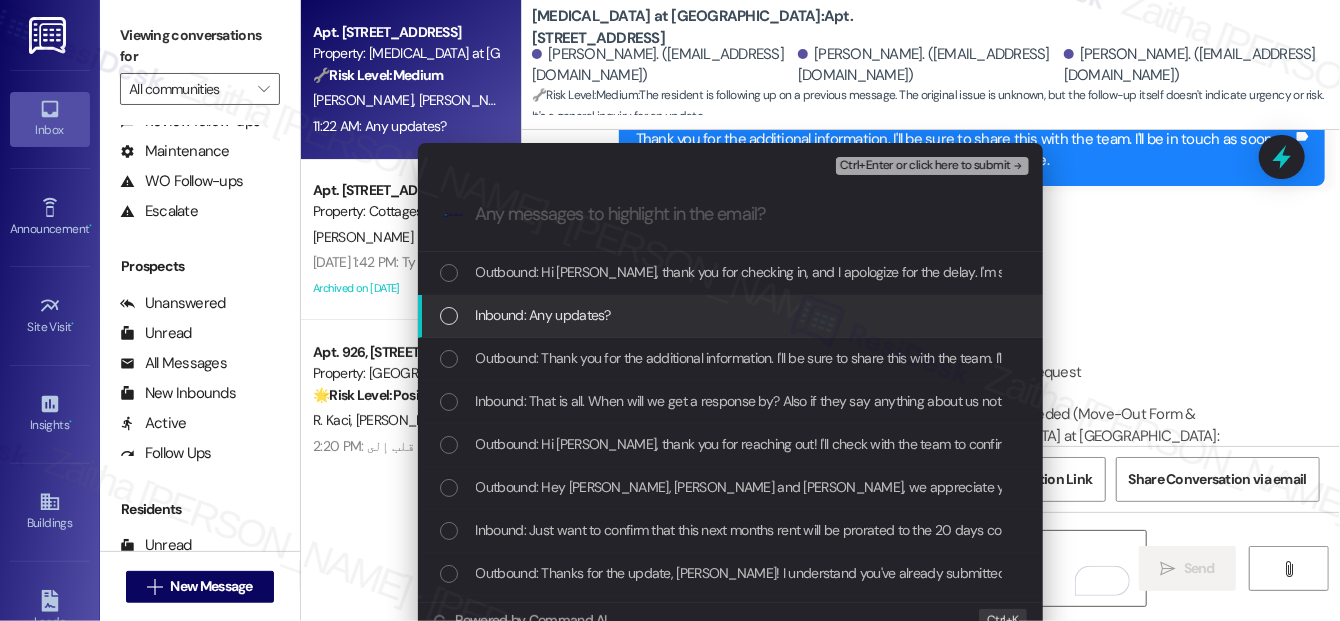 type 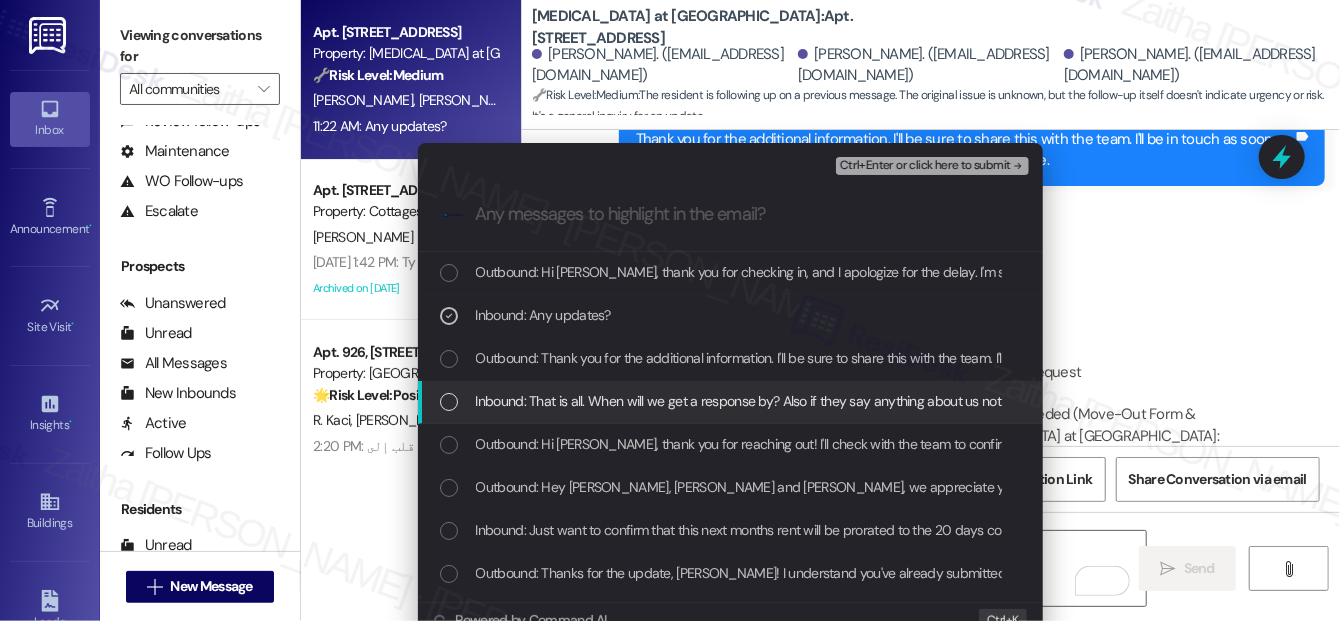 click at bounding box center (449, 402) 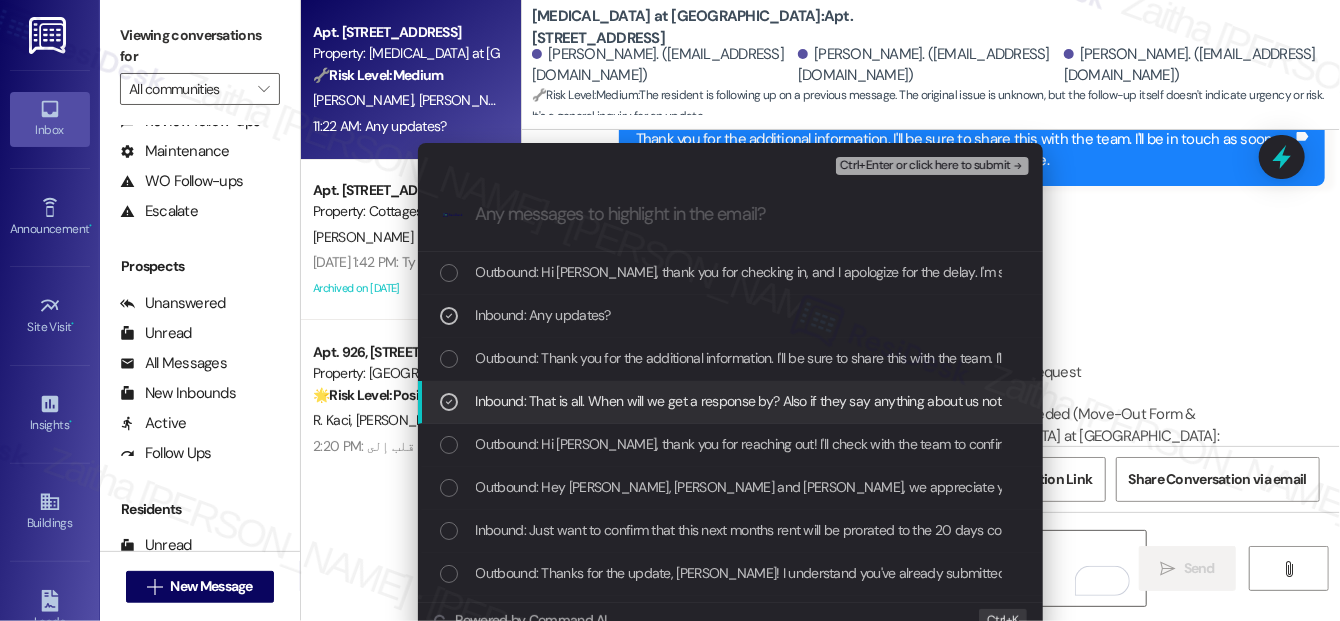 click 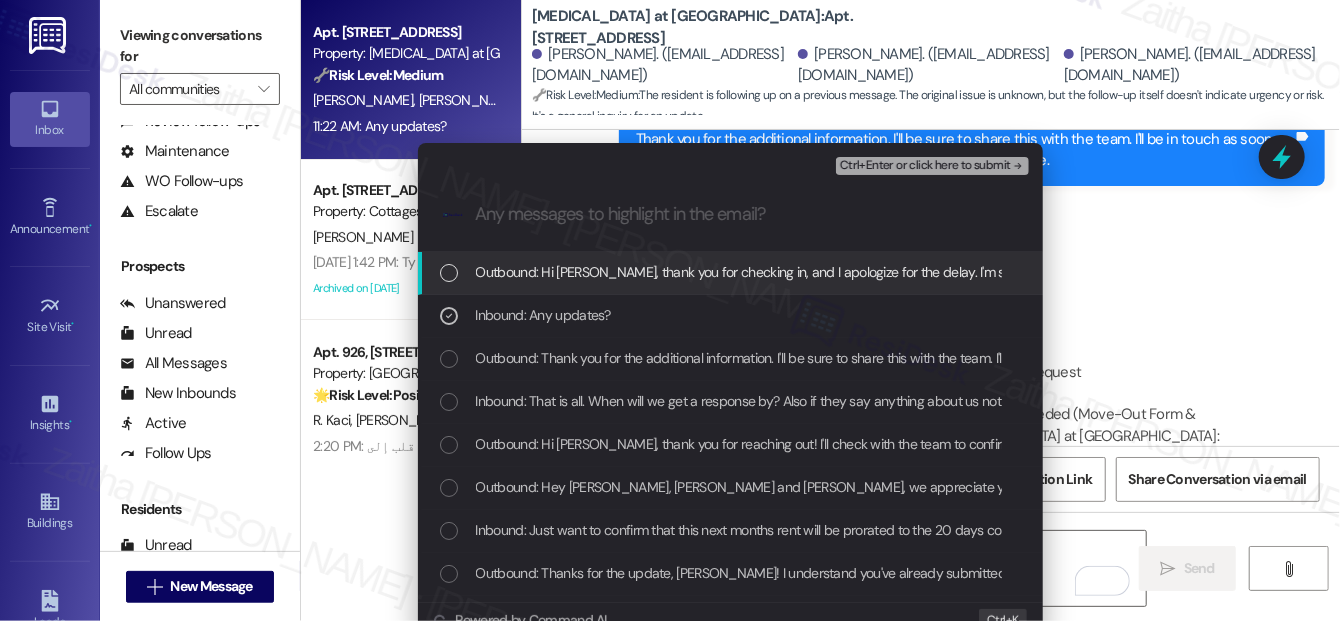 click on "Ctrl+Enter or click here to submit" at bounding box center (925, 166) 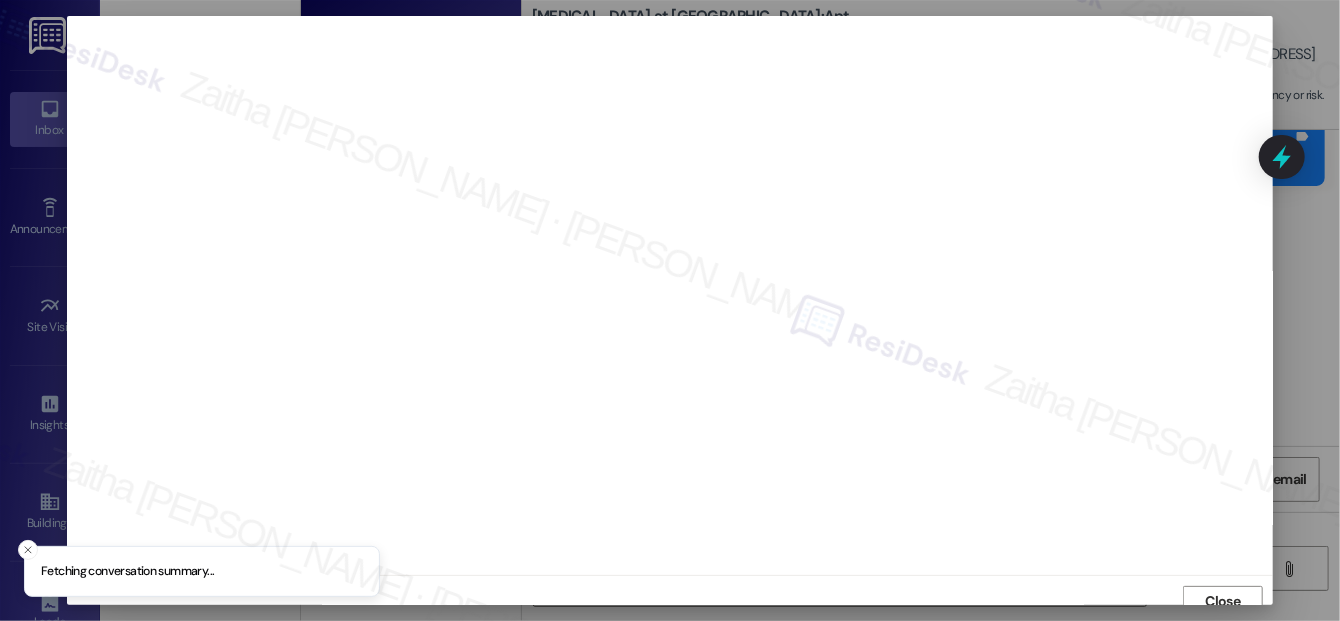 scroll, scrollTop: 12, scrollLeft: 0, axis: vertical 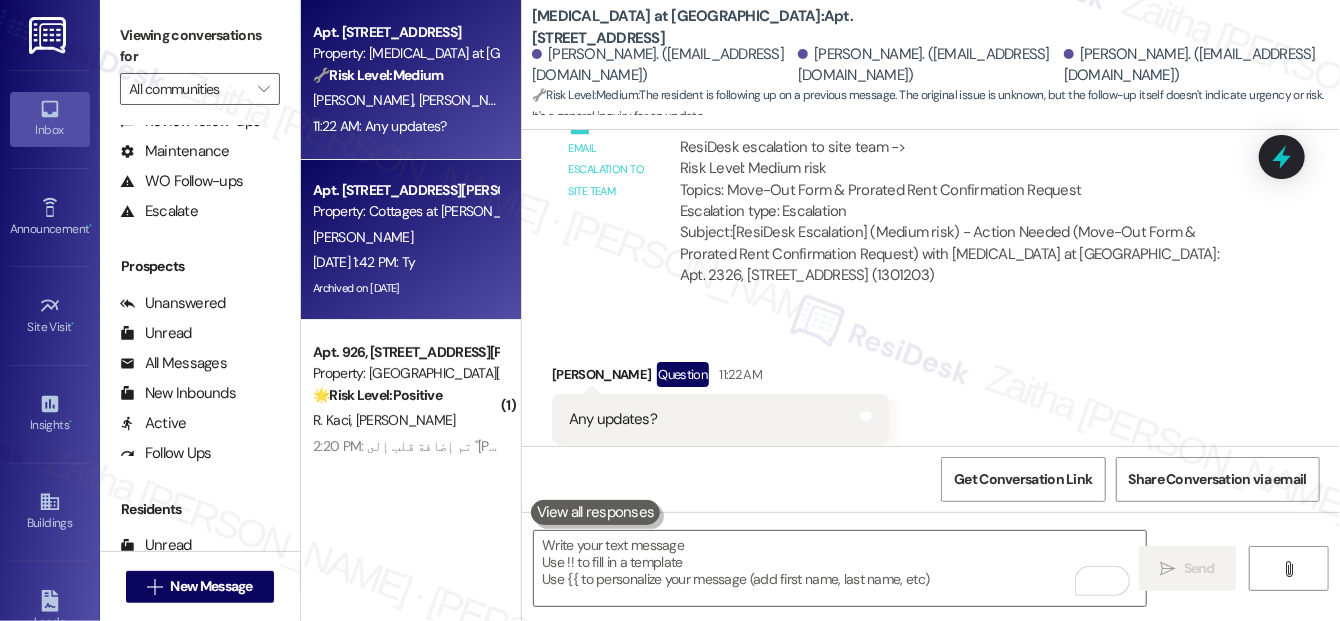 click on "[PERSON_NAME]" at bounding box center [405, 237] 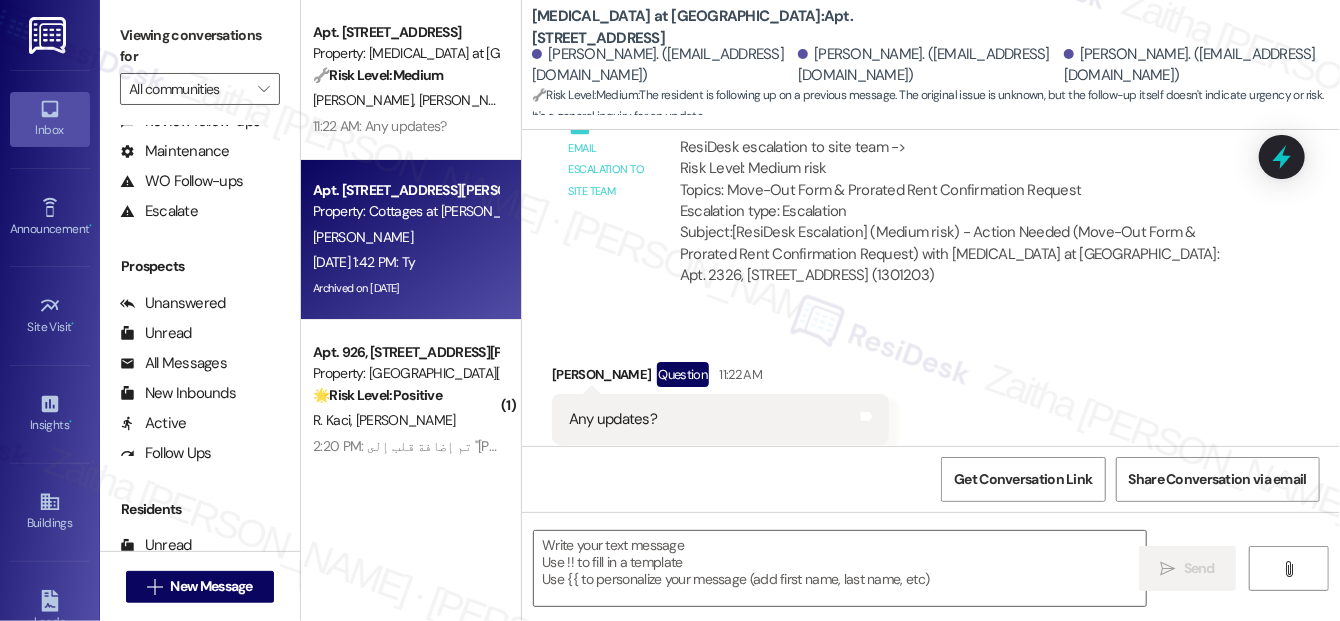type on "Fetching suggested responses. Please feel free to read through the conversation in the meantime." 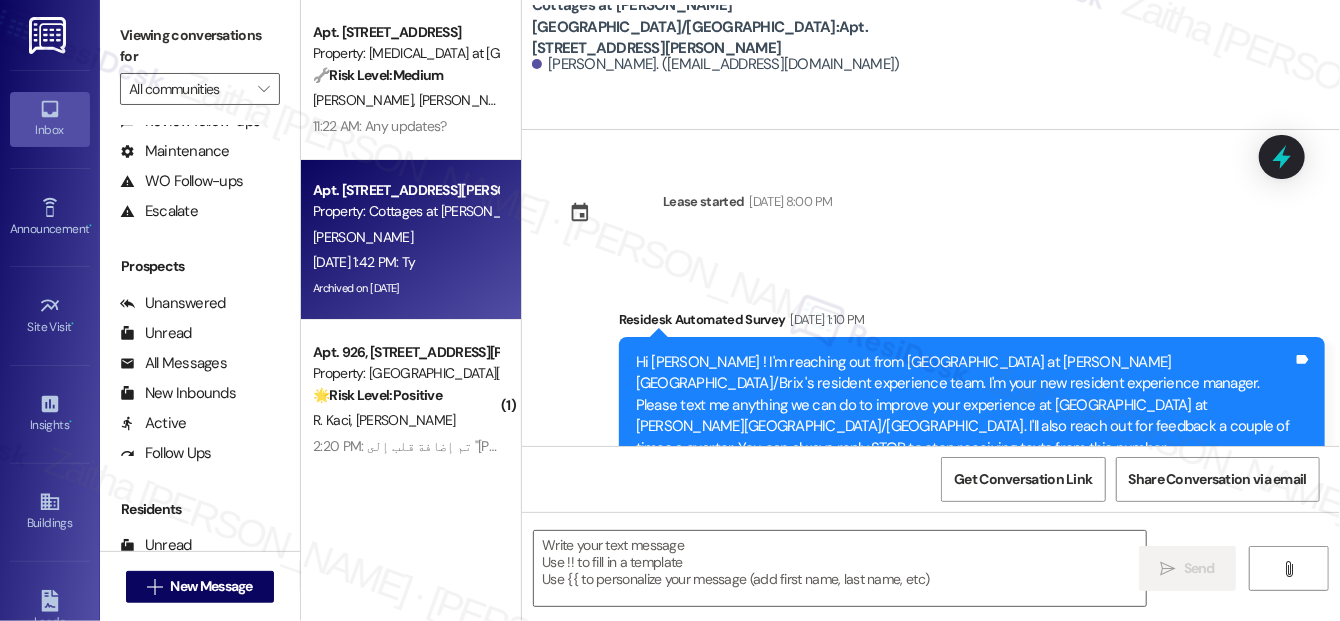 type on "Fetching suggested responses. Please feel free to read through the conversation in the meantime." 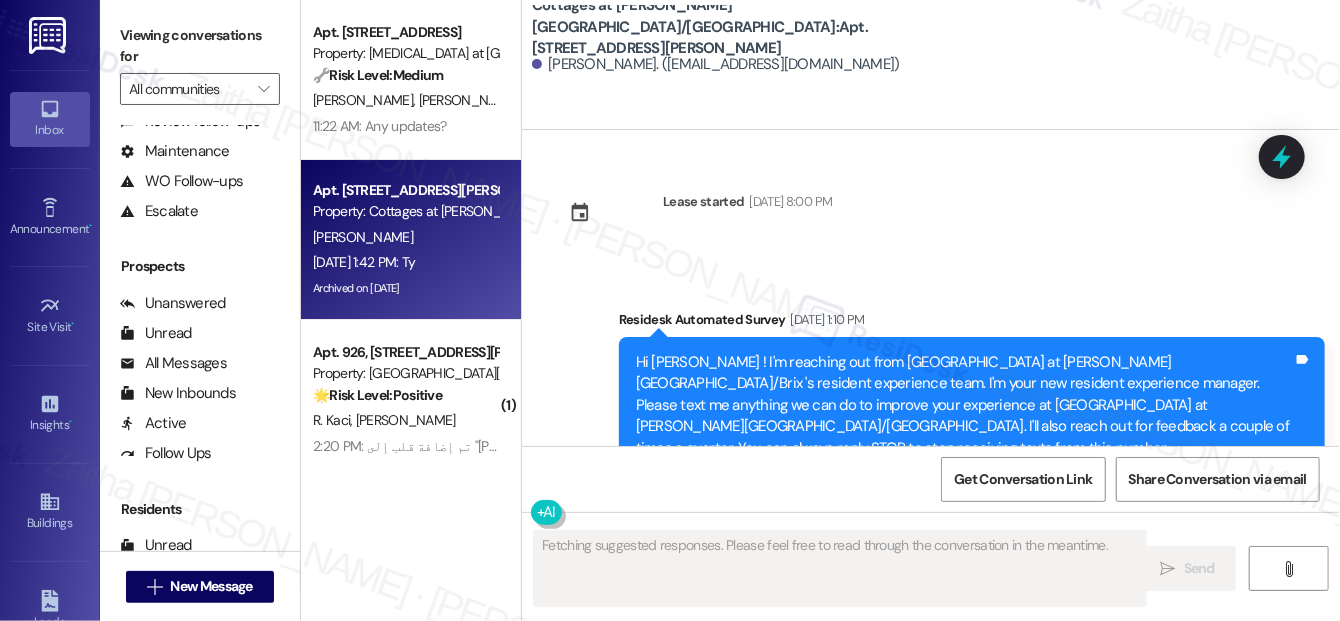 scroll, scrollTop: 28855, scrollLeft: 0, axis: vertical 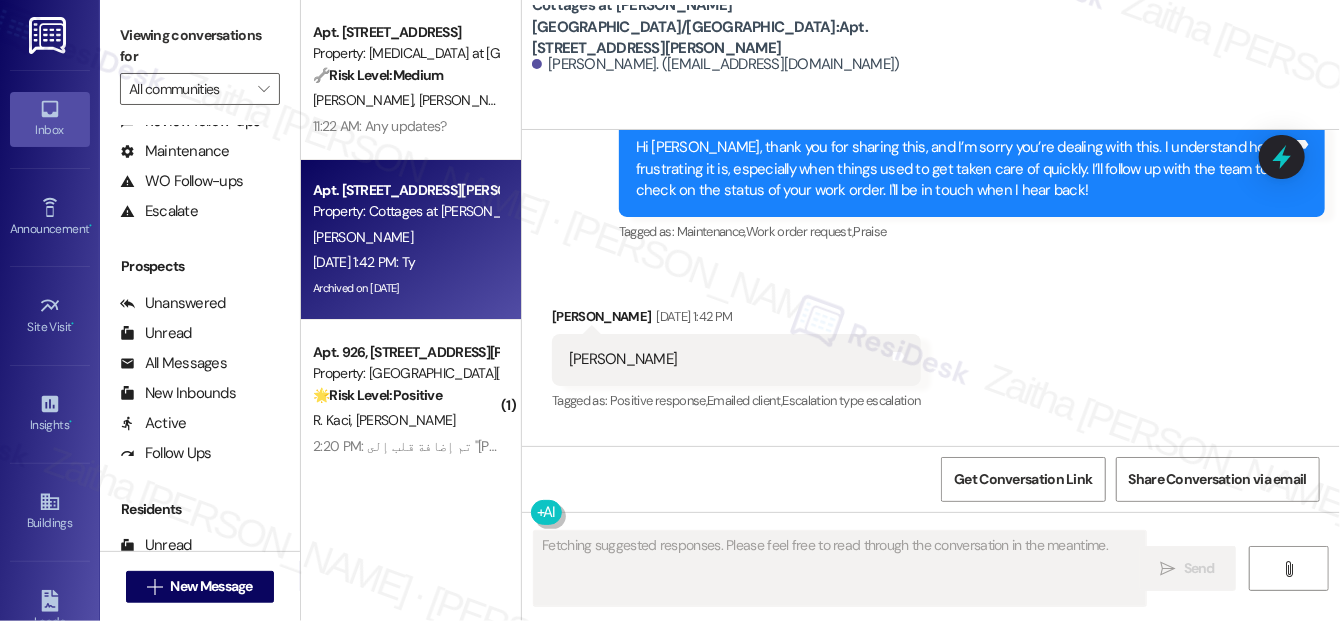 type 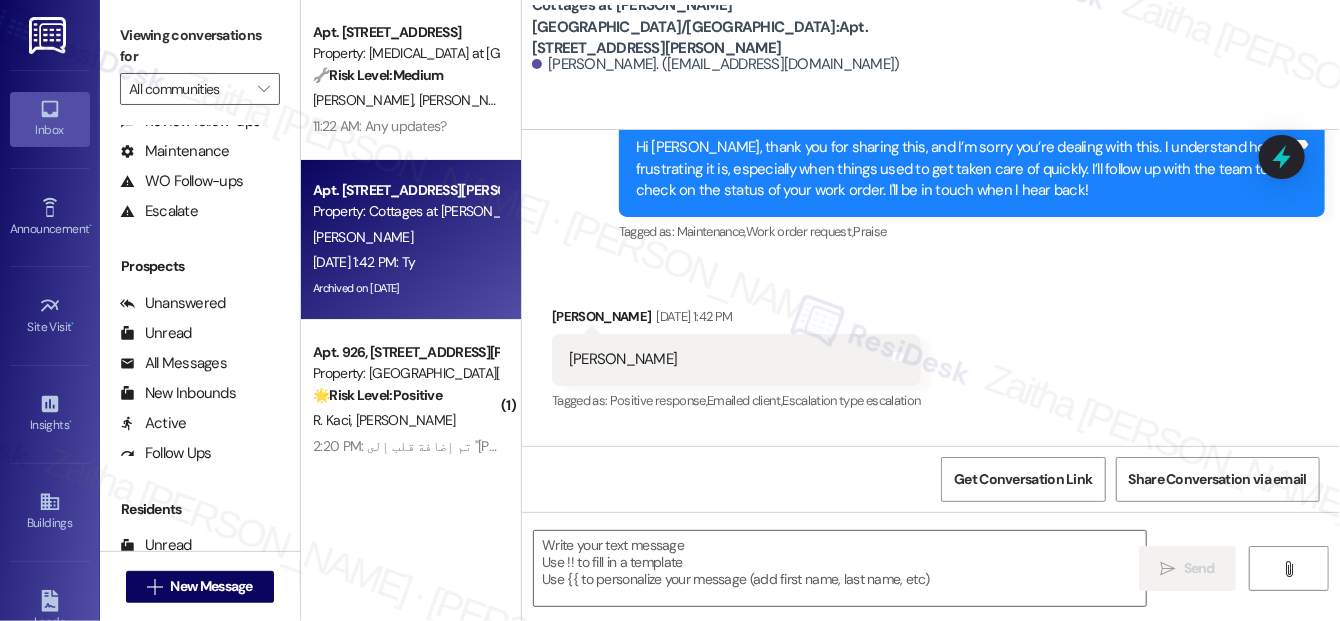 scroll, scrollTop: 181, scrollLeft: 0, axis: vertical 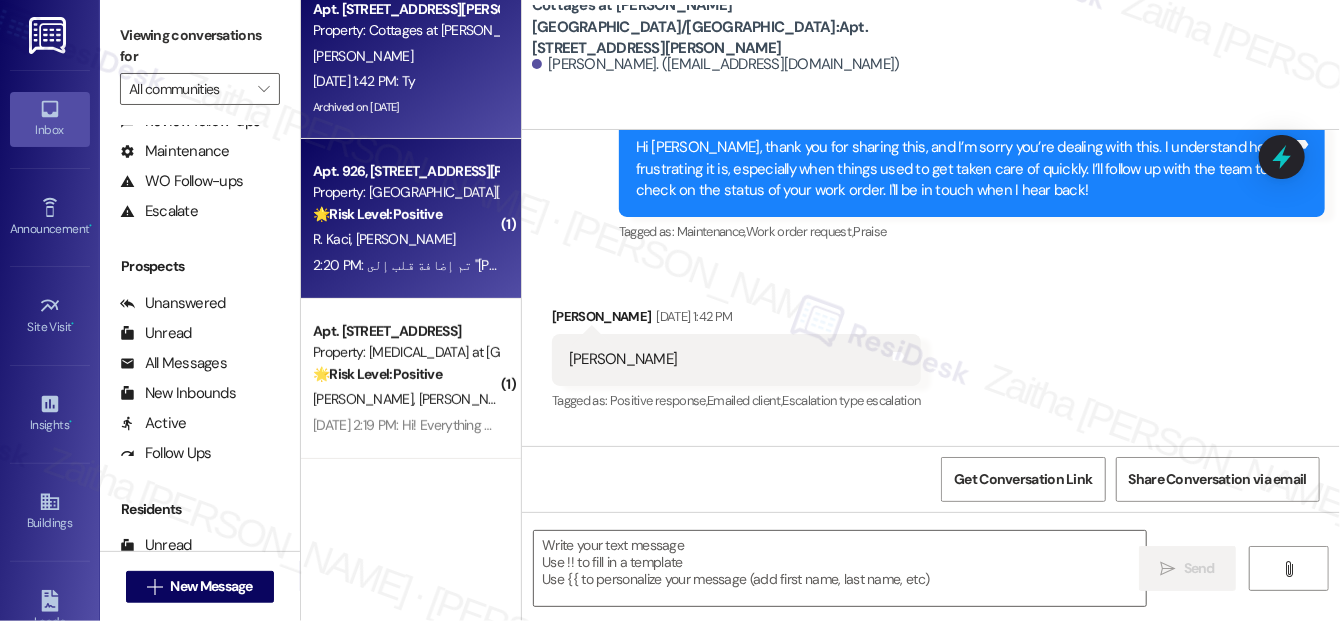 click on "[PERSON_NAME]" at bounding box center (406, 239) 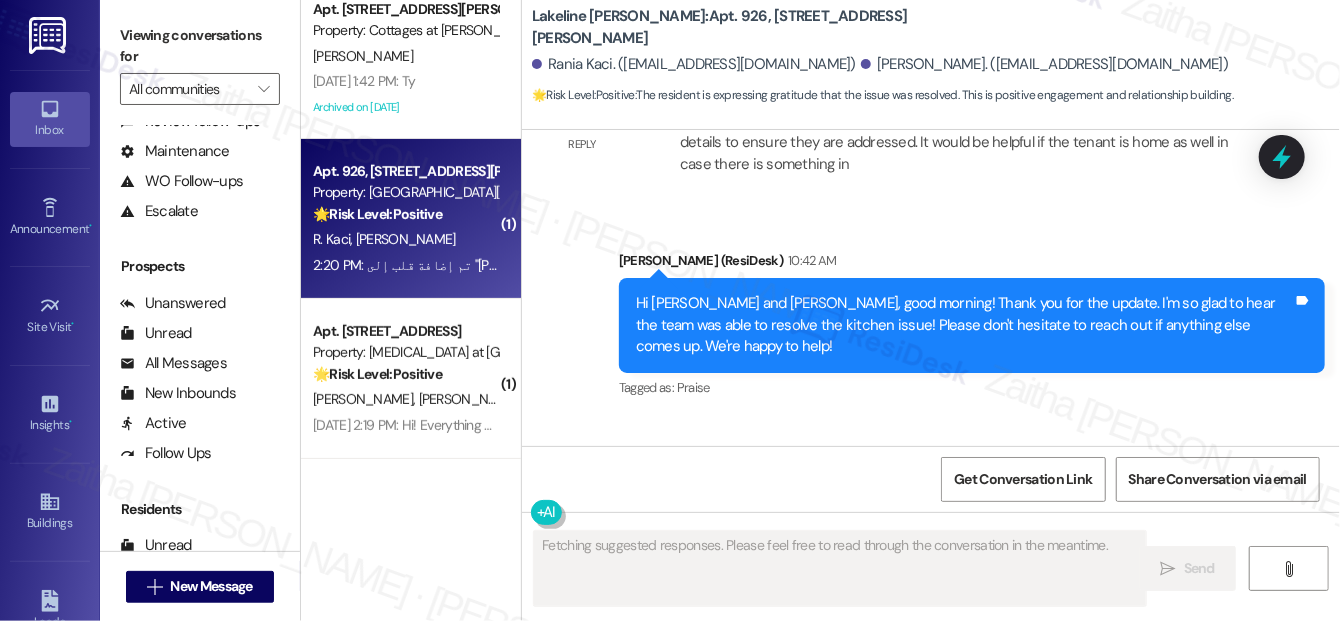 scroll, scrollTop: 6616, scrollLeft: 0, axis: vertical 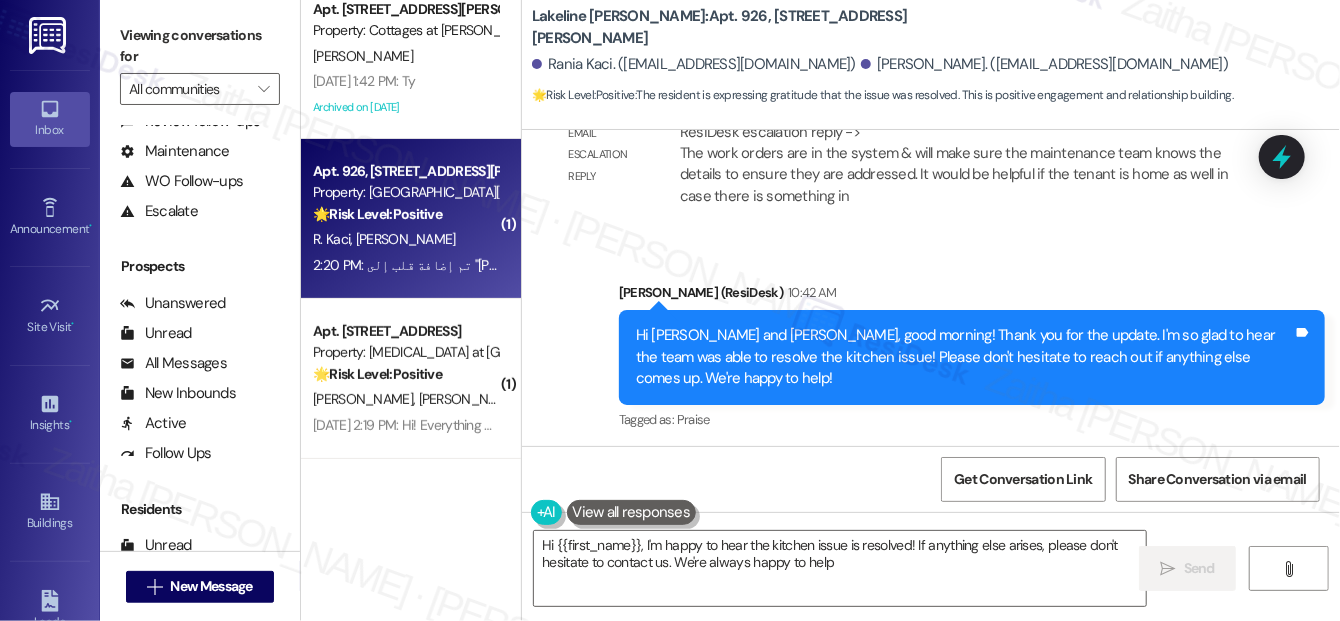 type on "Hi {{first_name}}, I'm happy to hear the kitchen issue is resolved! If anything else arises, please don't hesitate to contact us. We're always happy to help!" 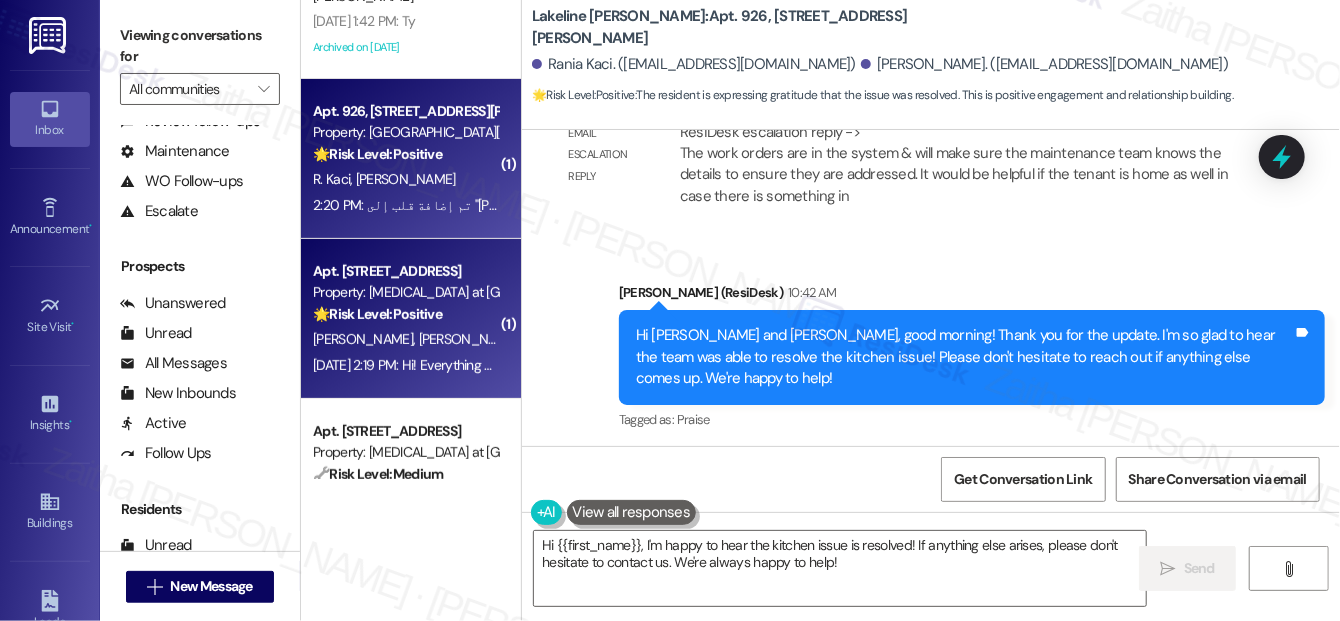 scroll, scrollTop: 272, scrollLeft: 0, axis: vertical 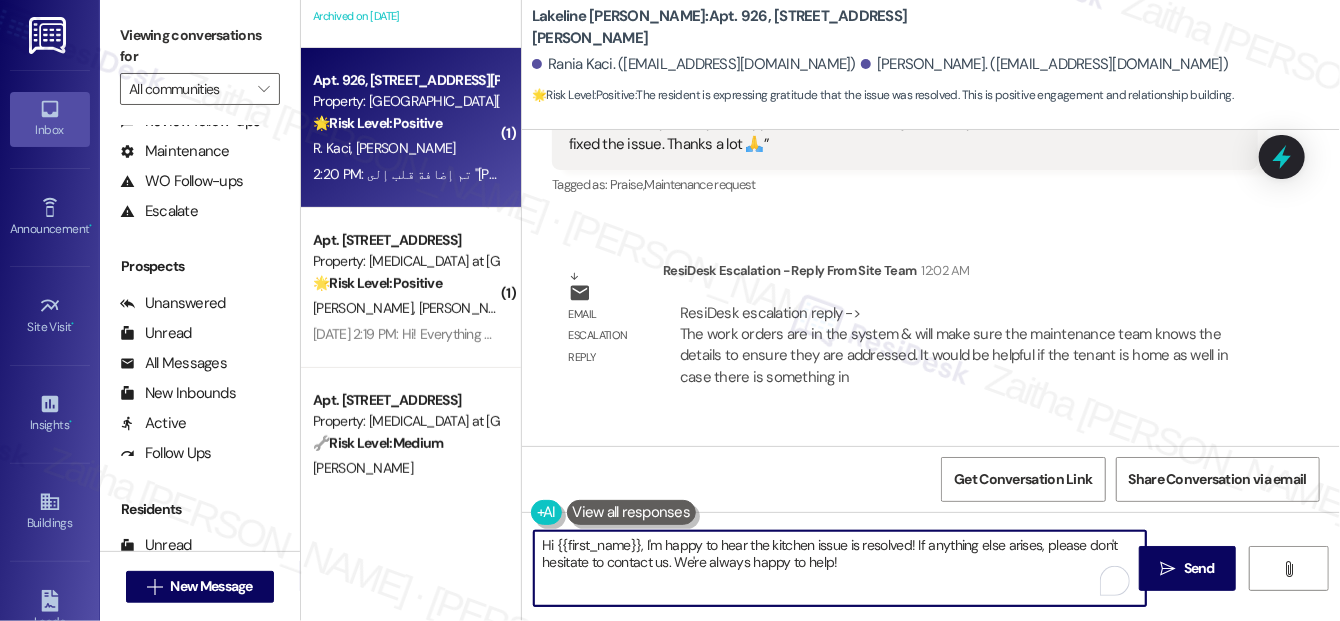 drag, startPoint x: 533, startPoint y: 546, endPoint x: 888, endPoint y: 588, distance: 357.47586 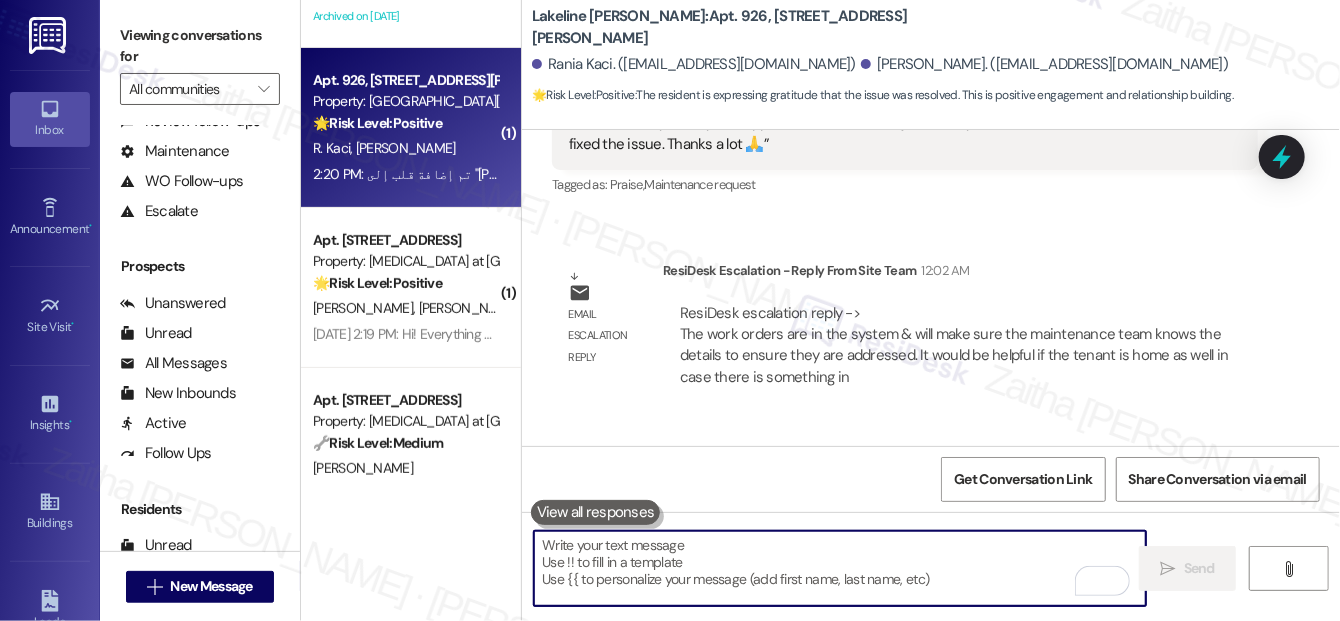 scroll, scrollTop: 0, scrollLeft: 0, axis: both 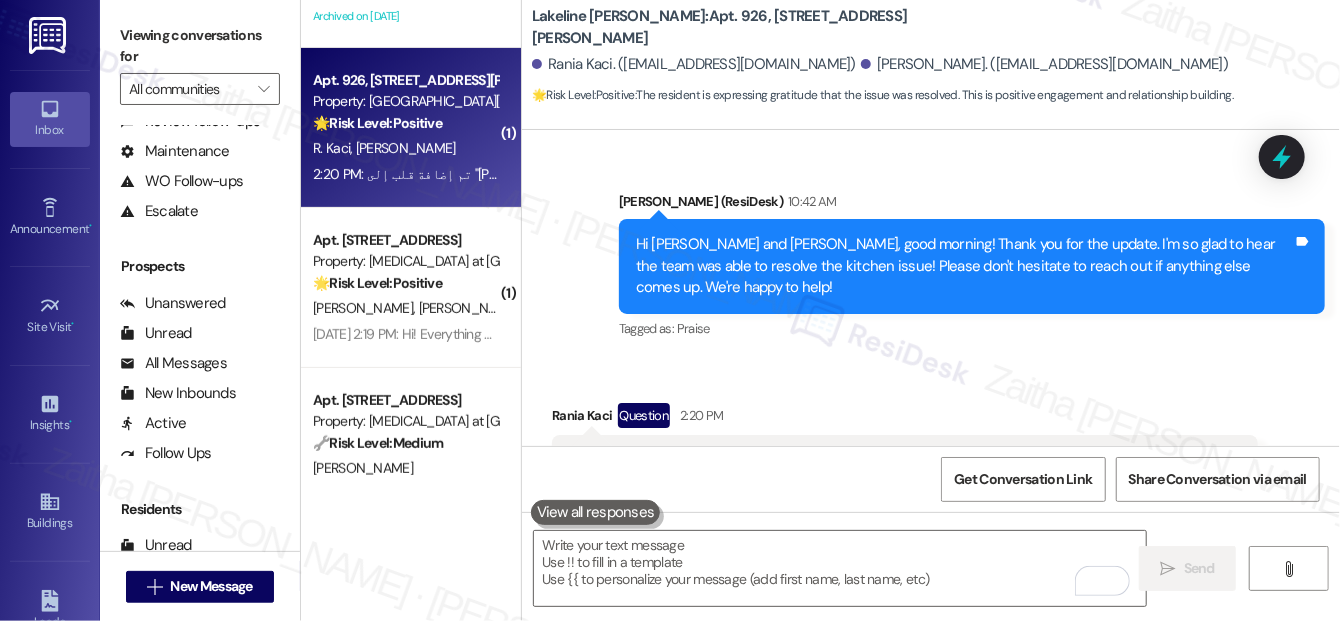 drag, startPoint x: 555, startPoint y: 328, endPoint x: 692, endPoint y: 324, distance: 137.05838 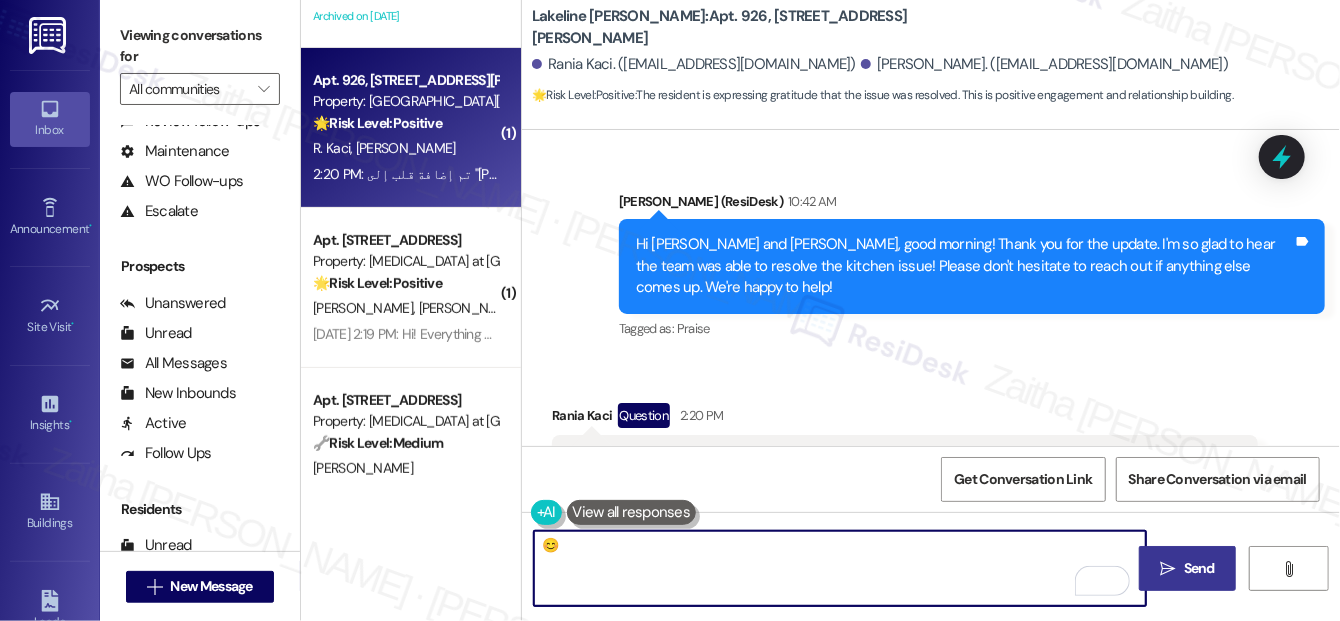 type on "😊" 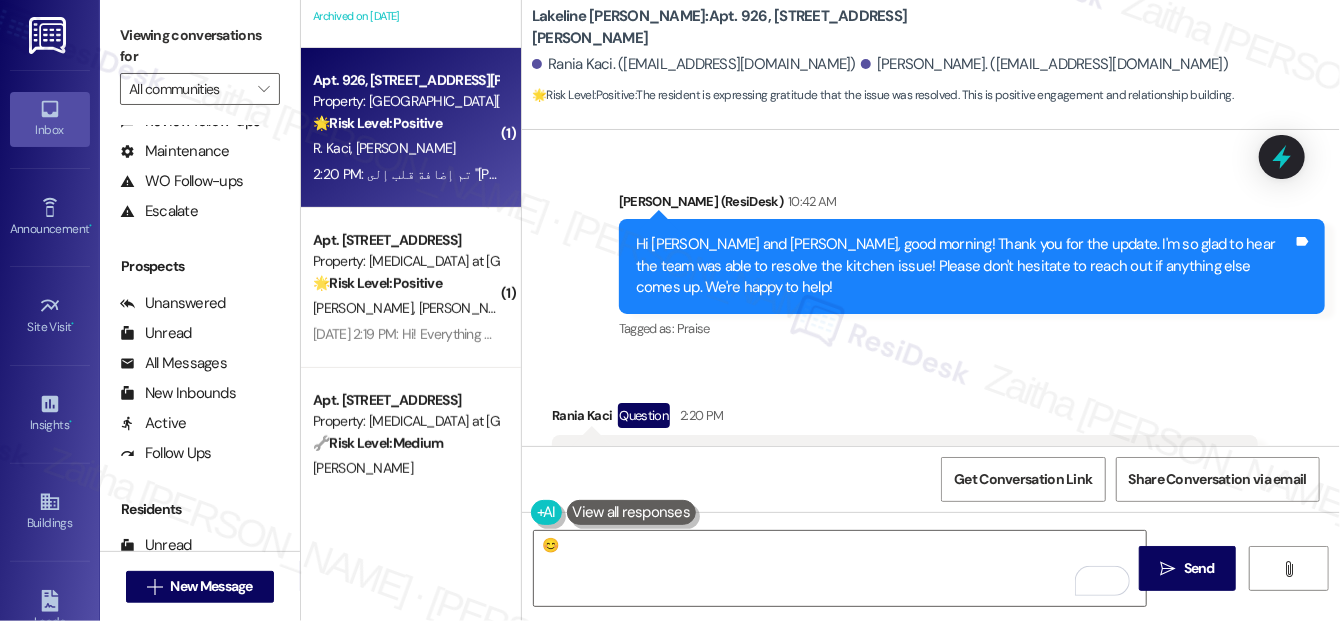 drag, startPoint x: 1182, startPoint y: 556, endPoint x: 1156, endPoint y: 538, distance: 31.622776 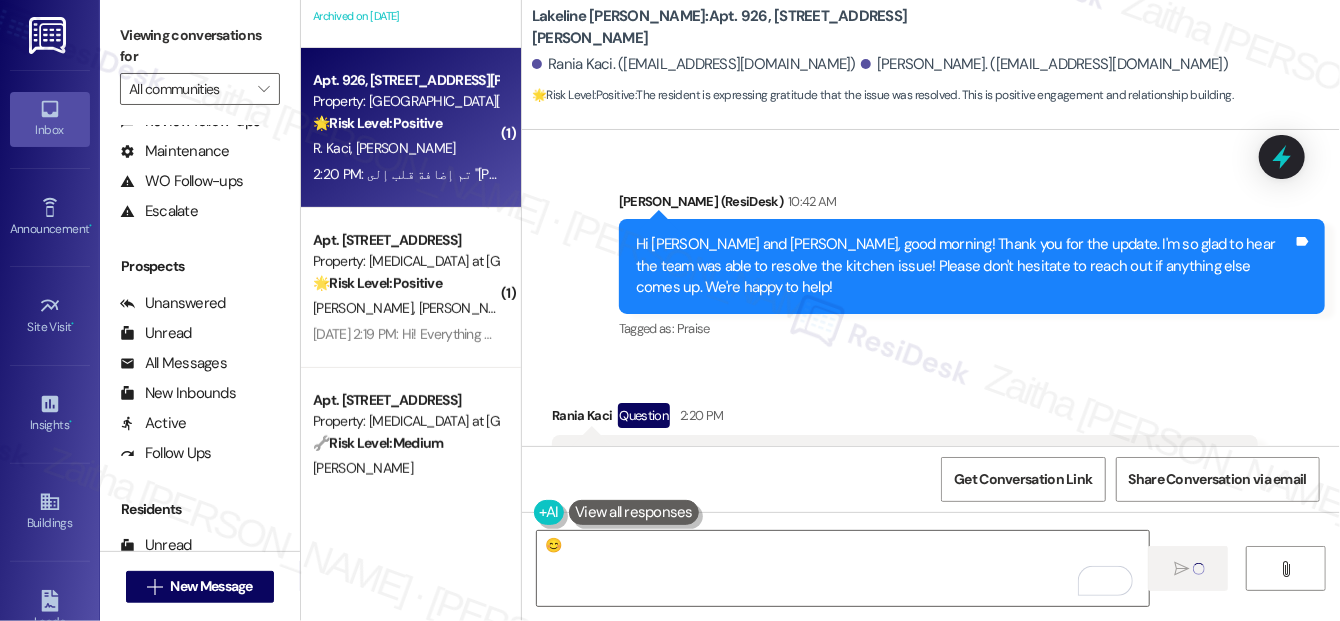 type 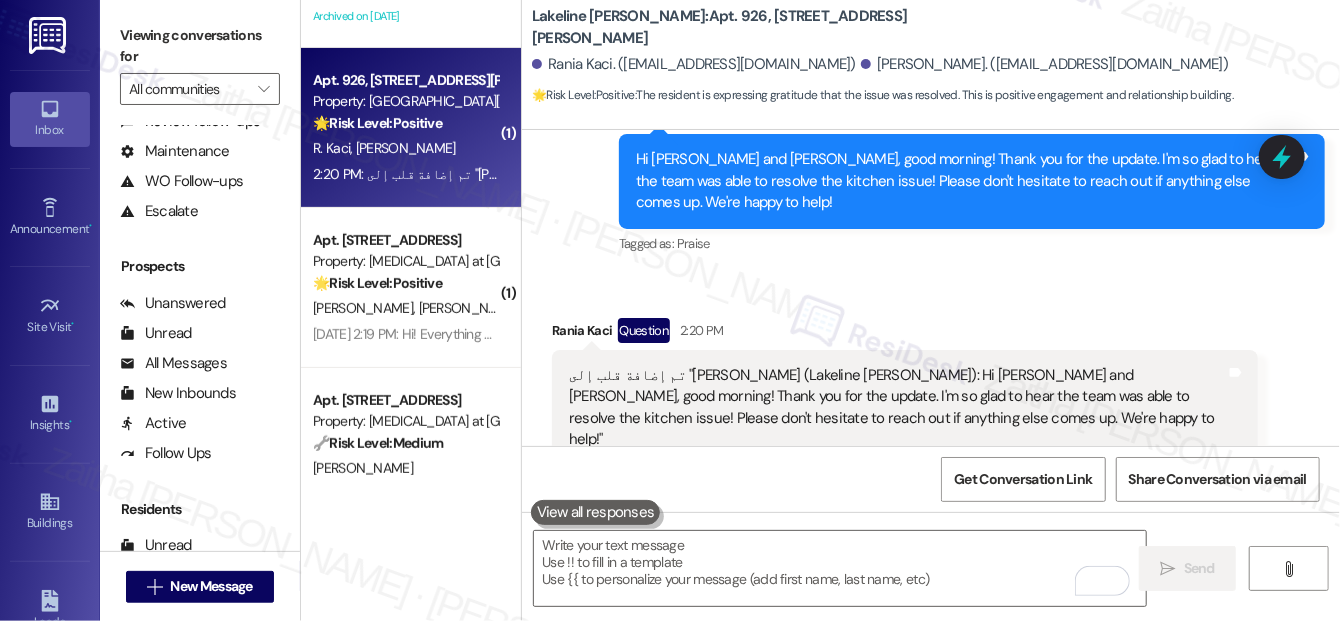 scroll, scrollTop: 6847, scrollLeft: 0, axis: vertical 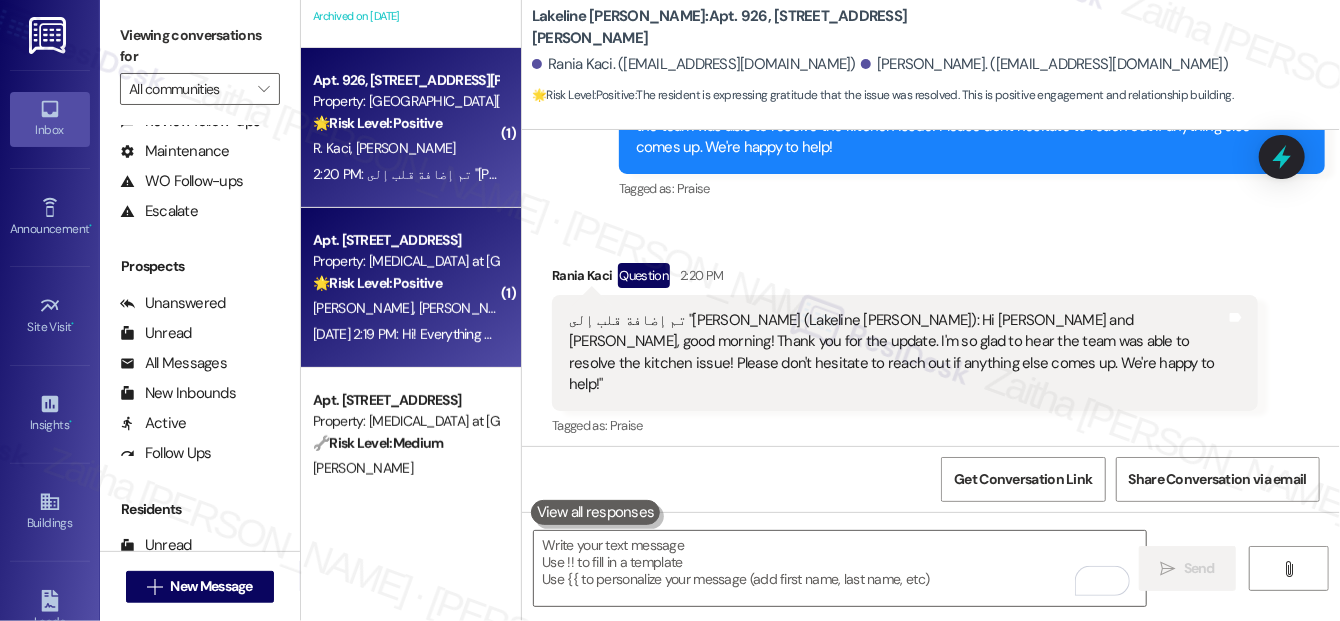 click on "[PERSON_NAME] [PERSON_NAME]" at bounding box center (405, 308) 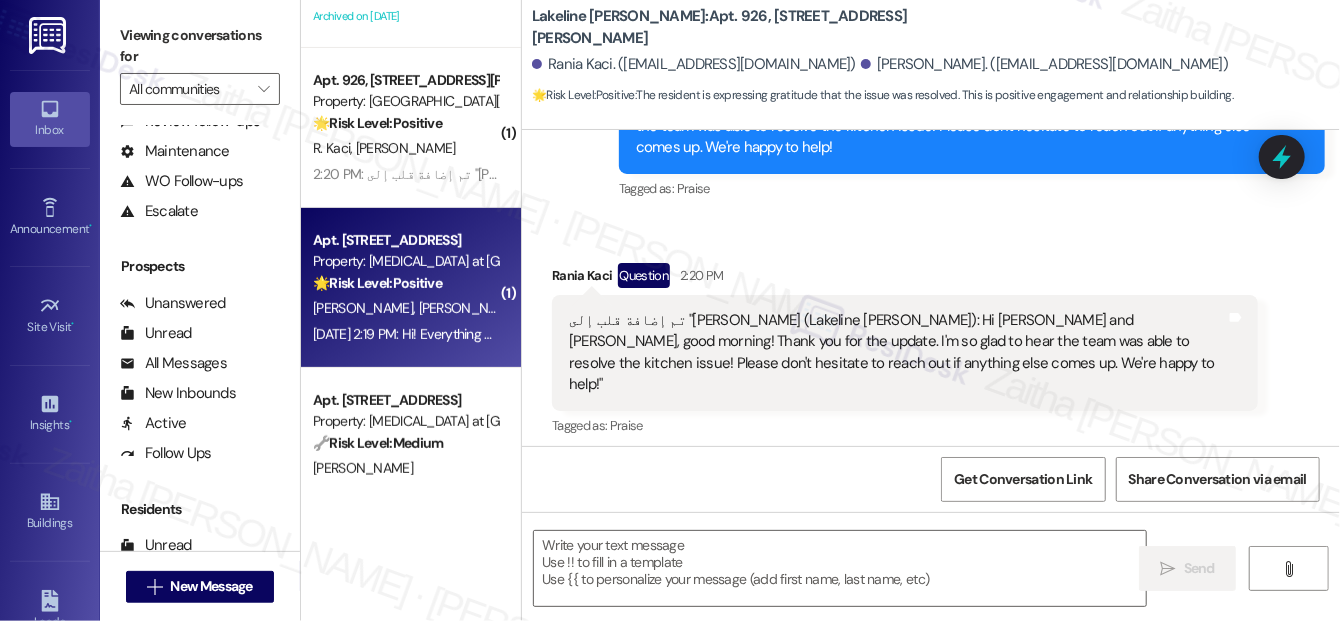 type on "Fetching suggested responses. Please feel free to read through the conversation in the meantime." 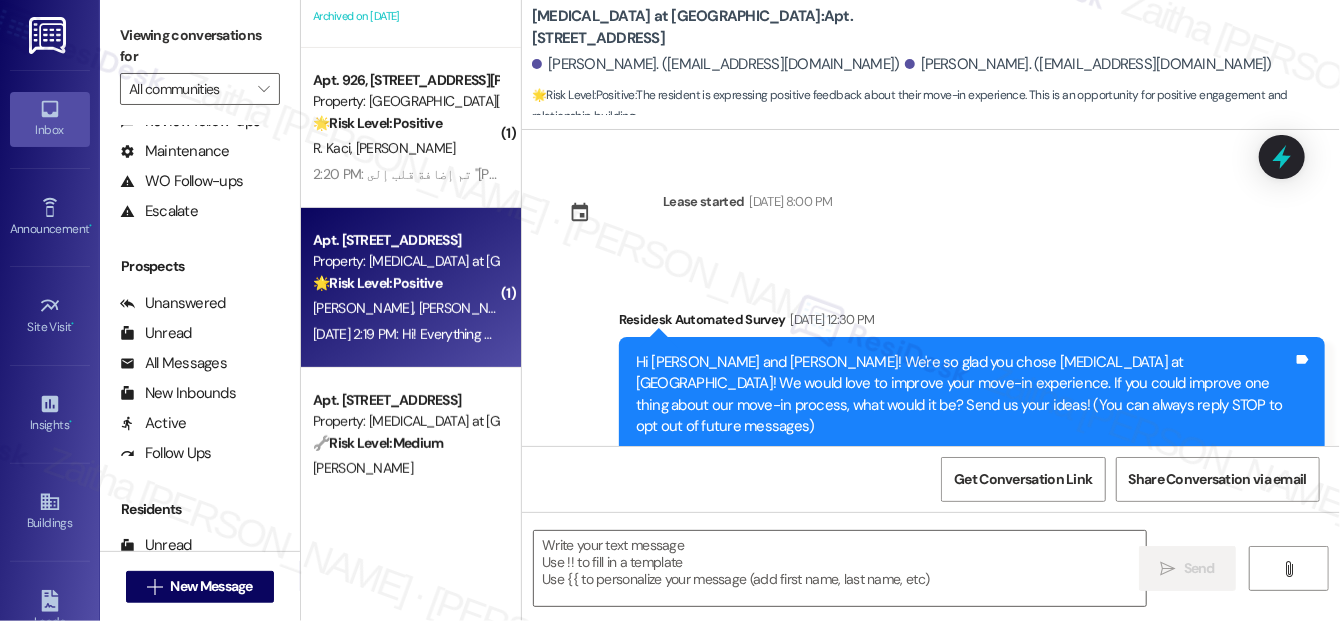 scroll, scrollTop: 0, scrollLeft: 0, axis: both 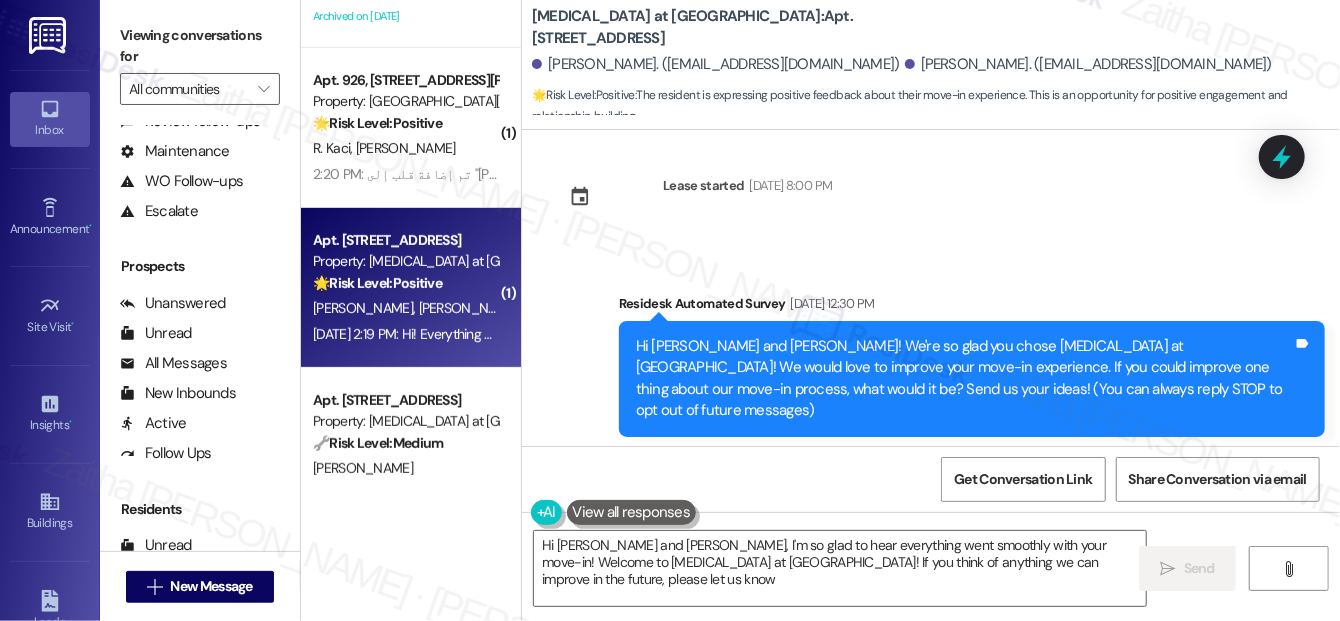 type on "Hi [PERSON_NAME] and [PERSON_NAME], I'm so glad to hear everything went smoothly with your move-in! Welcome to [MEDICAL_DATA] at [GEOGRAPHIC_DATA]! If you think of anything we can improve in the future, please let us know!" 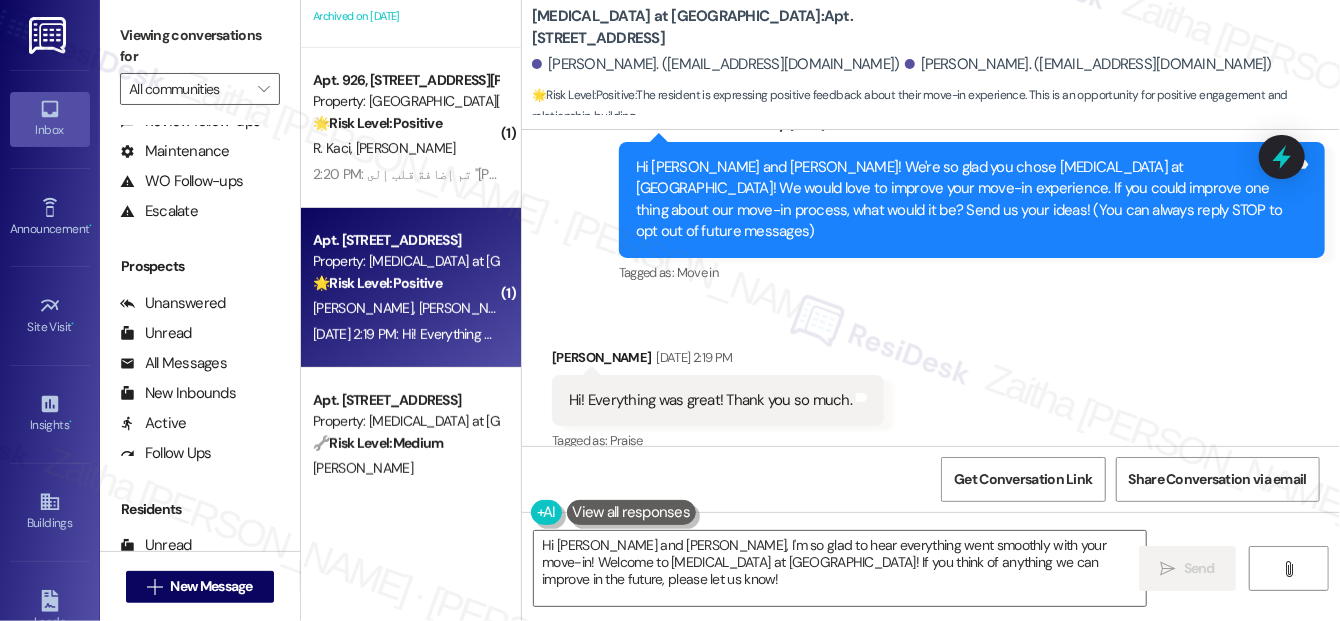 scroll, scrollTop: 199, scrollLeft: 0, axis: vertical 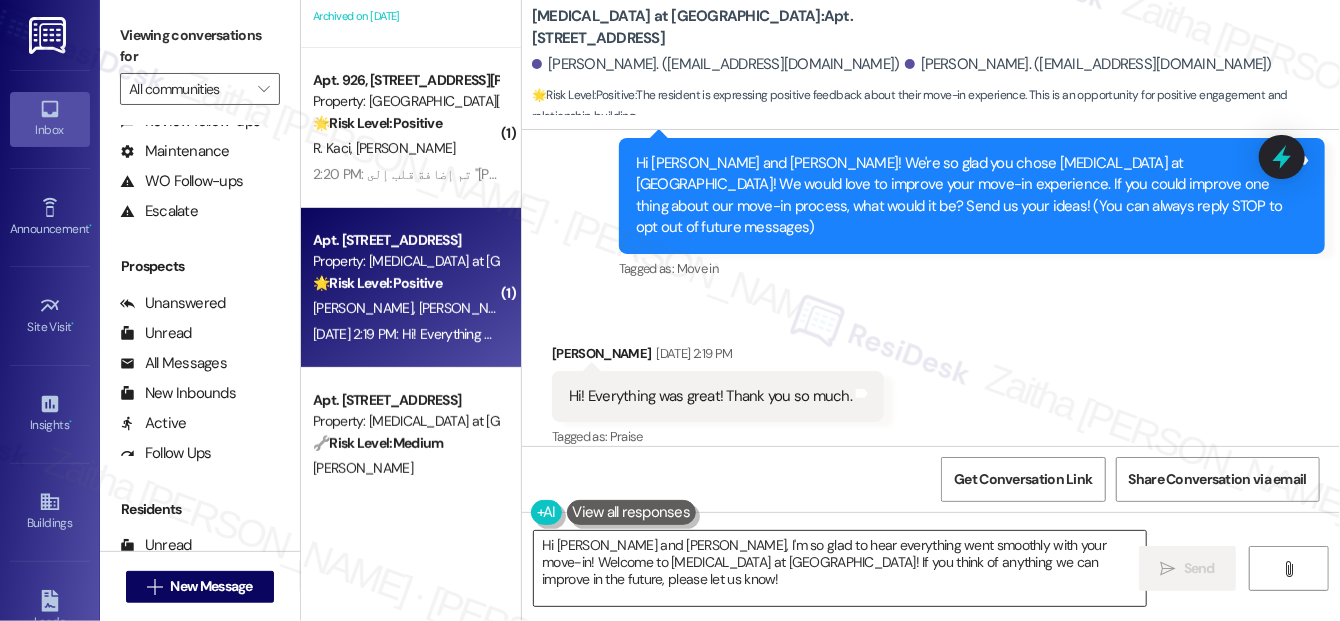 click on "Hi [PERSON_NAME] and [PERSON_NAME], I'm so glad to hear everything went smoothly with your move-in! Welcome to [MEDICAL_DATA] at [GEOGRAPHIC_DATA]! If you think of anything we can improve in the future, please let us know!" at bounding box center (840, 568) 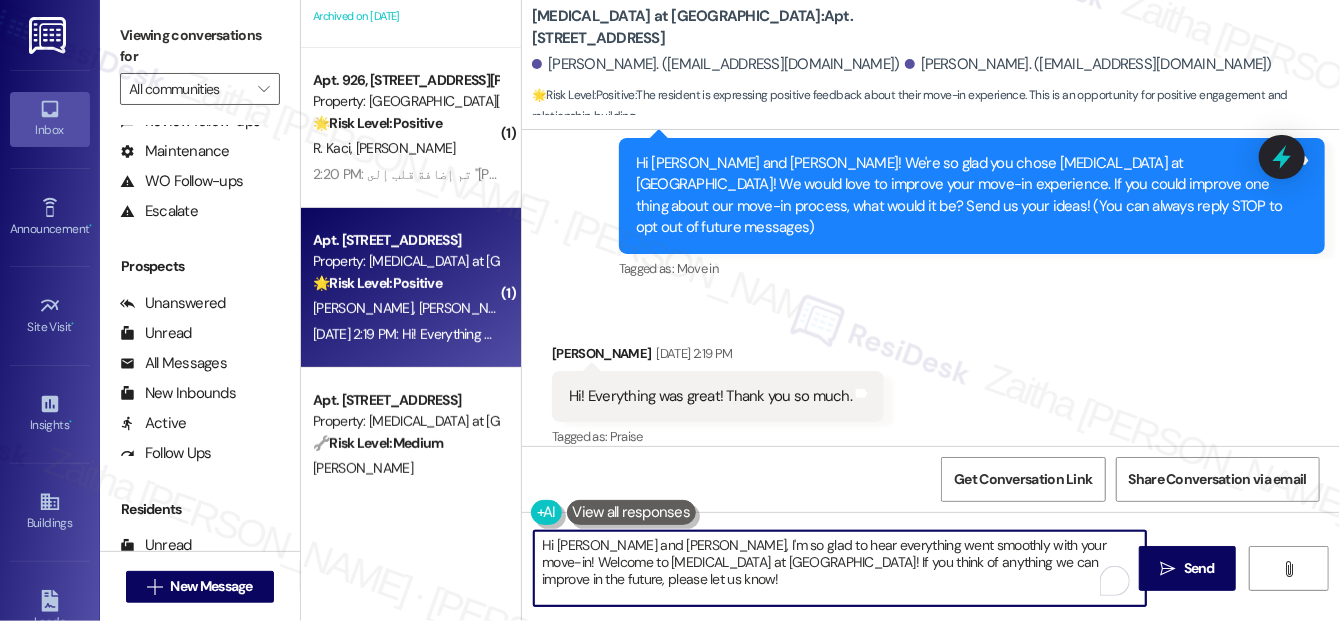 scroll, scrollTop: 0, scrollLeft: 0, axis: both 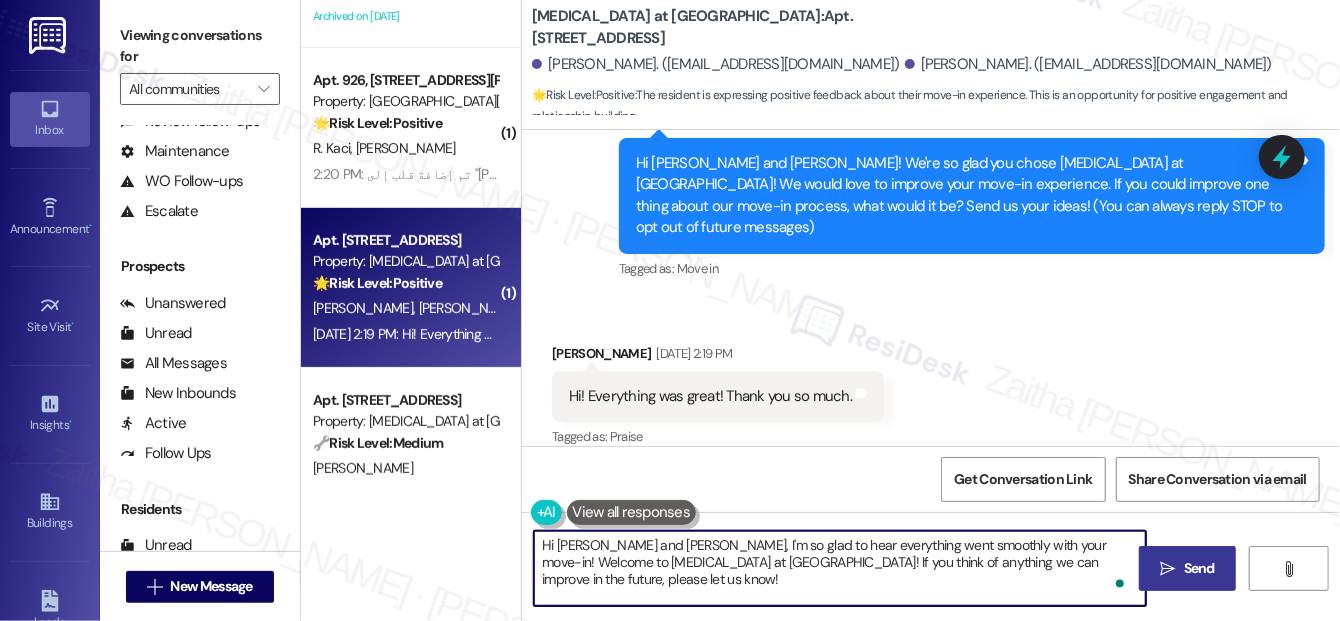 click on " Send" at bounding box center [1187, 568] 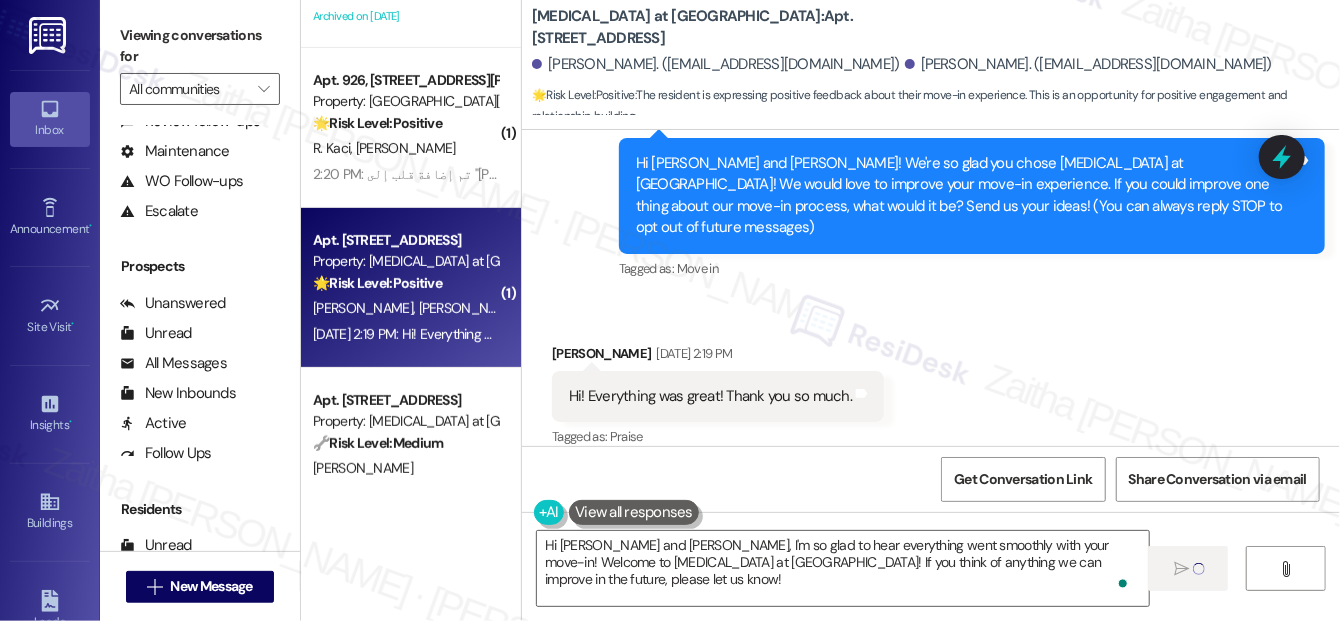 type 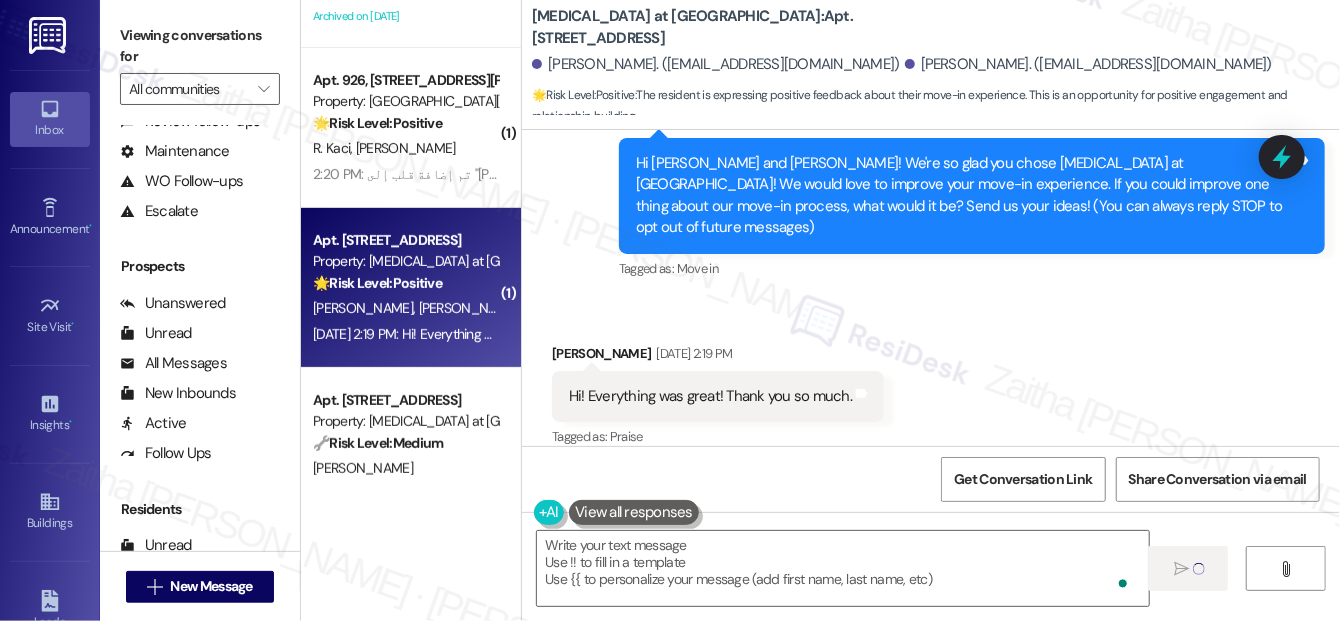 scroll, scrollTop: 198, scrollLeft: 0, axis: vertical 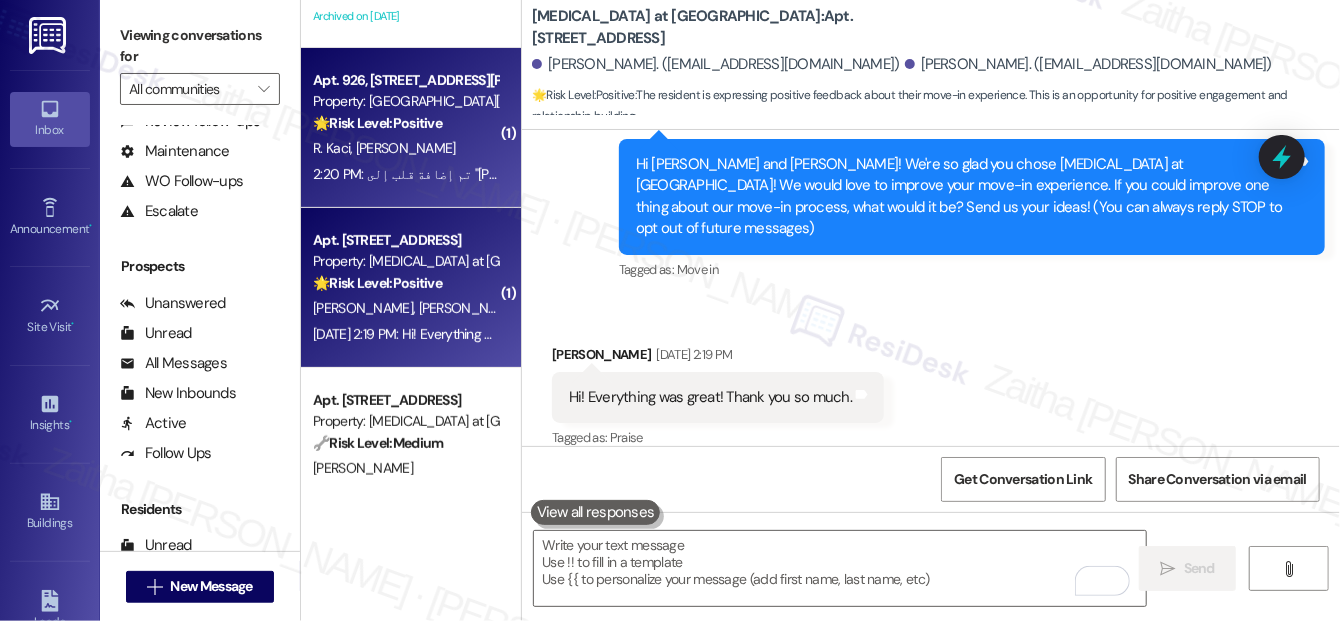 click on "R. [PERSON_NAME]" at bounding box center (405, 148) 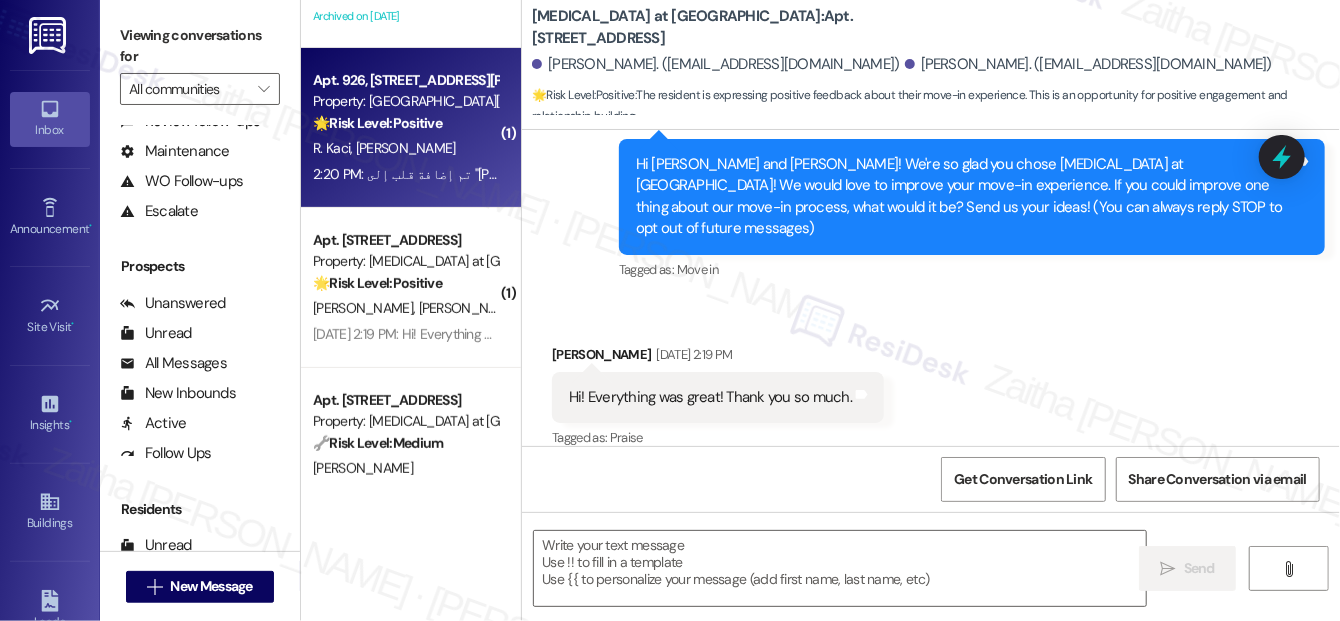 type on "Fetching suggested responses. Please feel free to read through the conversation in the meantime." 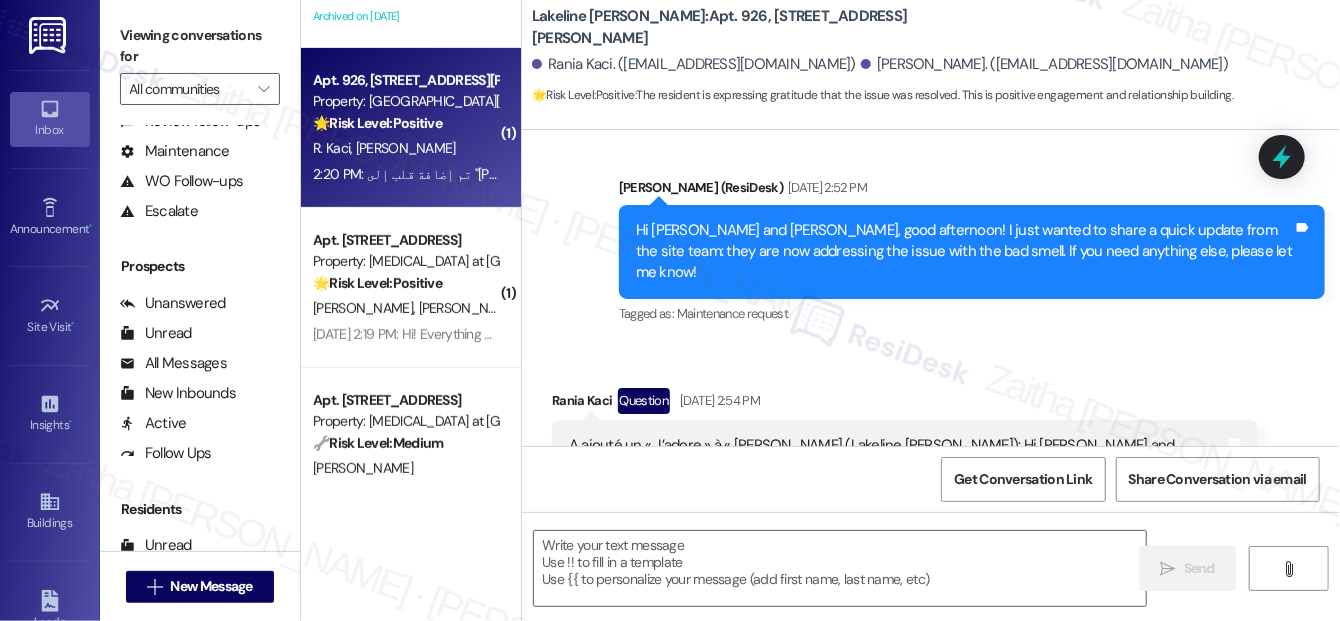 type on "Fetching suggested responses. Please feel free to read through the conversation in the meantime." 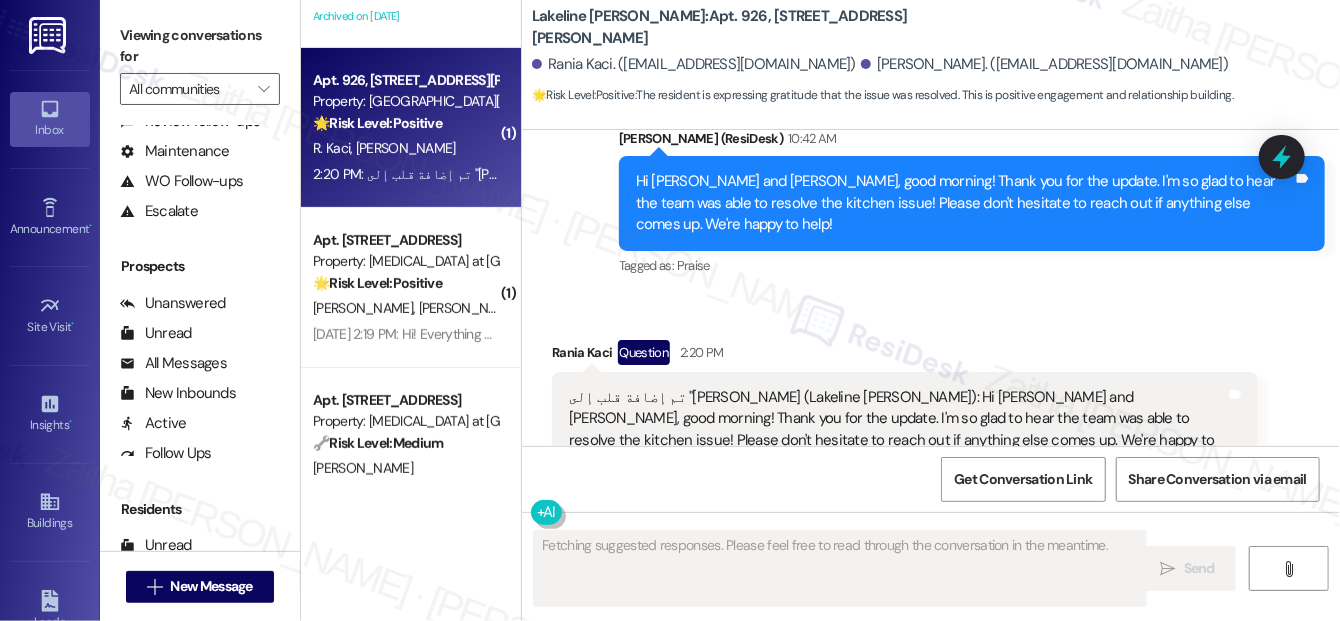 scroll, scrollTop: 6876, scrollLeft: 0, axis: vertical 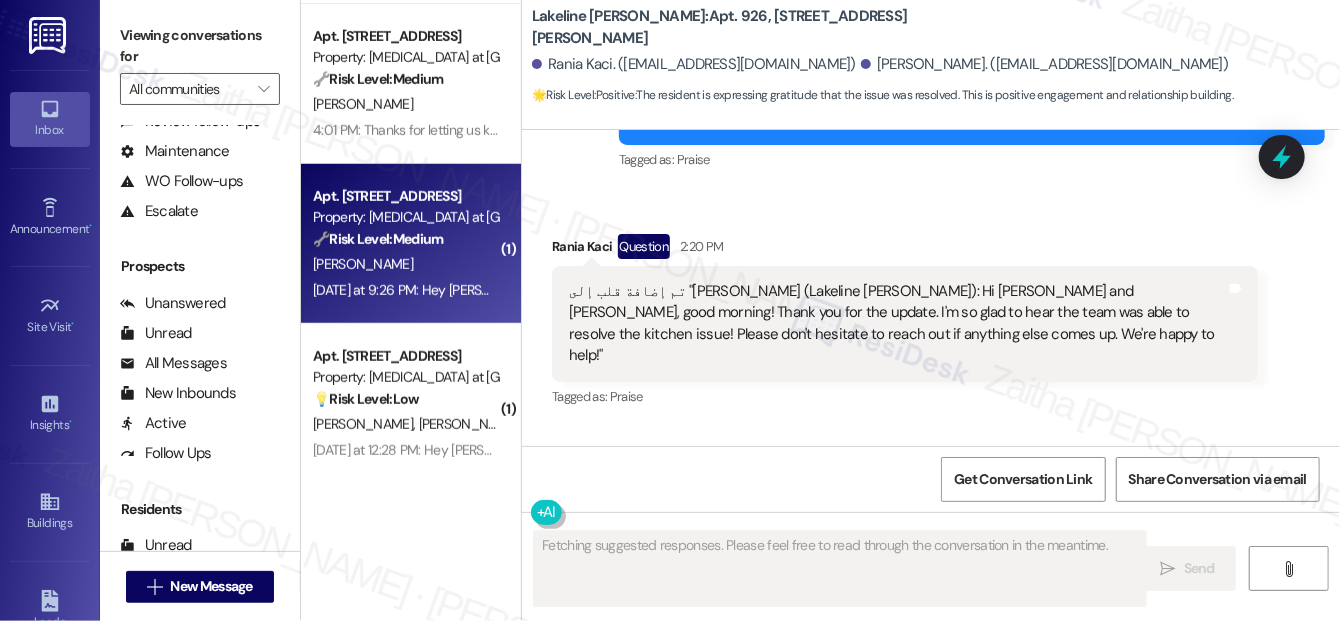 click on "🔧  Risk Level:  Medium" at bounding box center [378, 239] 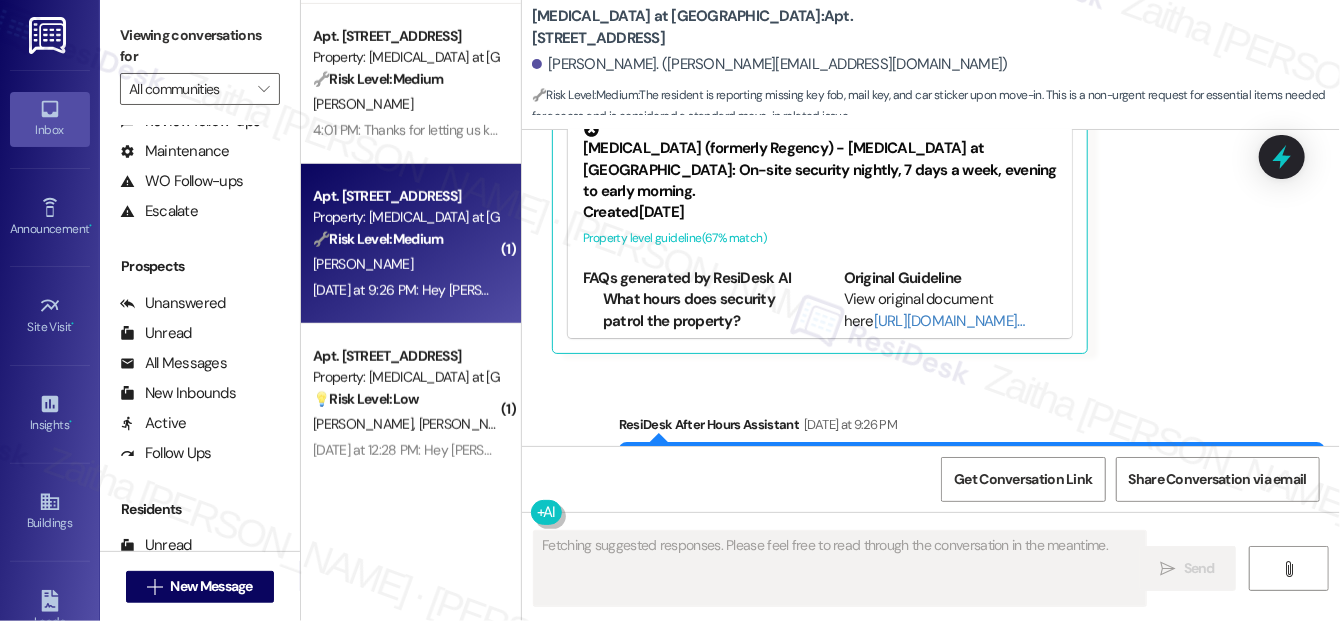 scroll, scrollTop: 341, scrollLeft: 0, axis: vertical 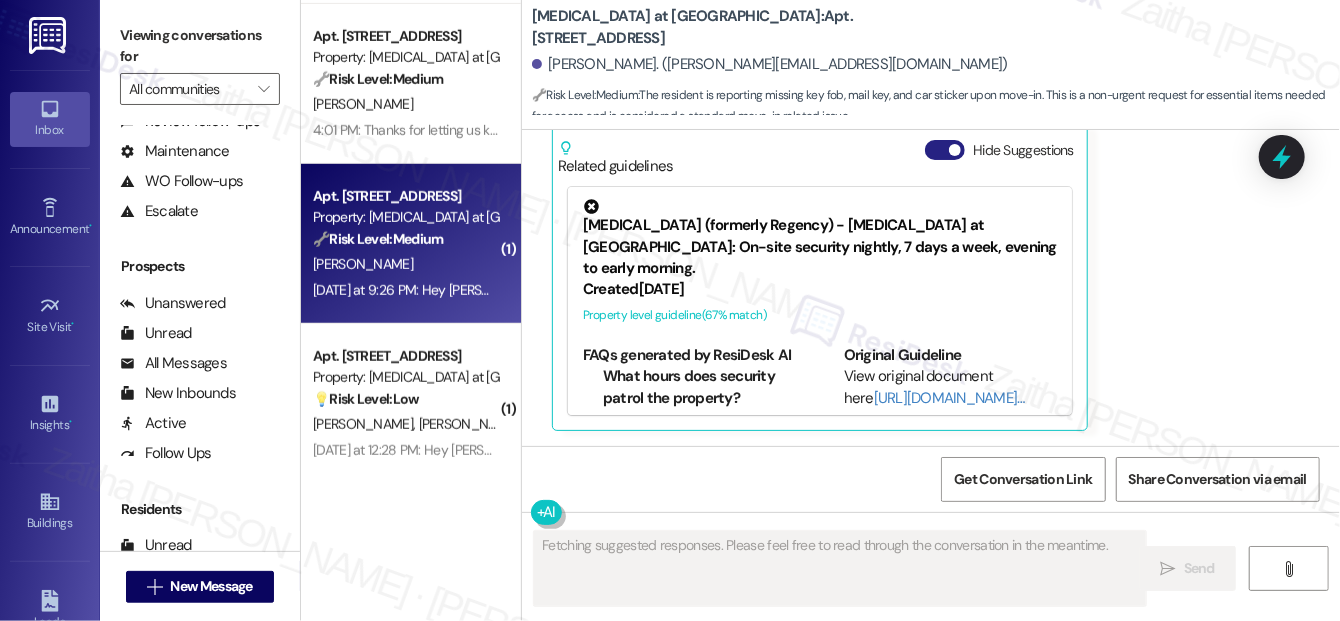 click on "Hide Suggestions" at bounding box center [945, 150] 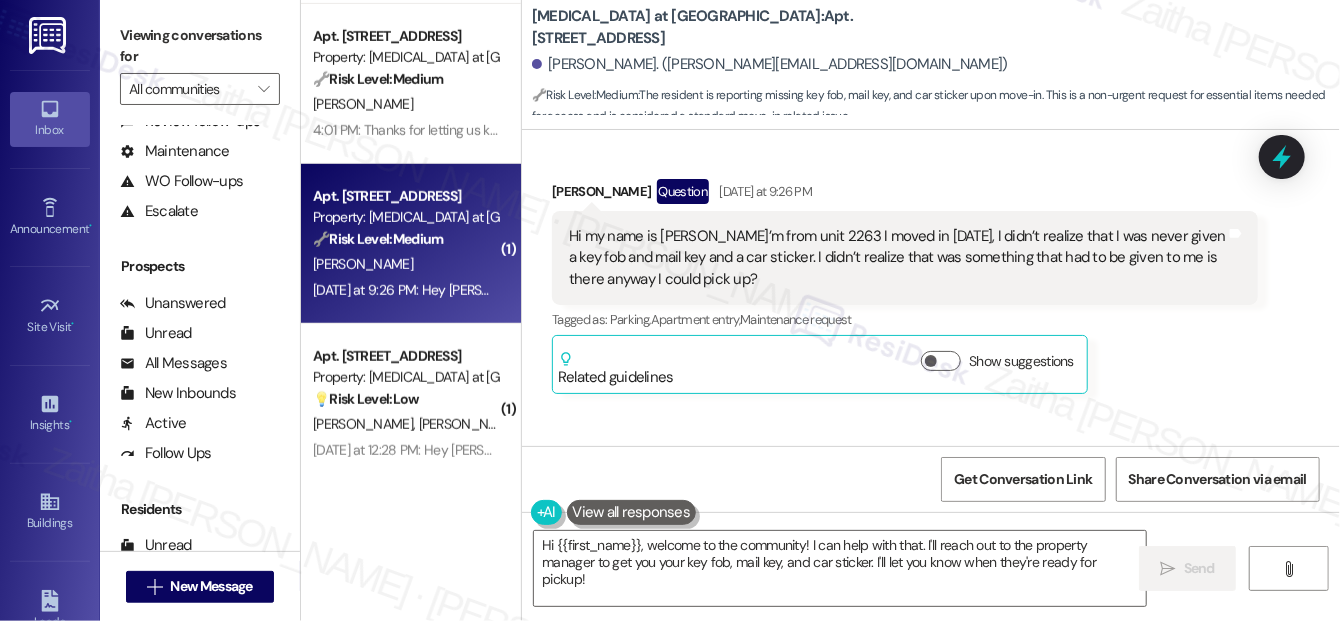scroll, scrollTop: 90, scrollLeft: 0, axis: vertical 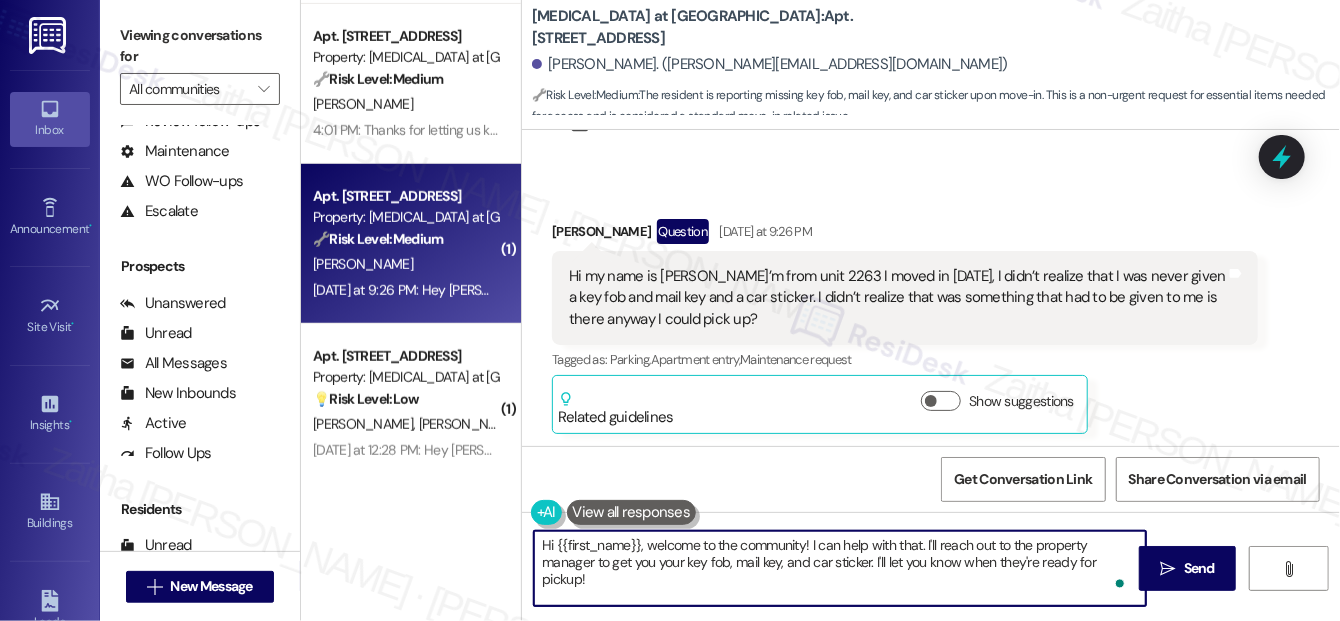 drag, startPoint x: 1034, startPoint y: 540, endPoint x: 597, endPoint y: 566, distance: 437.77277 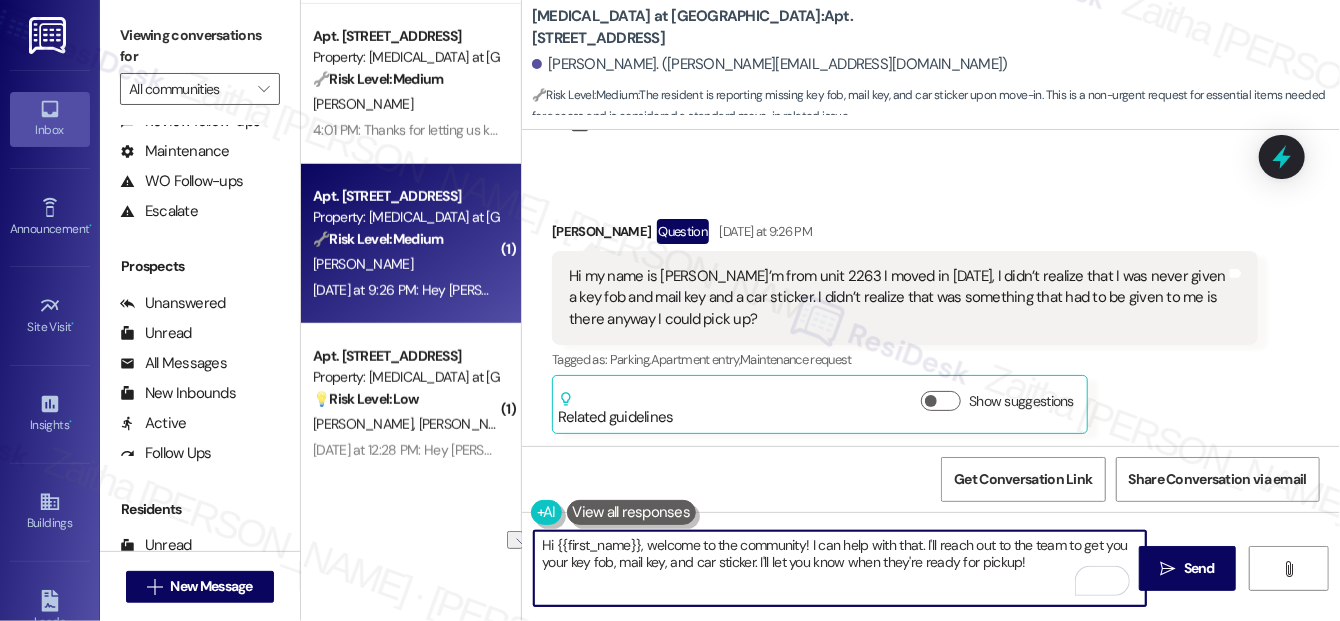 drag, startPoint x: 844, startPoint y: 559, endPoint x: 1035, endPoint y: 562, distance: 191.02356 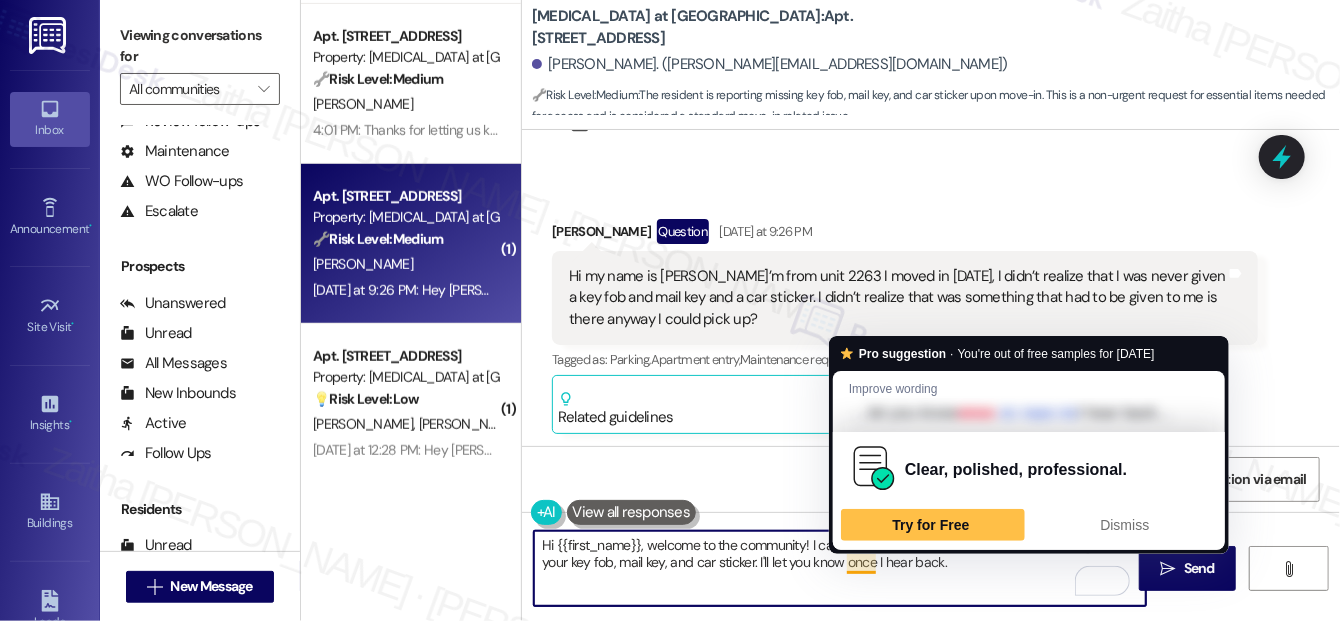 click on "Hi {{first_name}}, welcome to the community! I can help with that. I'll reach out to the team to get you your key fob, mail key, and car sticker. I'll let you know once I hear back." at bounding box center [840, 568] 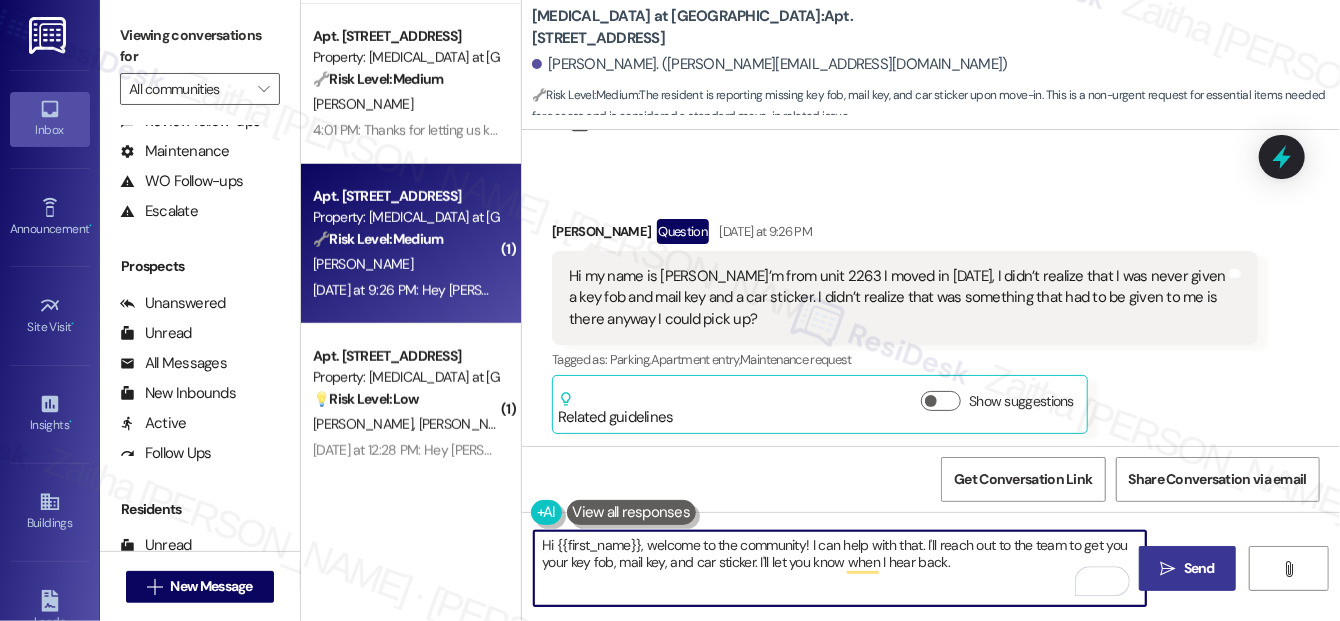type on "Hi {{first_name}}, welcome to the community! I can help with that. I'll reach out to the team to get you your key fob, mail key, and car sticker. I'll let you know when I hear back." 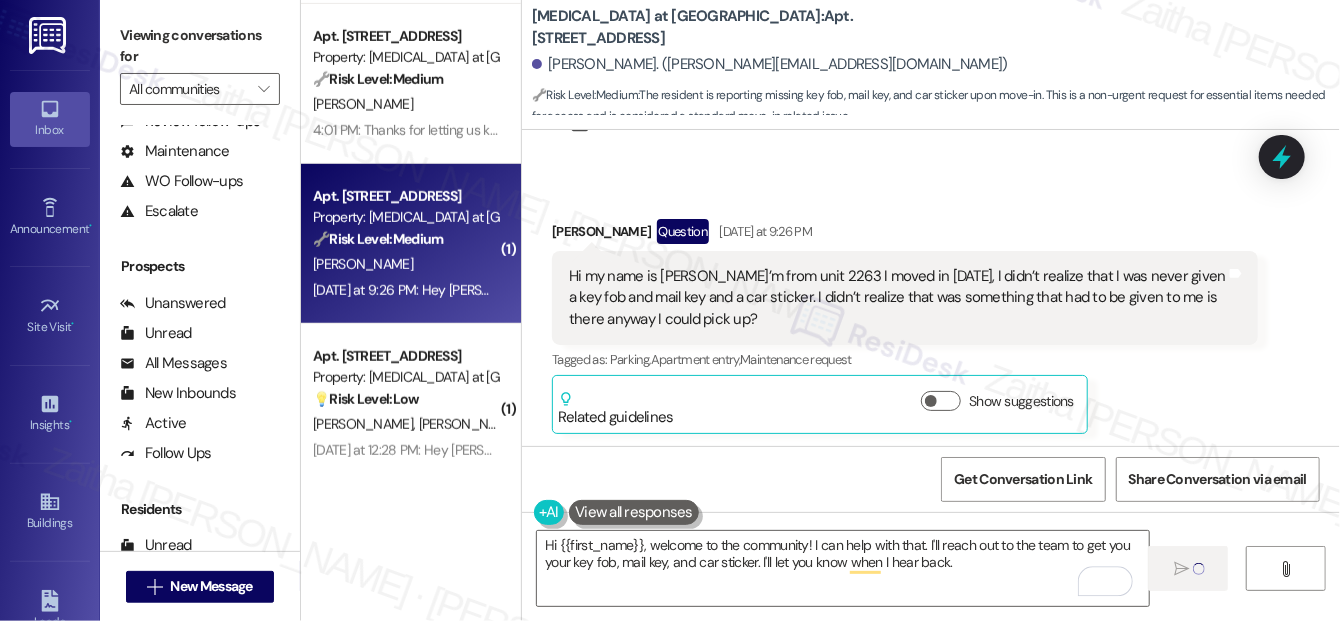 type 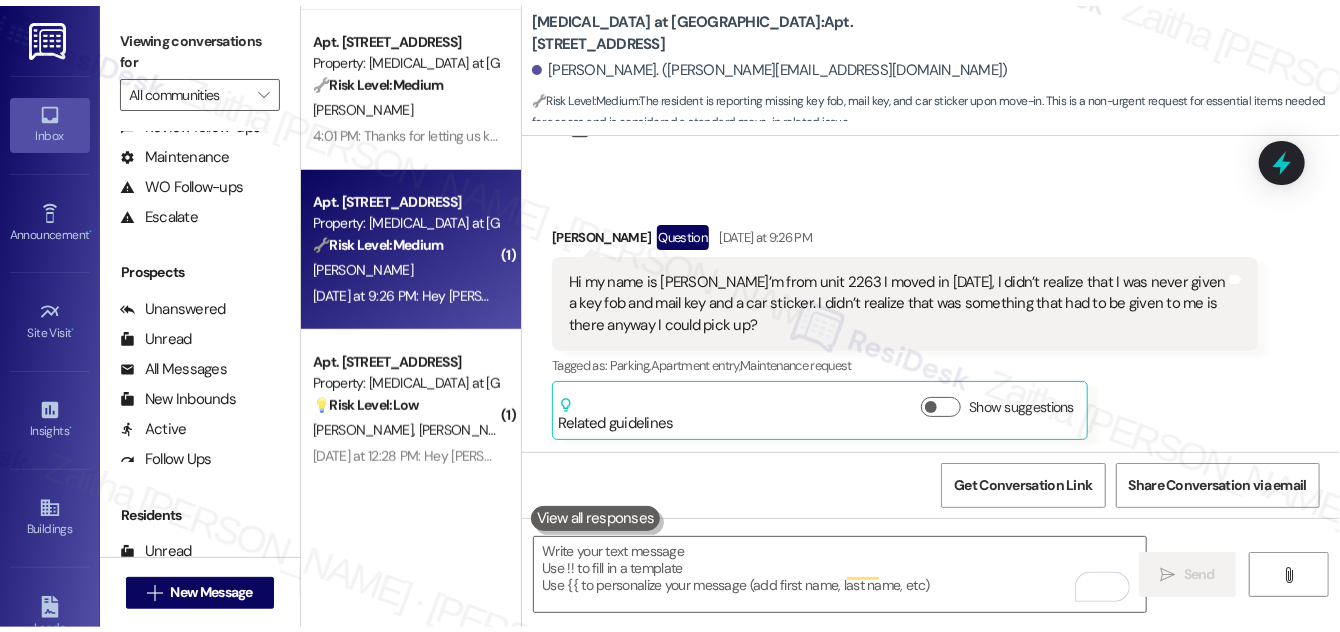 scroll, scrollTop: 92, scrollLeft: 0, axis: vertical 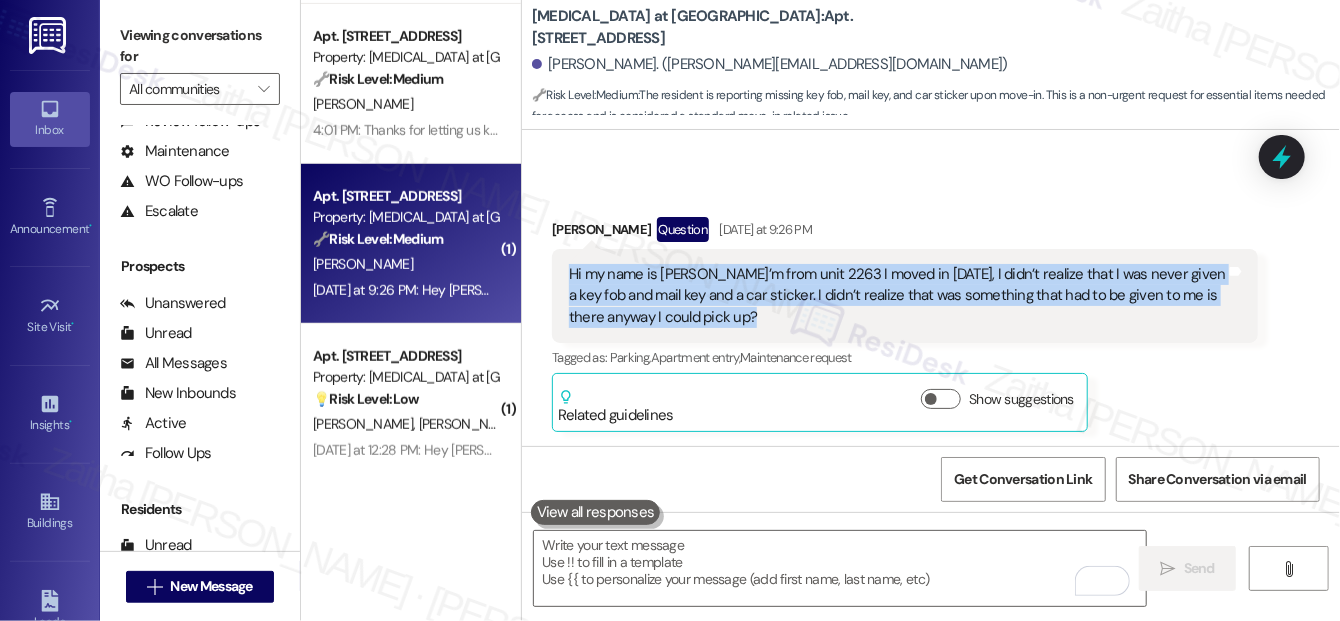 drag, startPoint x: 565, startPoint y: 268, endPoint x: 764, endPoint y: 321, distance: 205.93689 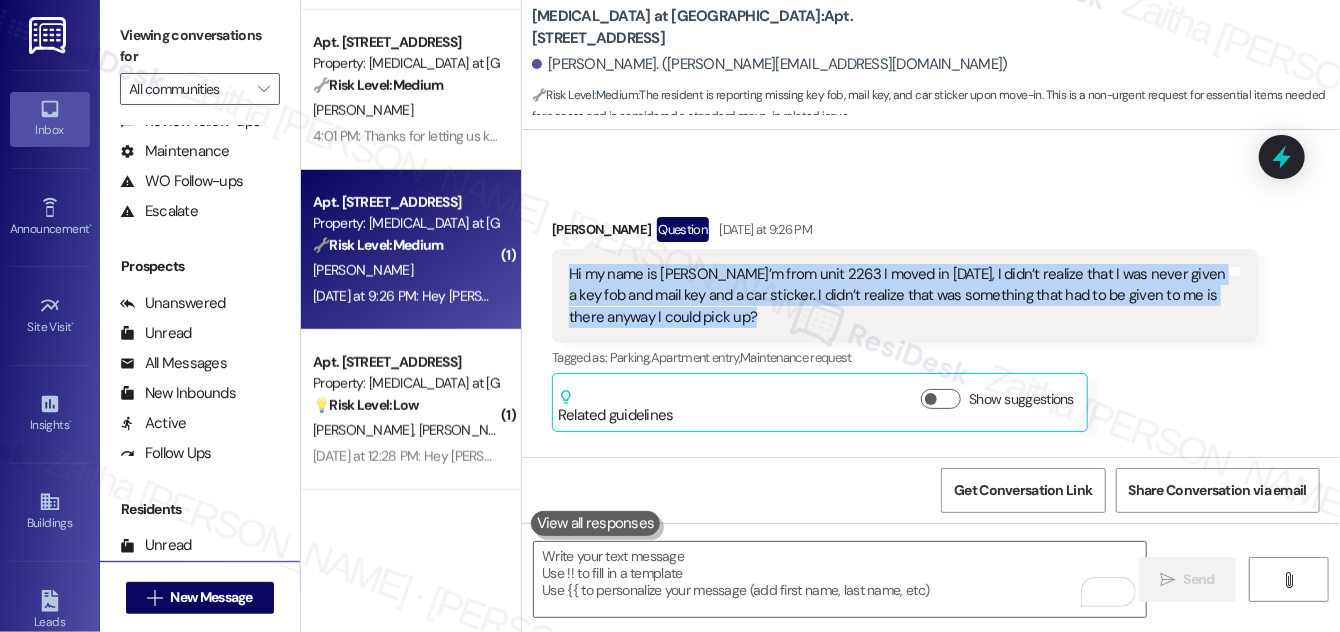 scroll, scrollTop: 629, scrollLeft: 0, axis: vertical 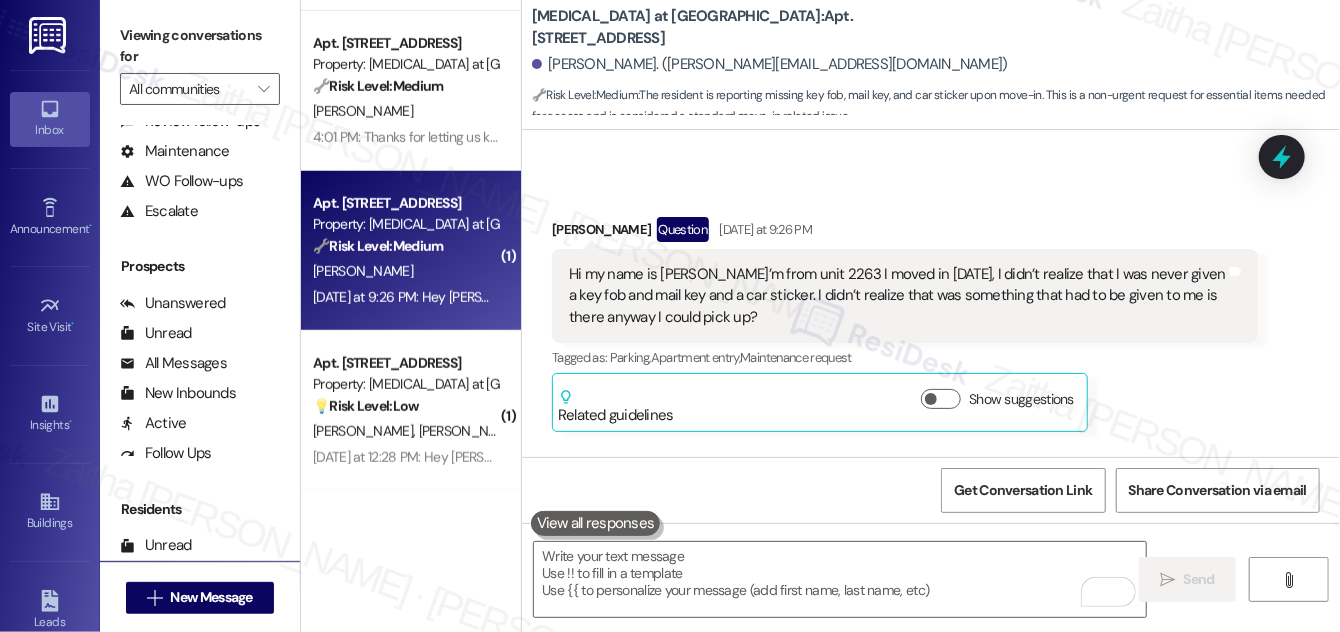 drag, startPoint x: 1149, startPoint y: 175, endPoint x: 1240, endPoint y: 169, distance: 91.197586 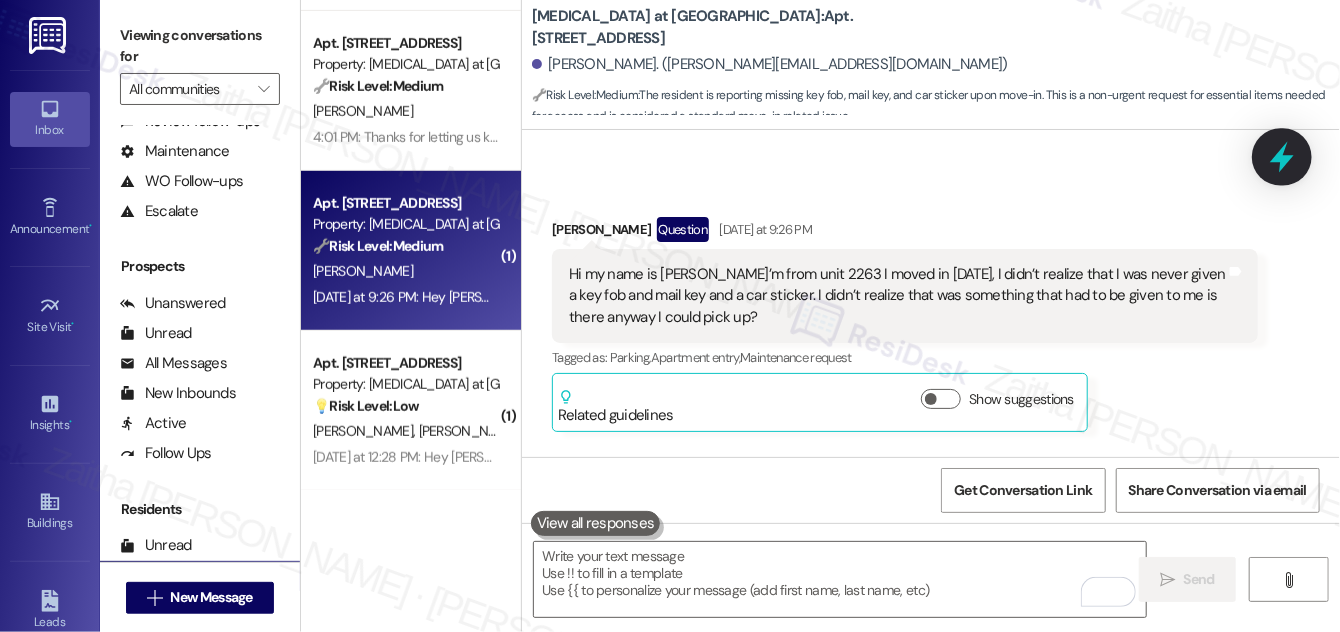 click 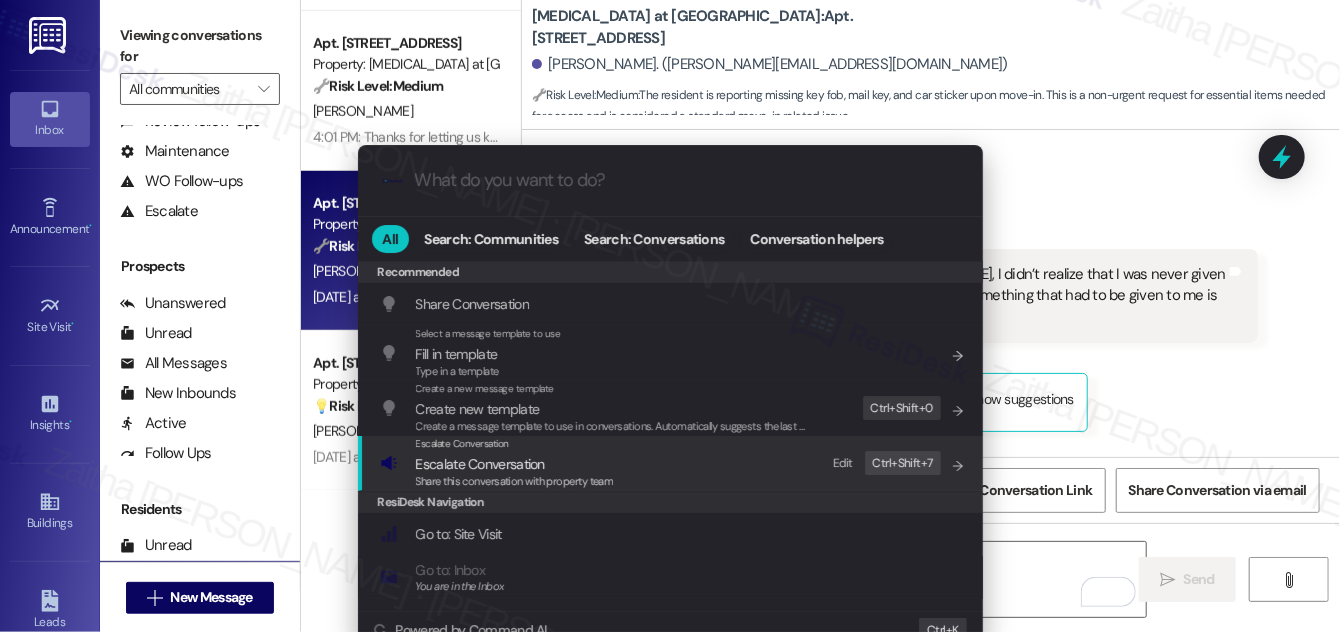 click on "Escalate Conversation" at bounding box center [480, 464] 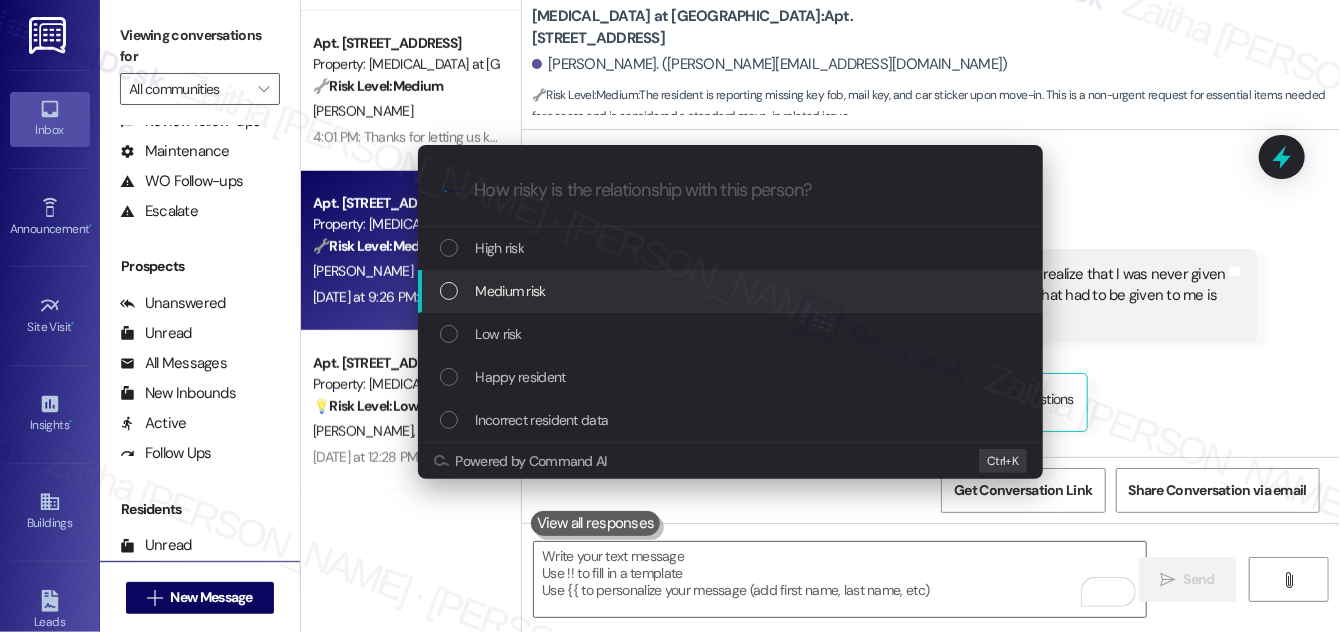 click on "Medium risk" at bounding box center [511, 291] 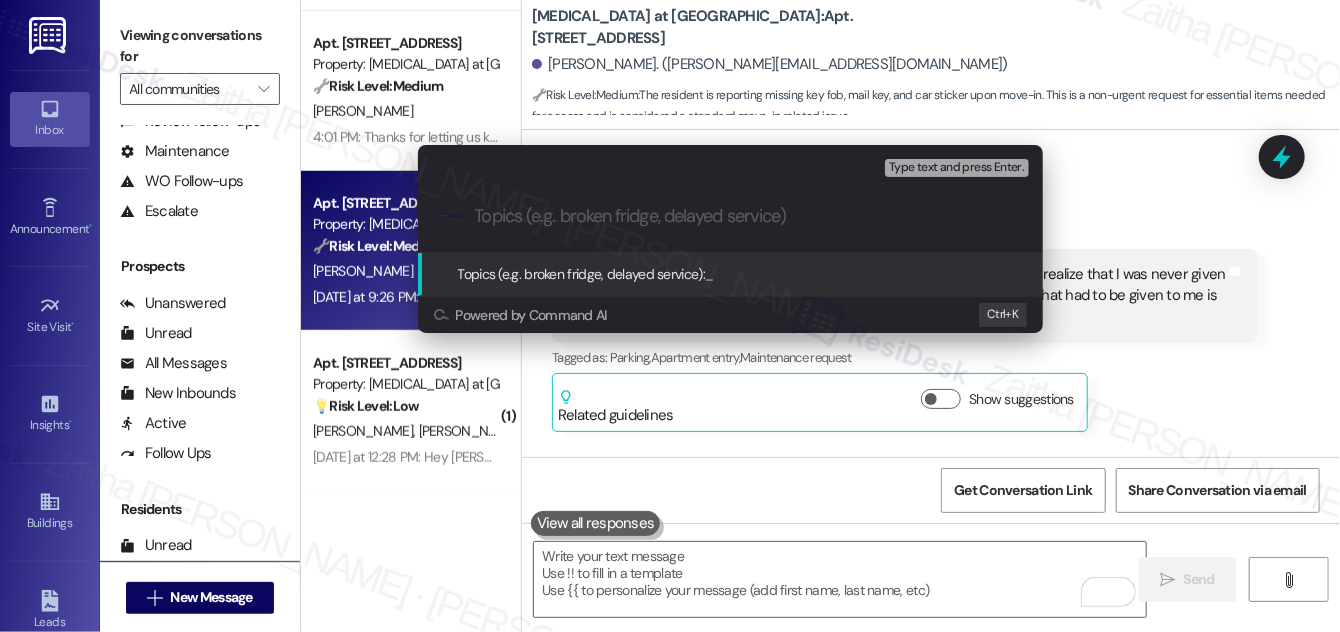 paste on "Missing Move-In Items: Key Fob, Mail Key, and Car Sticker" 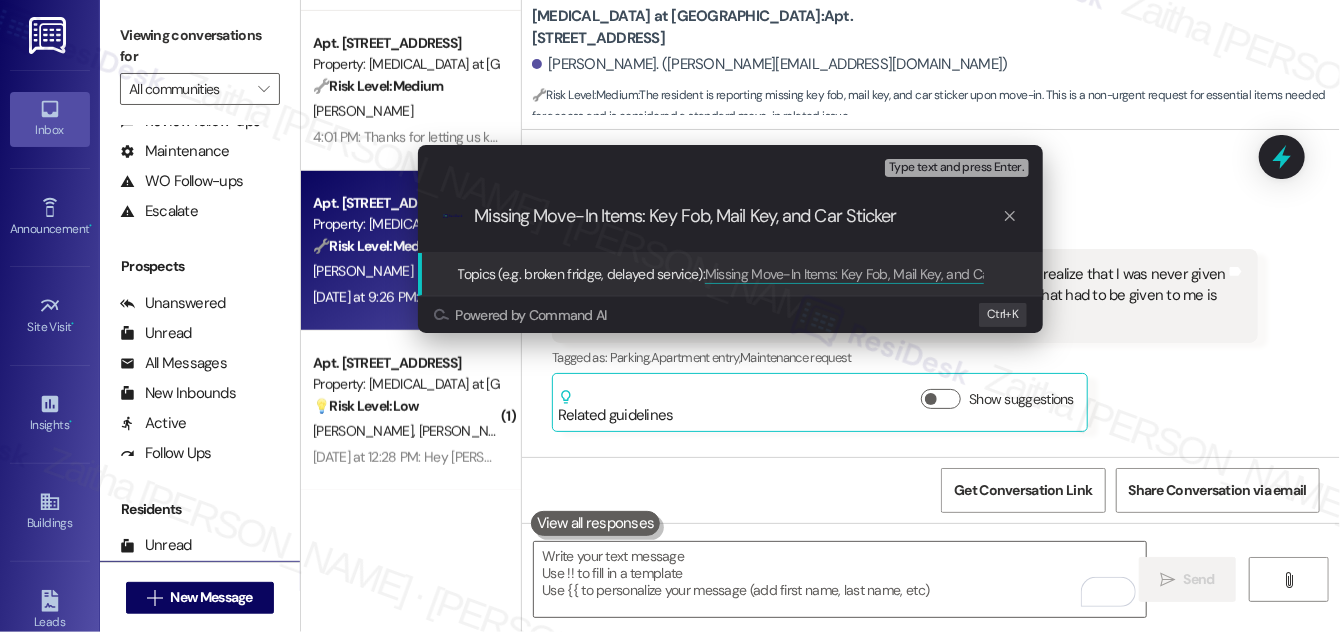 type 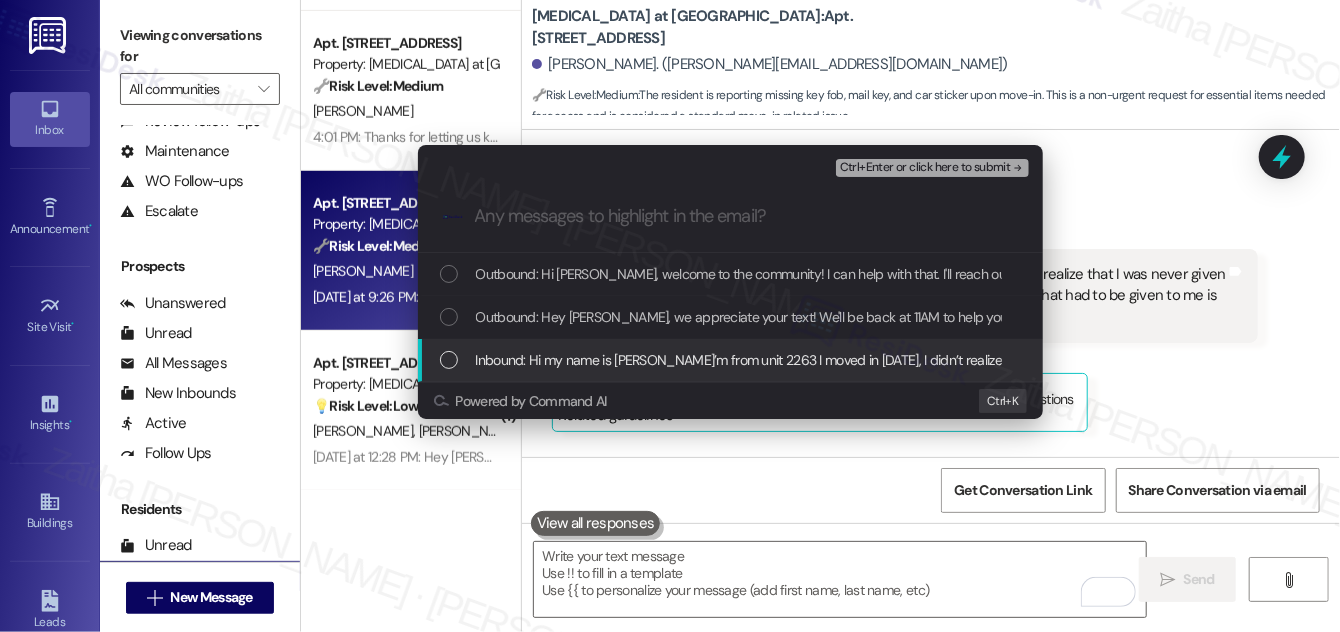 click at bounding box center (449, 360) 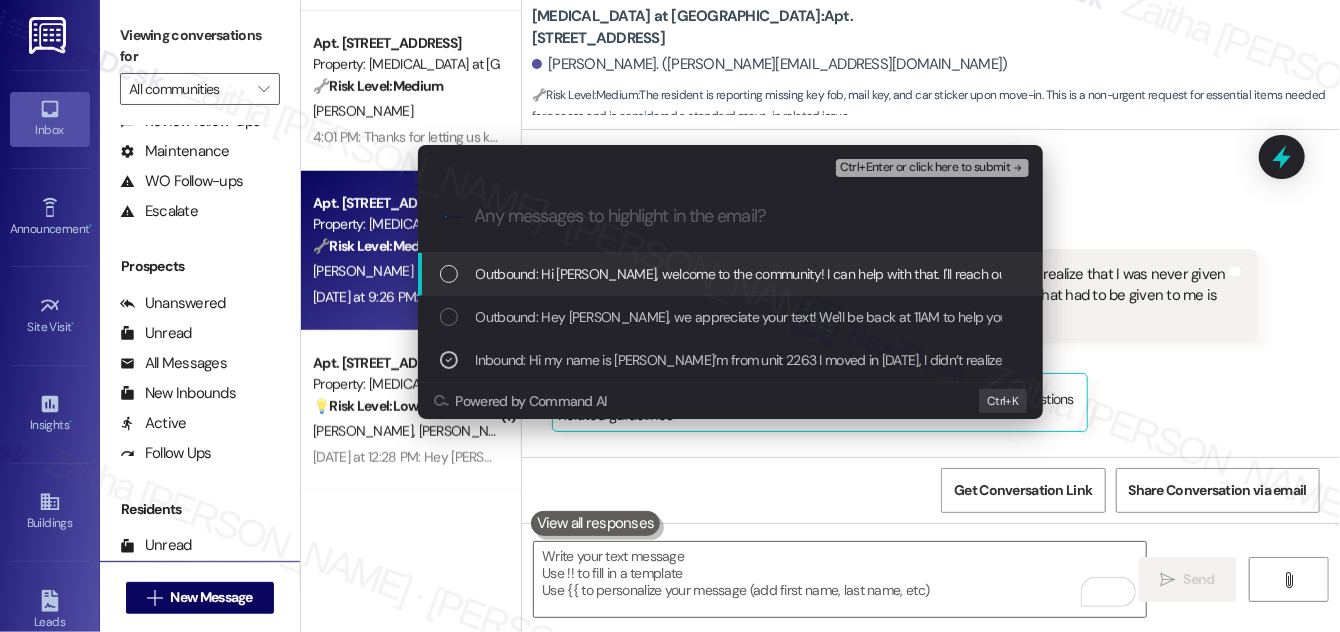 click on "Ctrl+Enter or click here to submit" at bounding box center (925, 168) 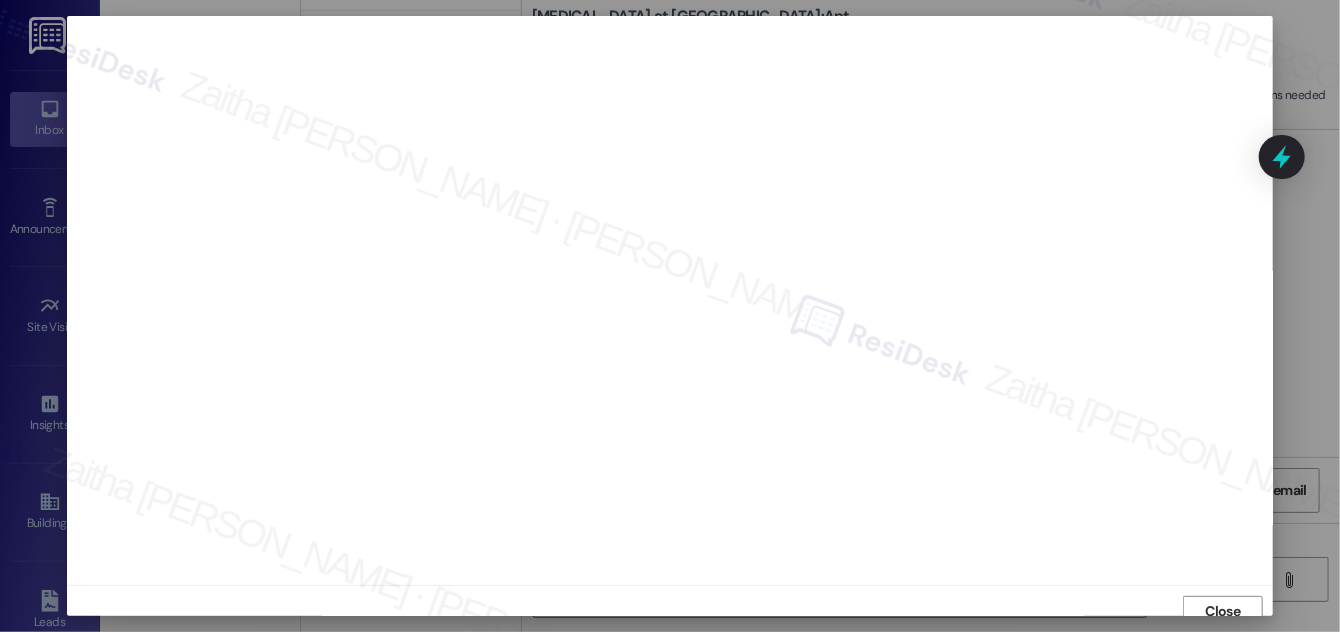 scroll, scrollTop: 11, scrollLeft: 0, axis: vertical 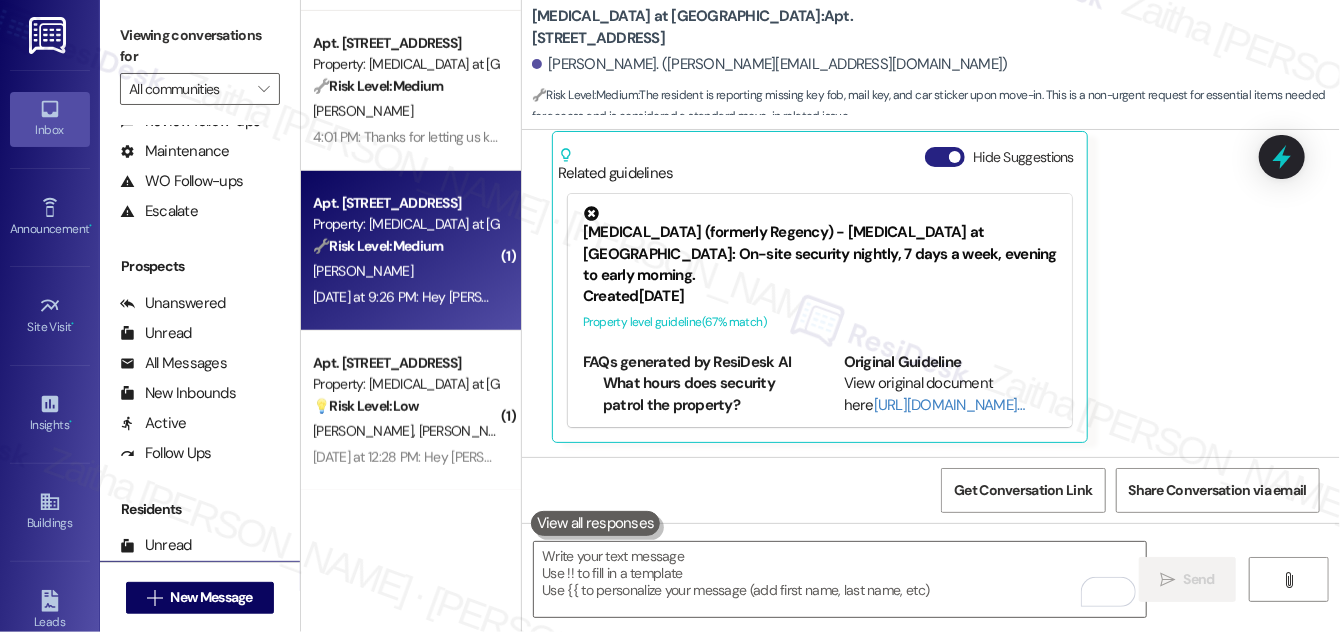 click on "Hide Suggestions" at bounding box center [945, 157] 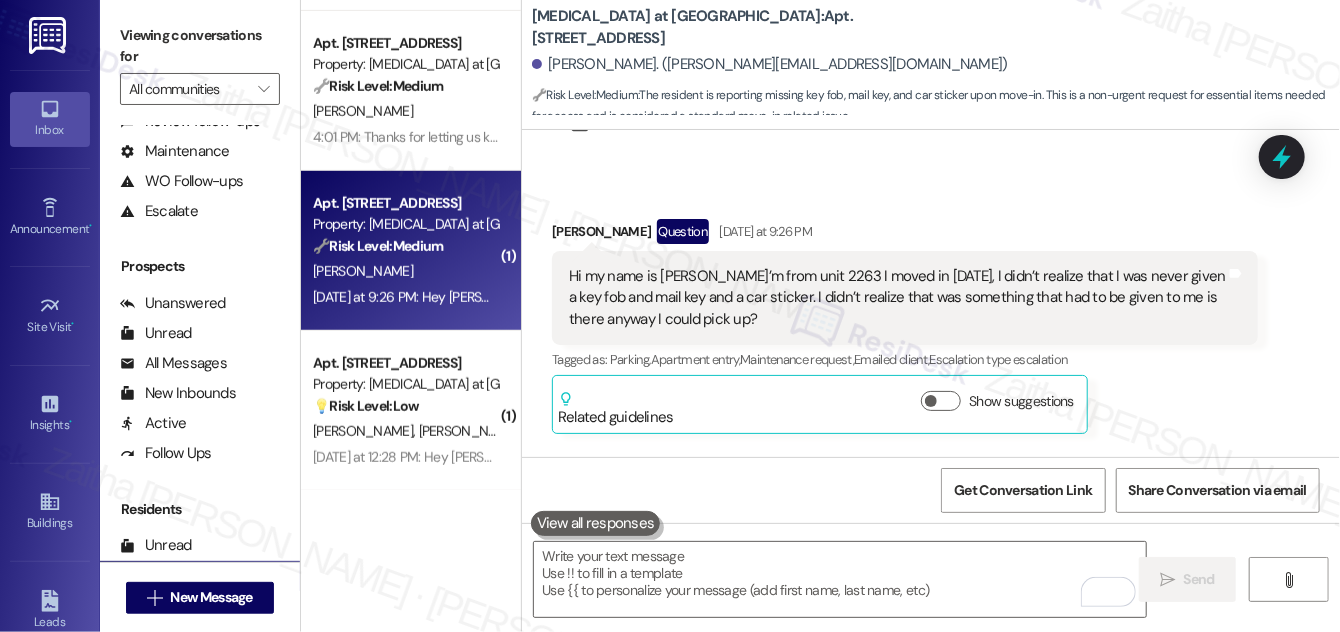 scroll, scrollTop: 90, scrollLeft: 0, axis: vertical 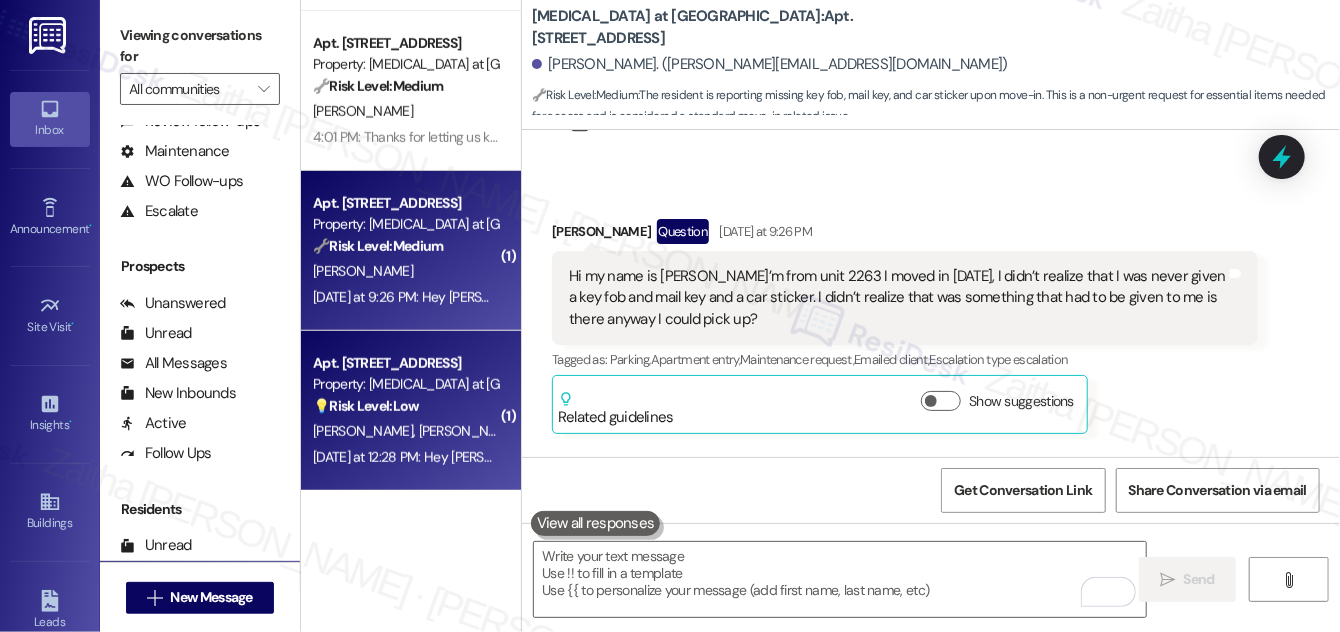 click on "💡  Risk Level:  Low The message contains a grocery list, which is a non-essential request and does not relate to property management or resident services." at bounding box center (405, 406) 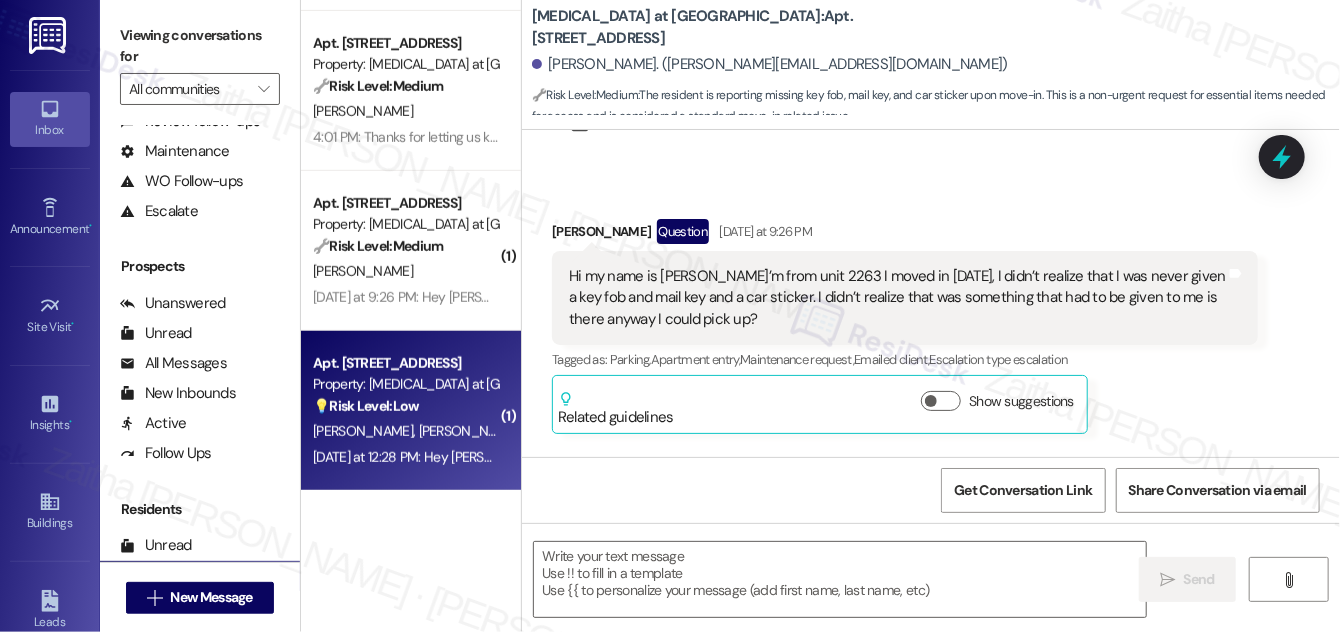 type on "Fetching suggested responses. Please feel free to read through the conversation in the meantime." 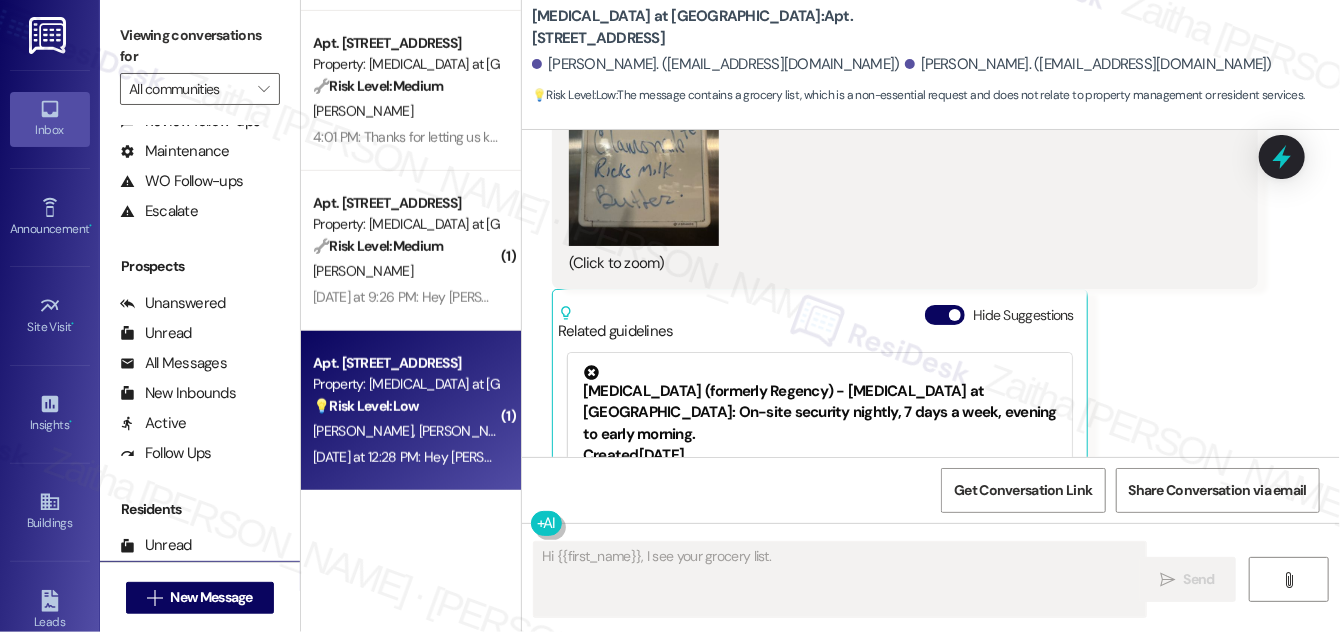 scroll, scrollTop: 14102, scrollLeft: 0, axis: vertical 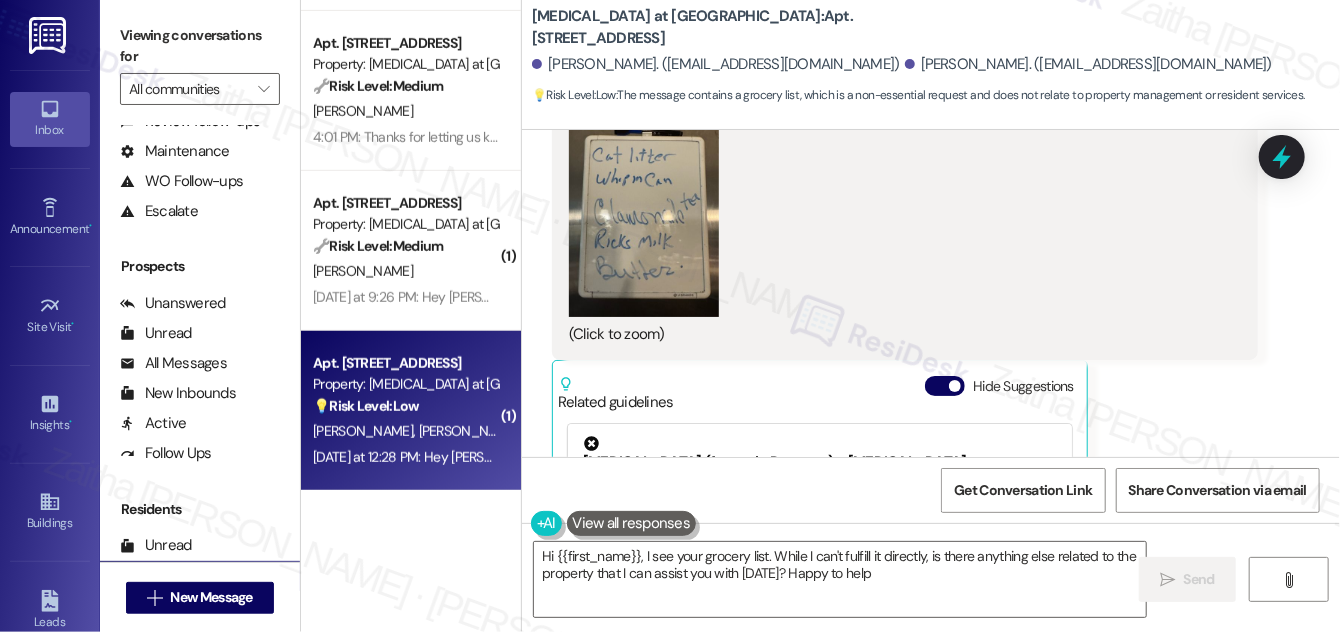 type on "Hi {{first_name}}, I see your grocery list. While I can't fulfill it directly, is there anything else related to the property that I can assist you with [DATE]? Happy to help!" 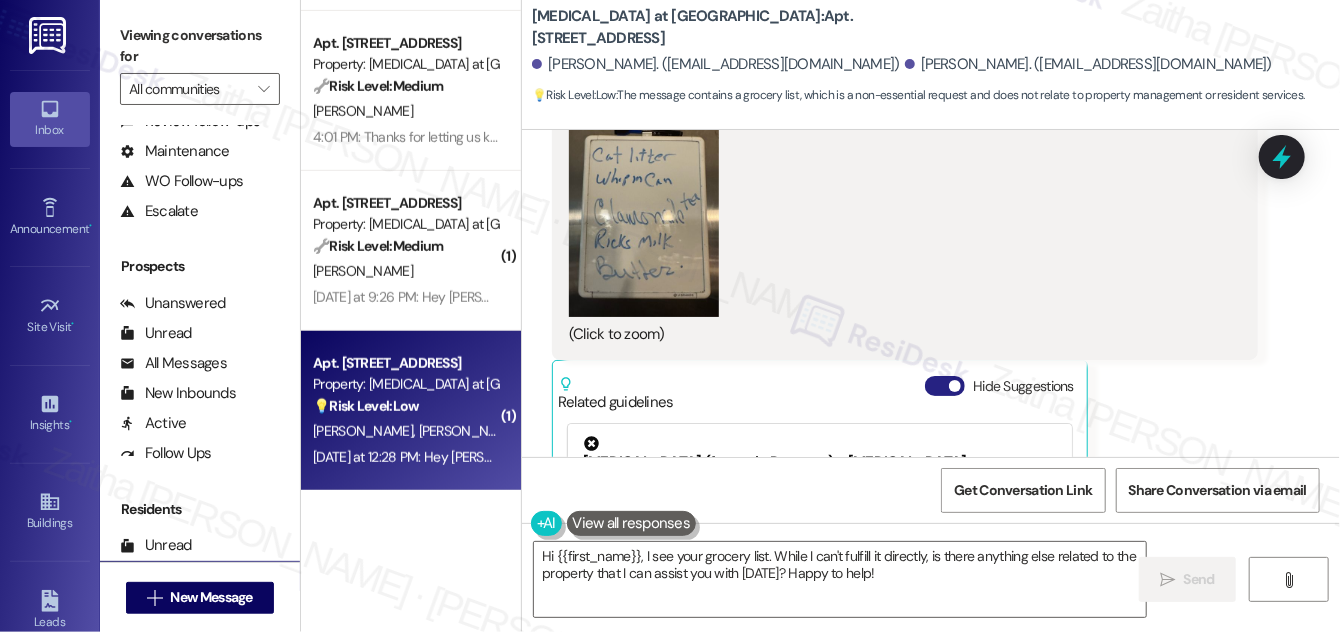 click on "Hide Suggestions" at bounding box center (945, 386) 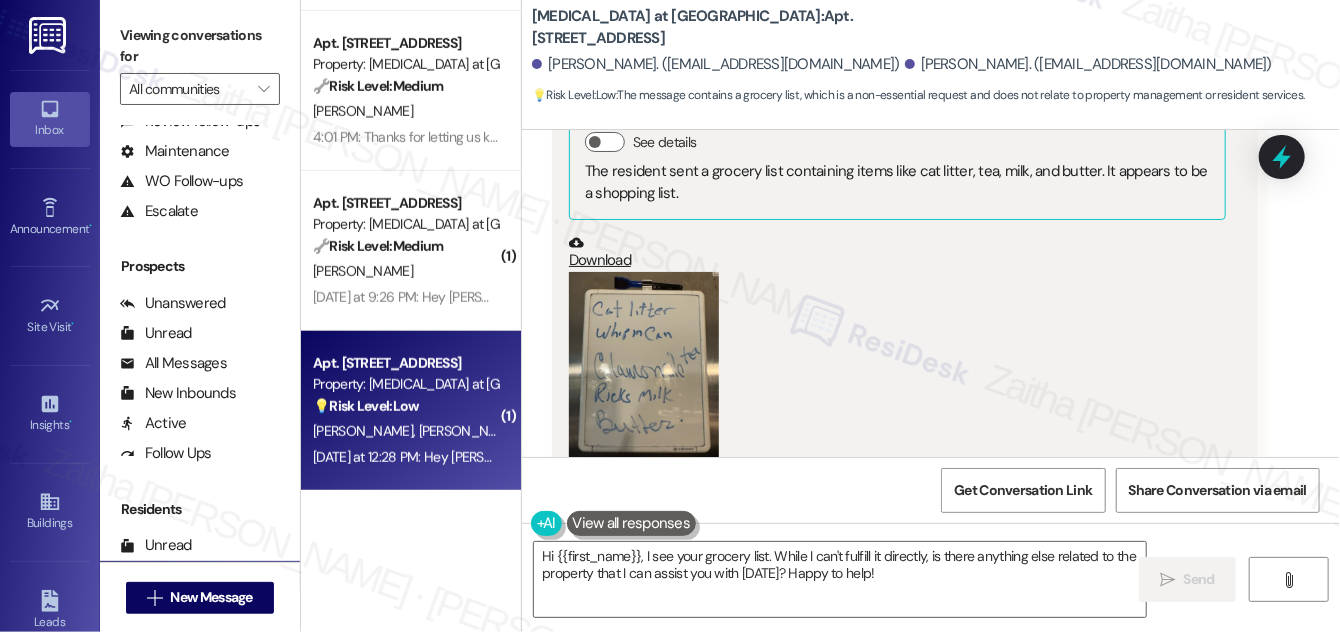 scroll, scrollTop: 13920, scrollLeft: 0, axis: vertical 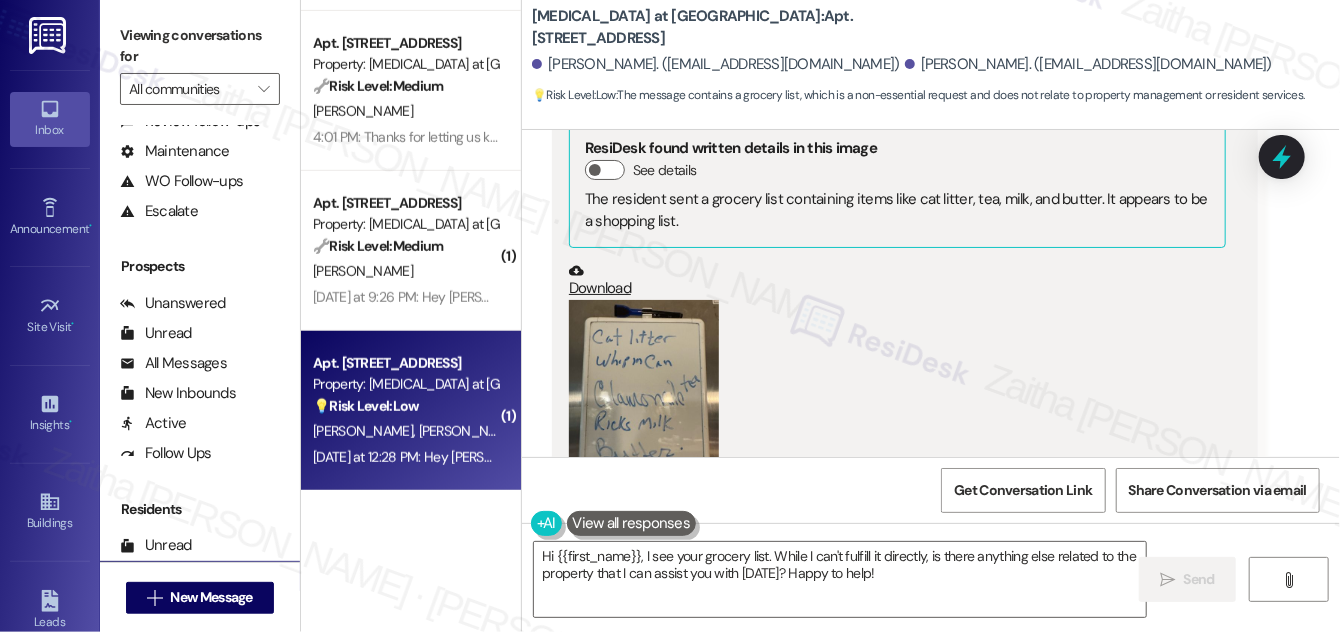 click at bounding box center (644, 400) 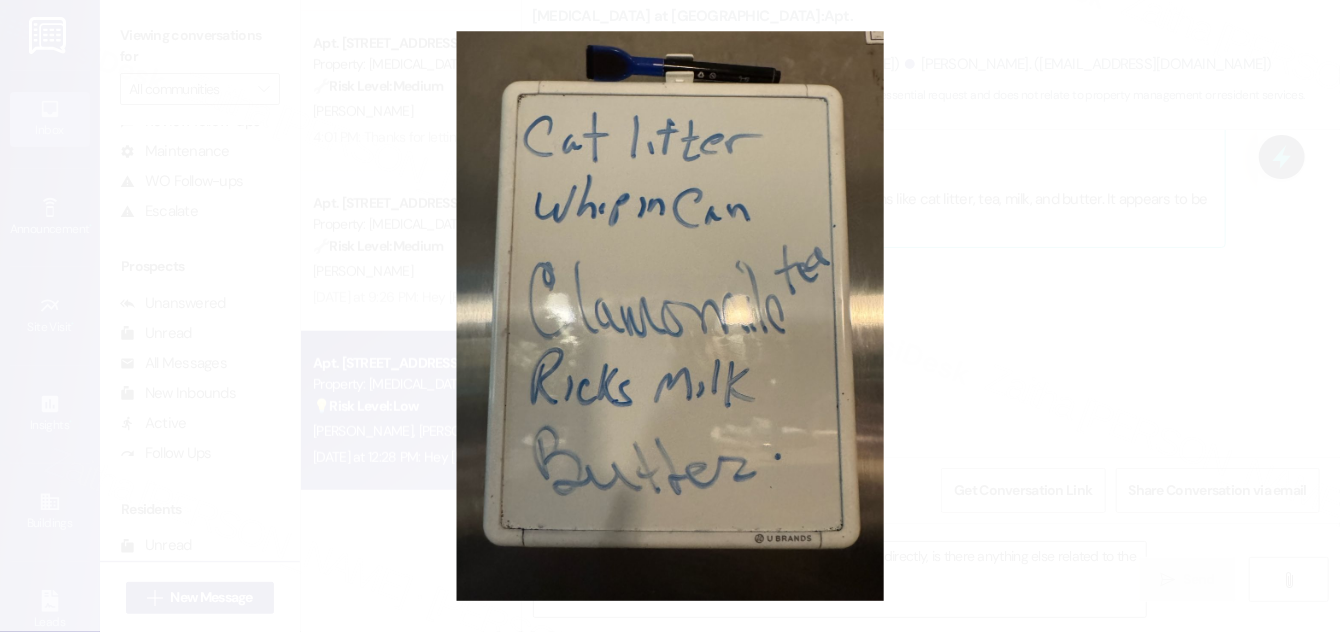 click at bounding box center (670, 316) 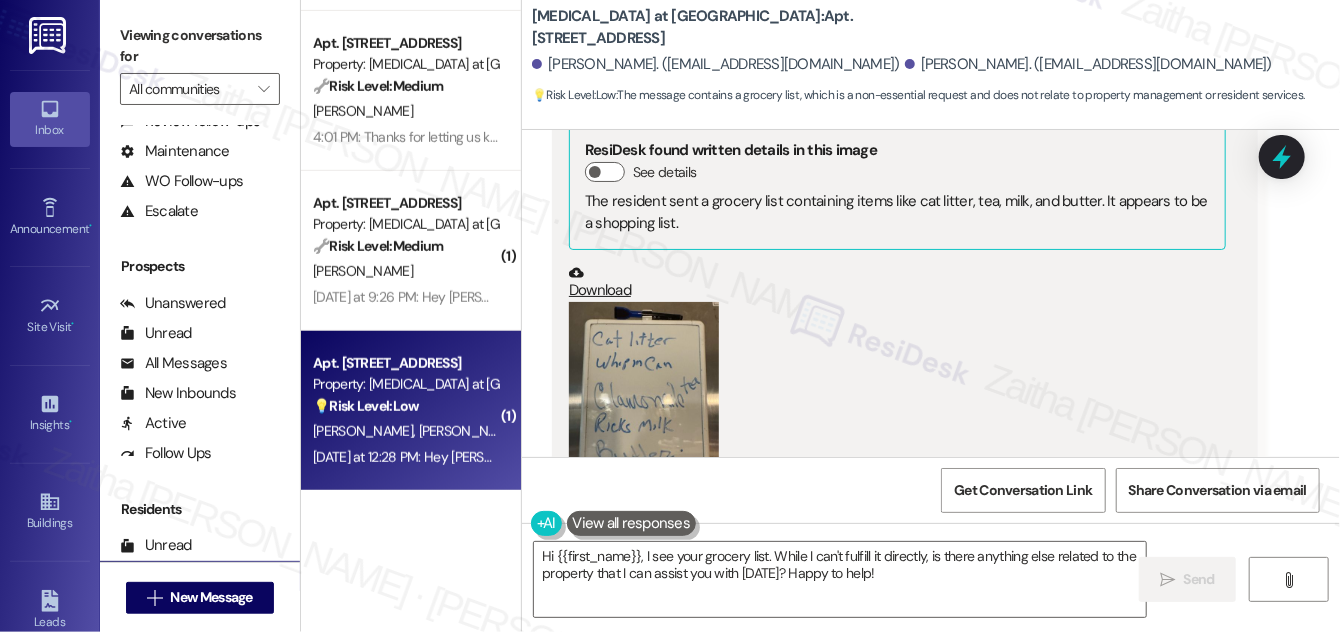 scroll, scrollTop: 13941, scrollLeft: 0, axis: vertical 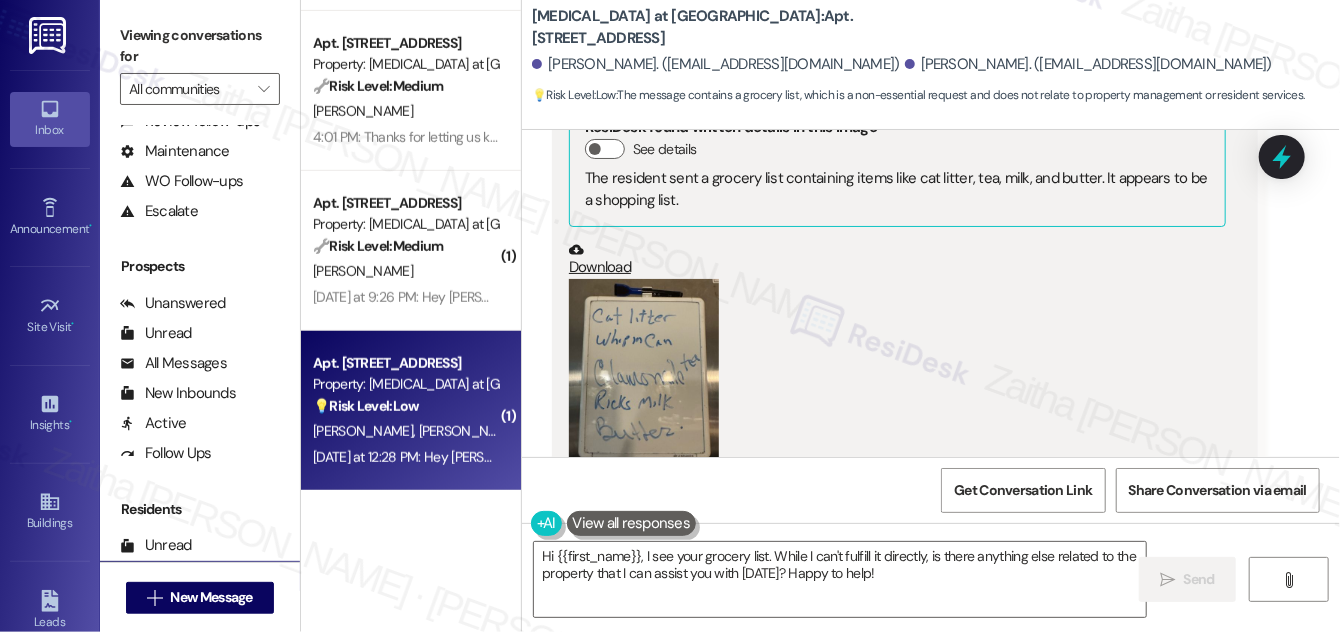 click at bounding box center [644, 379] 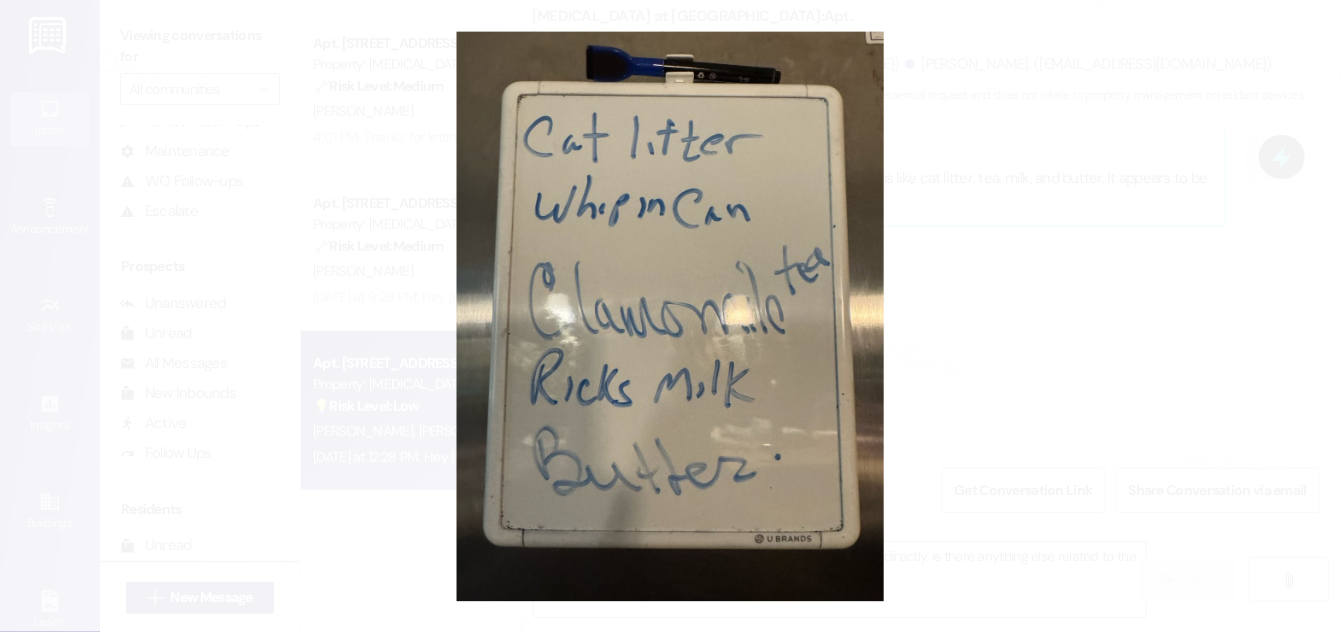click at bounding box center (670, 316) 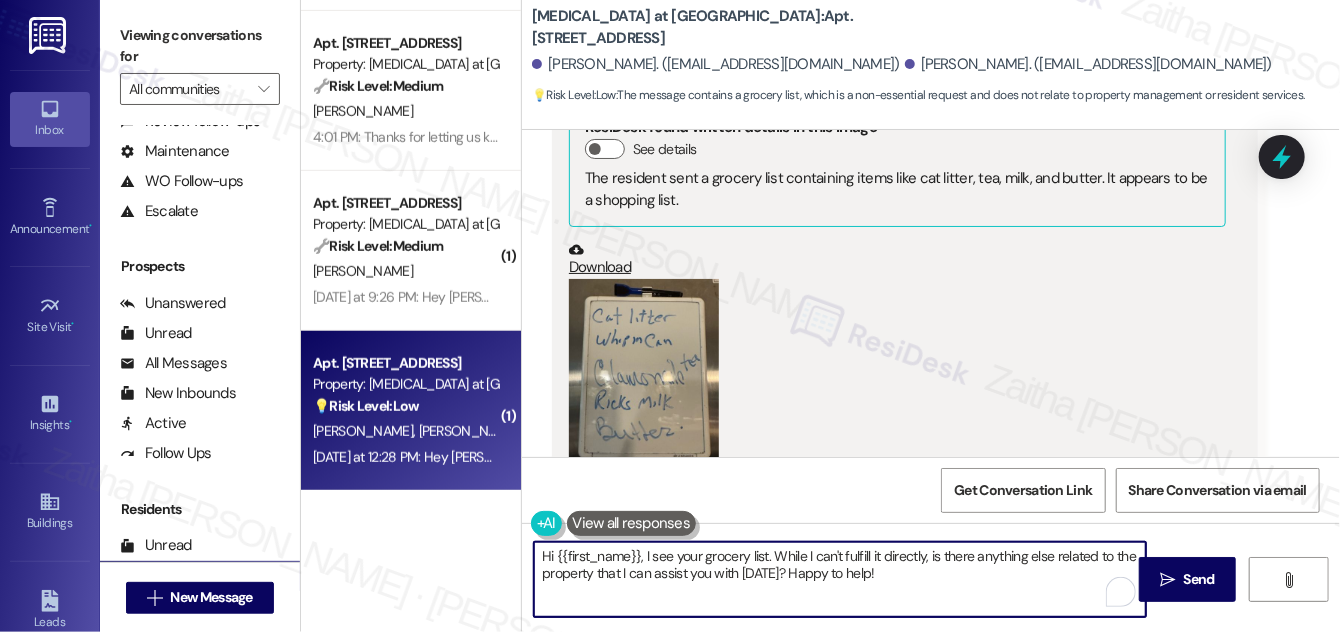 drag, startPoint x: 642, startPoint y: 553, endPoint x: 800, endPoint y: 577, distance: 159.8124 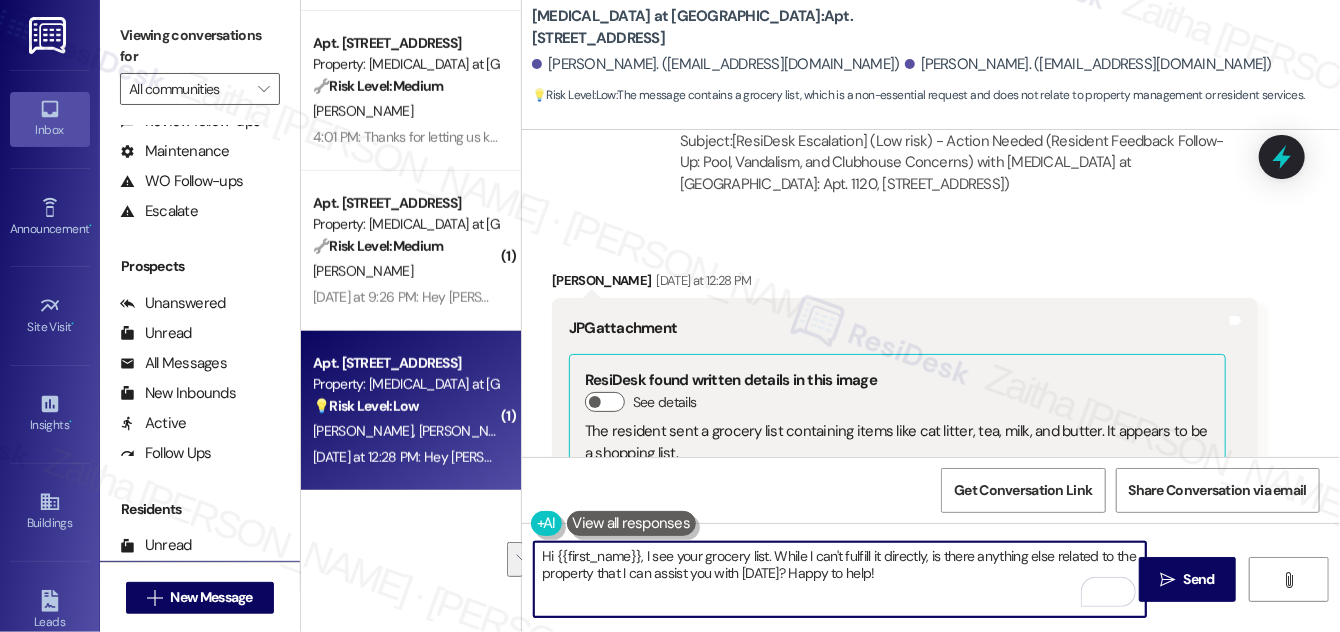 scroll, scrollTop: 13577, scrollLeft: 0, axis: vertical 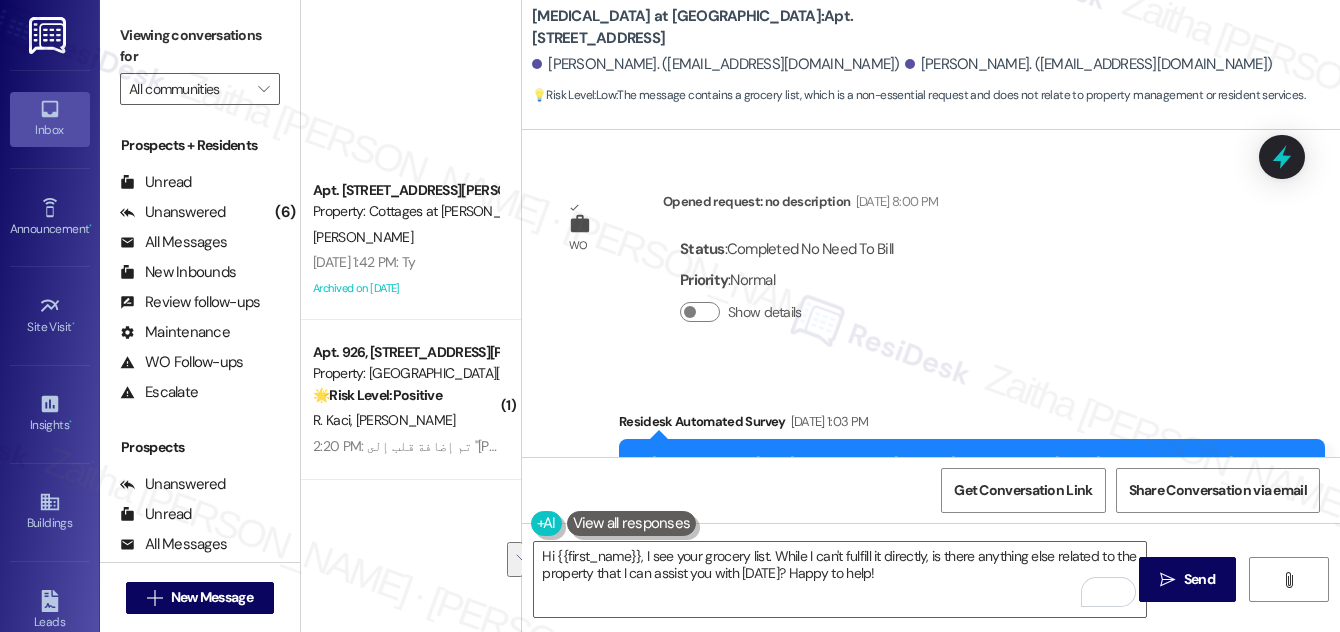 click on "Received via SMS [PERSON_NAME] [DATE] at 12:28 PM JPG  attachment ResiDesk found written details in this image   See details The resident sent a grocery list containing items like cat litter, tea, milk, and butter. It appears to be a shopping list.
Download   (Click to zoom) Tags and notes  Related guidelines Show suggestions" at bounding box center (905, 14240) 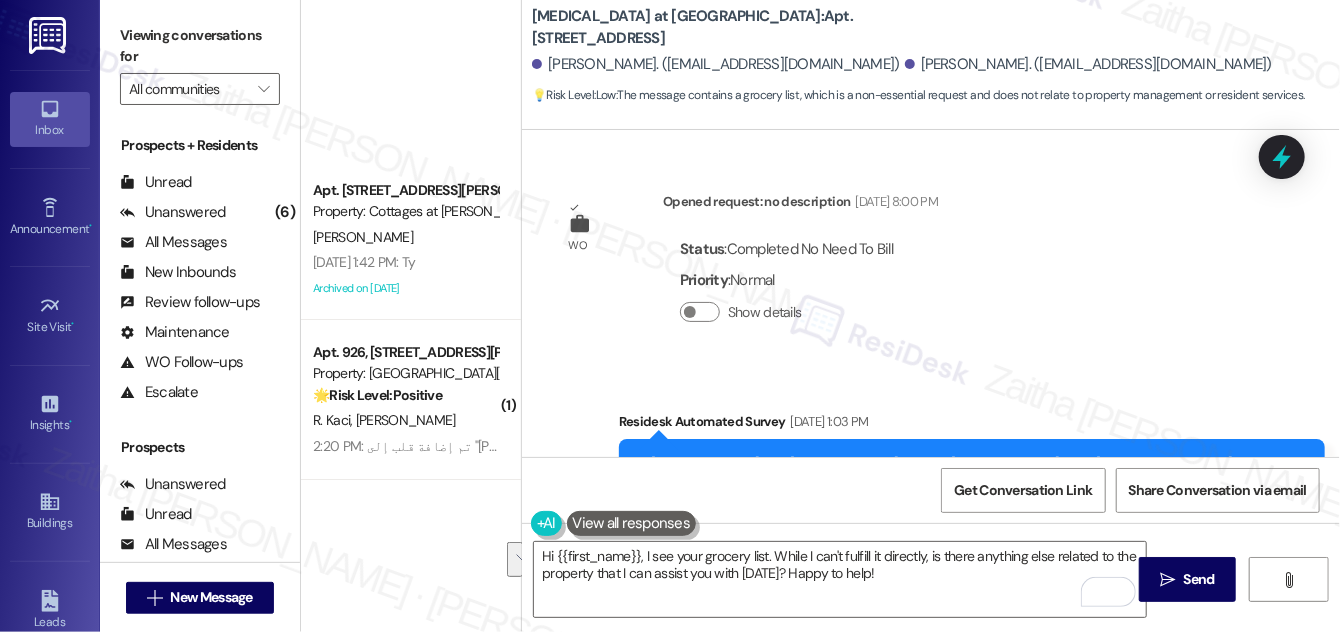 scroll, scrollTop: 181, scrollLeft: 0, axis: vertical 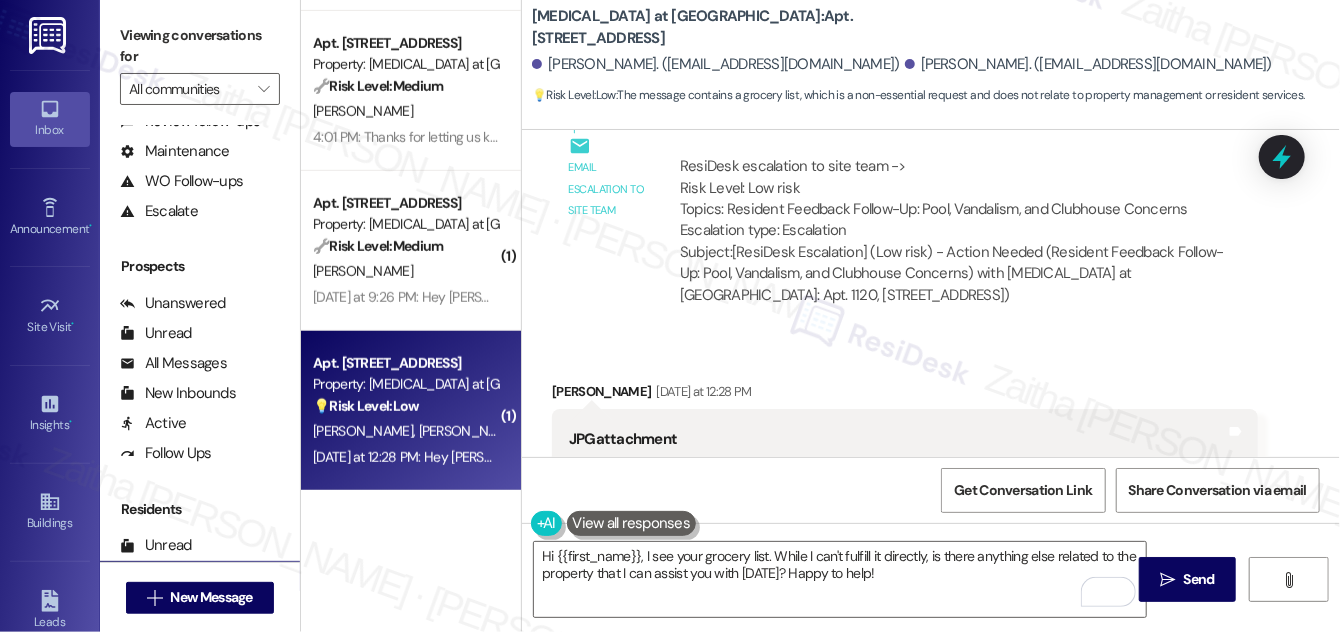 click on "Ivonne Dwyer Yesterday at 12:28 PM" at bounding box center (905, 395) 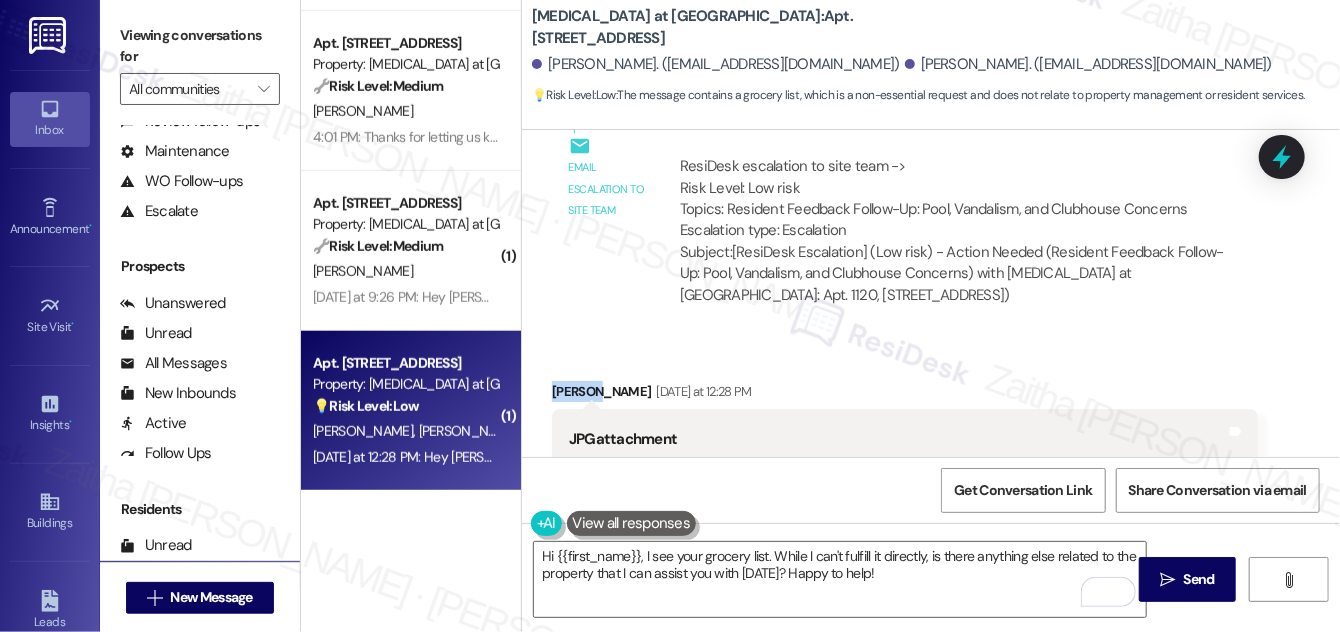 click on "Ivonne Dwyer Yesterday at 12:28 PM" at bounding box center (905, 395) 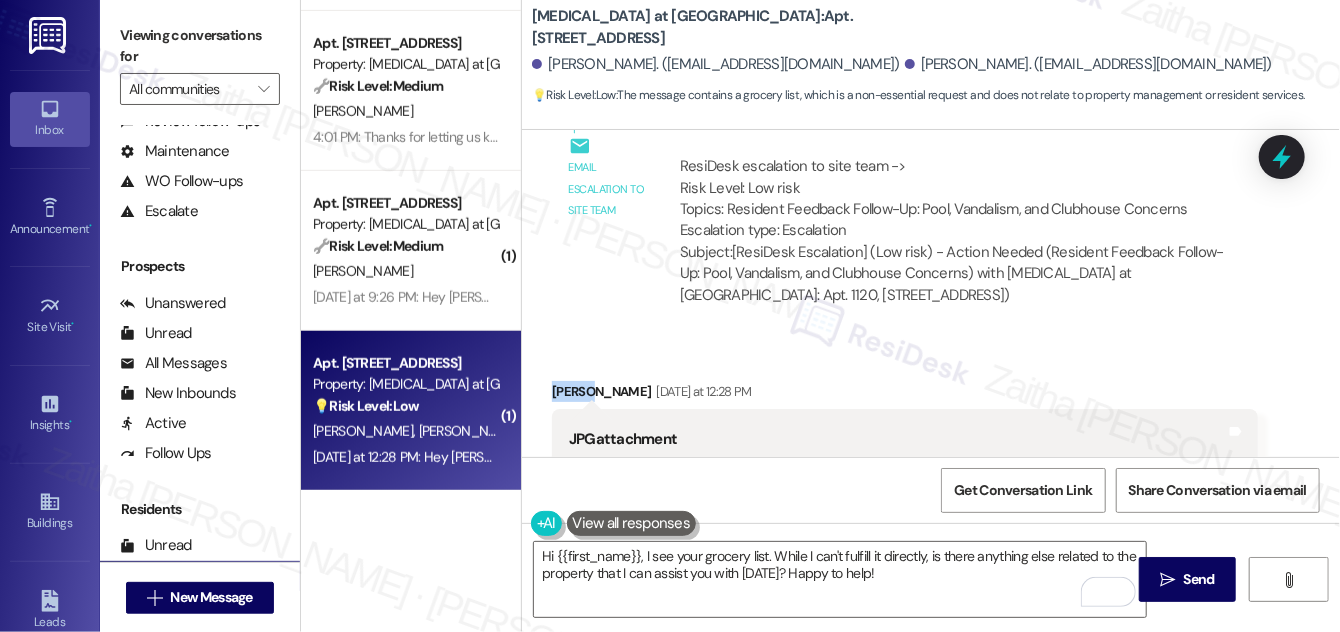 copy on "Ivonne" 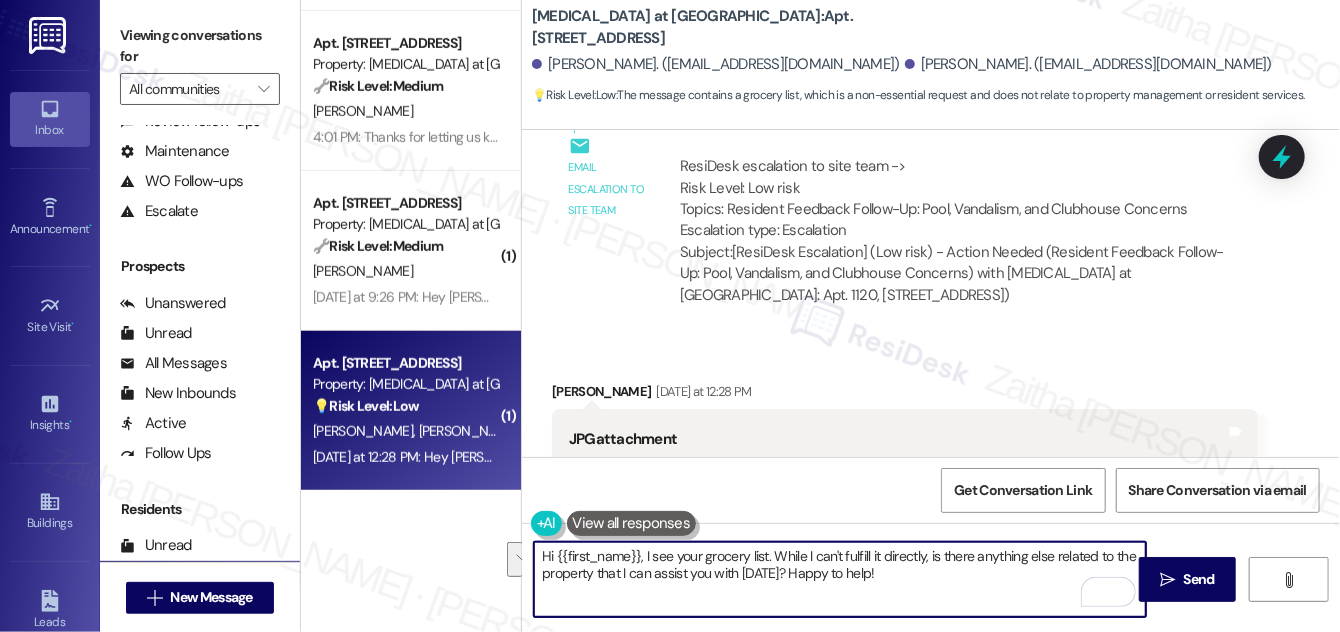 drag, startPoint x: 561, startPoint y: 553, endPoint x: 903, endPoint y: 581, distance: 343.1443 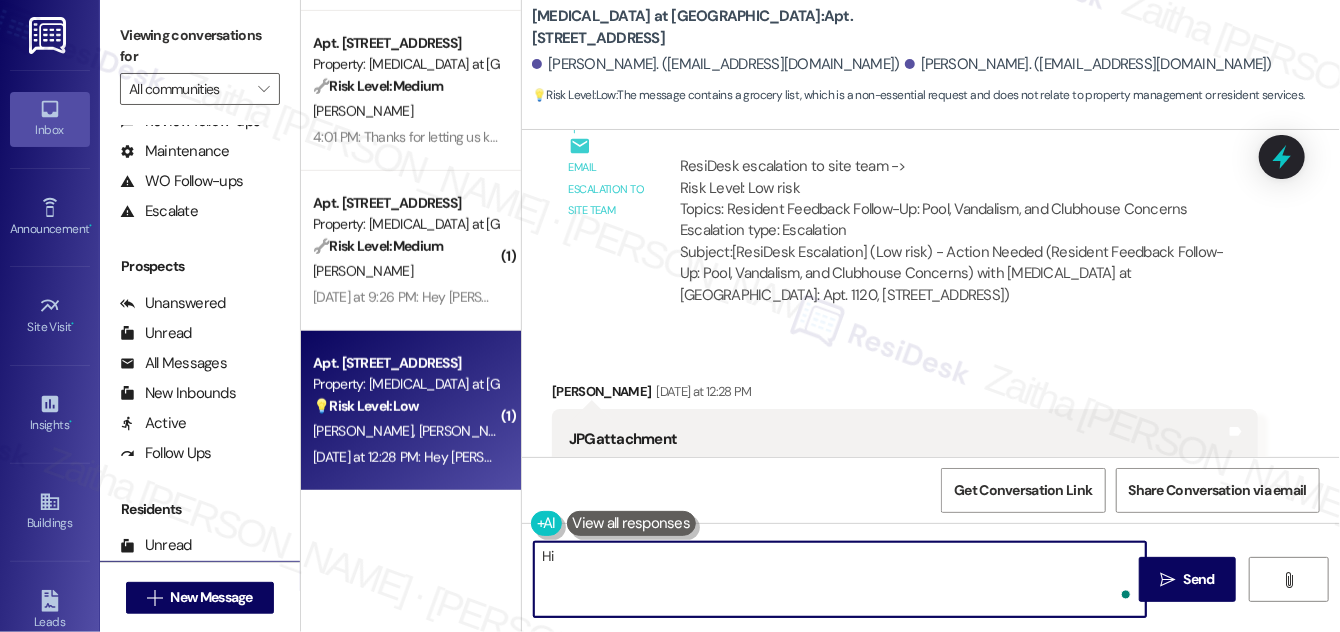 paste on "Ivonne" 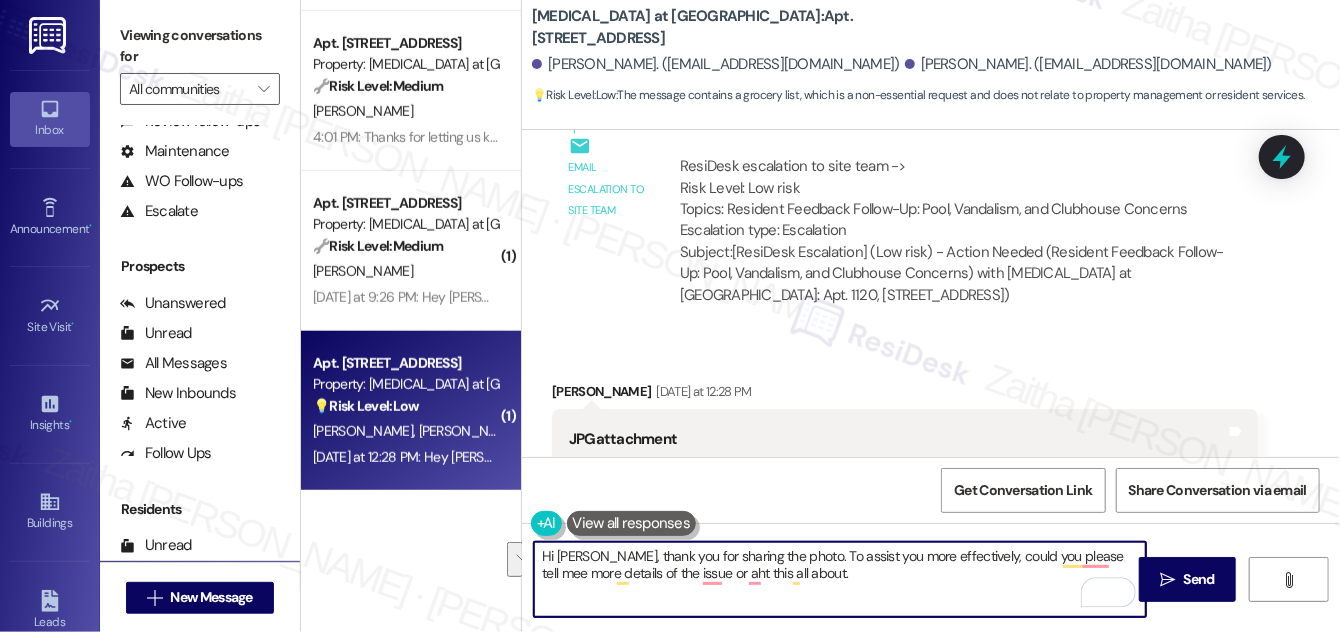 drag, startPoint x: 533, startPoint y: 558, endPoint x: 858, endPoint y: 581, distance: 325.81284 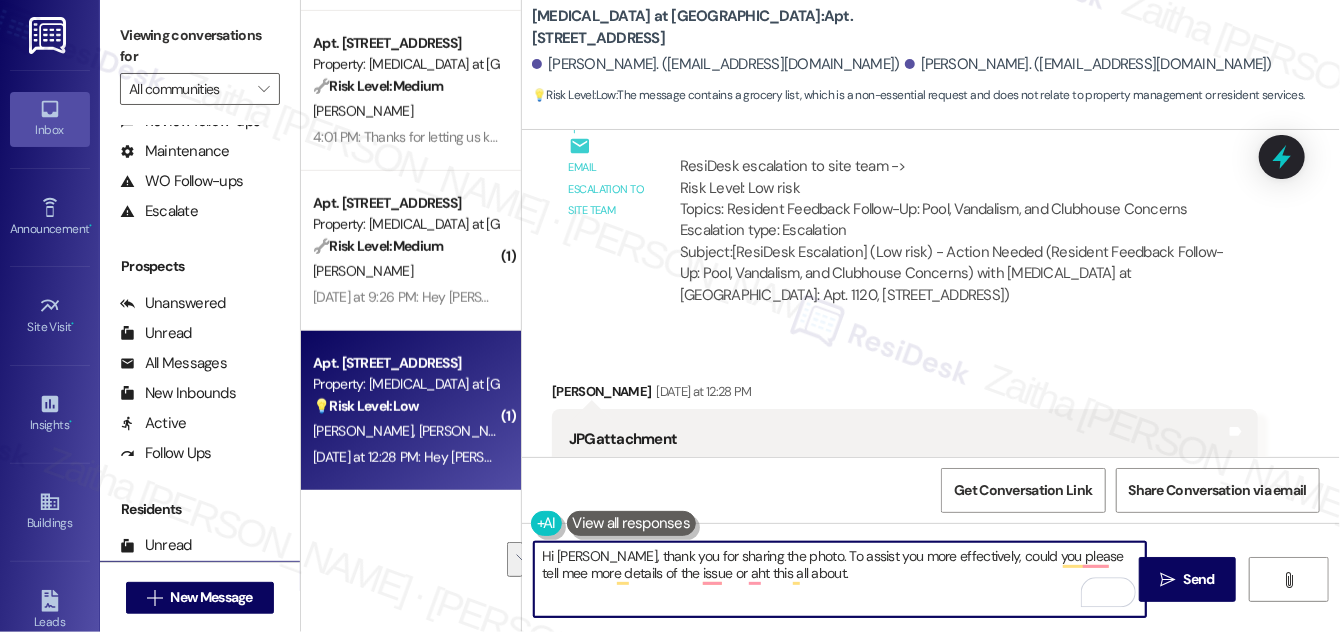 click on "Hi Ivonne, thank you for sharing the photo. To assist you more effectively, could you please tell mee more details of the issue or aht this all about." at bounding box center [840, 579] 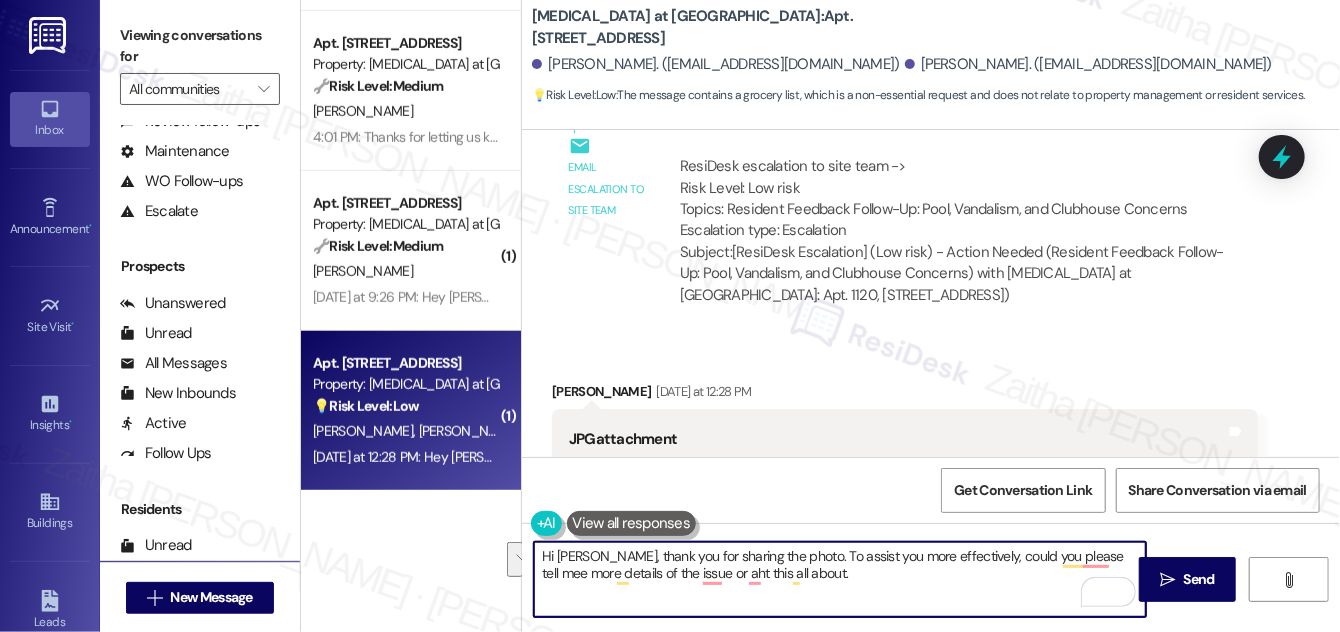drag, startPoint x: 811, startPoint y: 575, endPoint x: 531, endPoint y: 555, distance: 280.71338 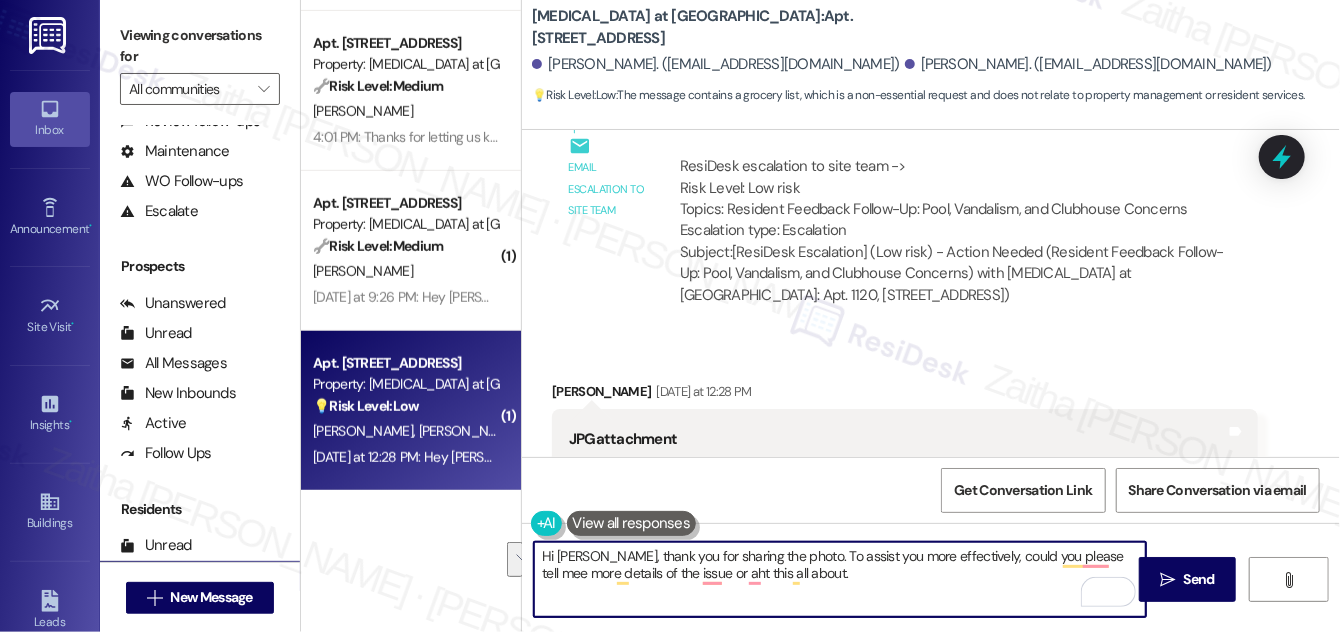 click on "Hi Ivonne, thank you for sharing the photo. To assist you more effectively, could you please tell mee more details of the issue or aht this all about." at bounding box center [840, 579] 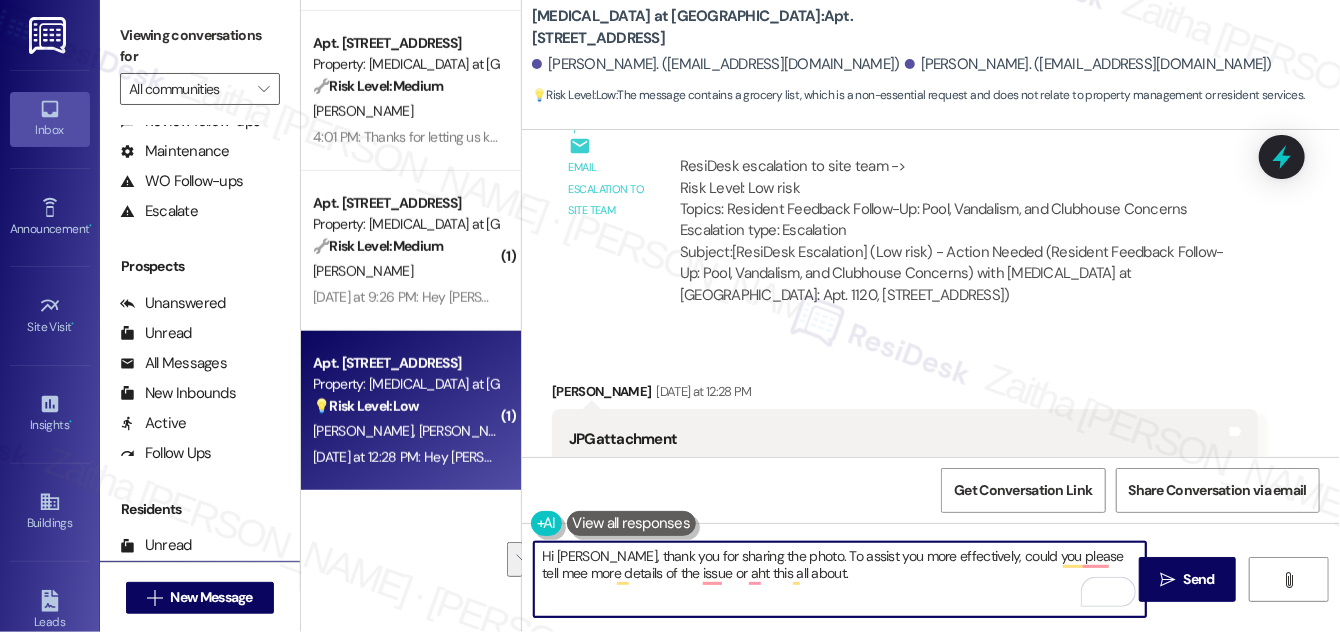 click on "Hi Ivonne, thank you for sharing the photo. To assist you more effectively, could you please tell mee more details of the issue or aht this all about." at bounding box center (840, 579) 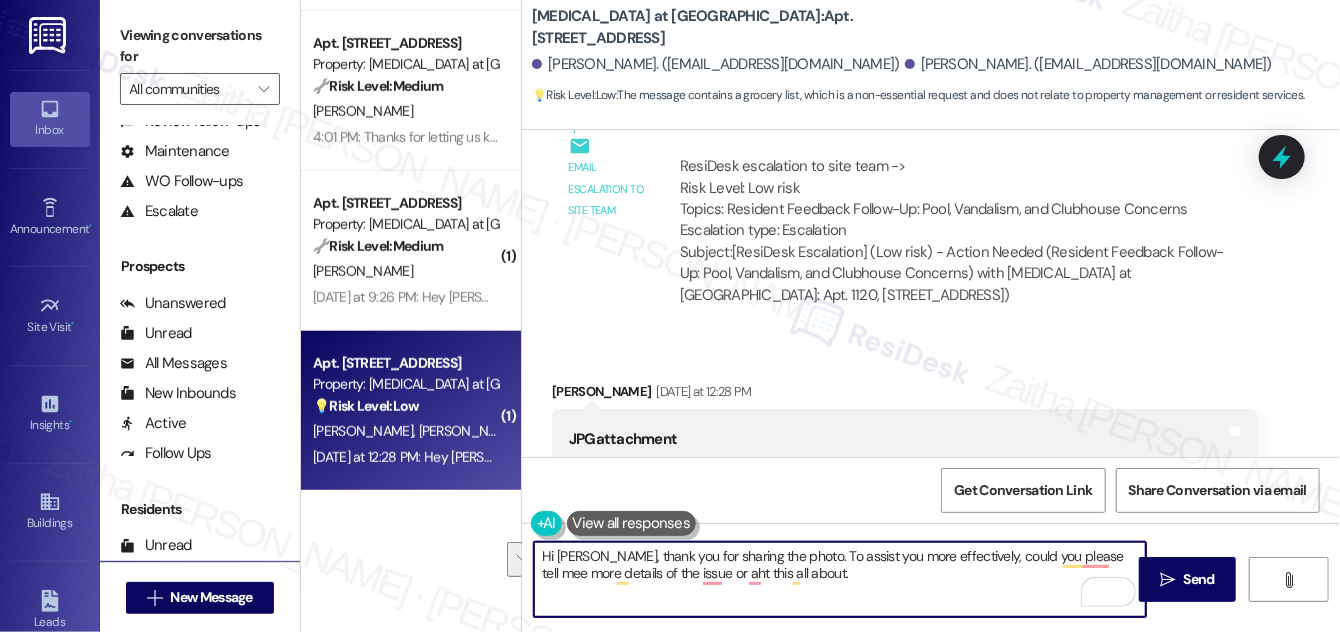drag, startPoint x: 597, startPoint y: 552, endPoint x: 862, endPoint y: 586, distance: 267.17224 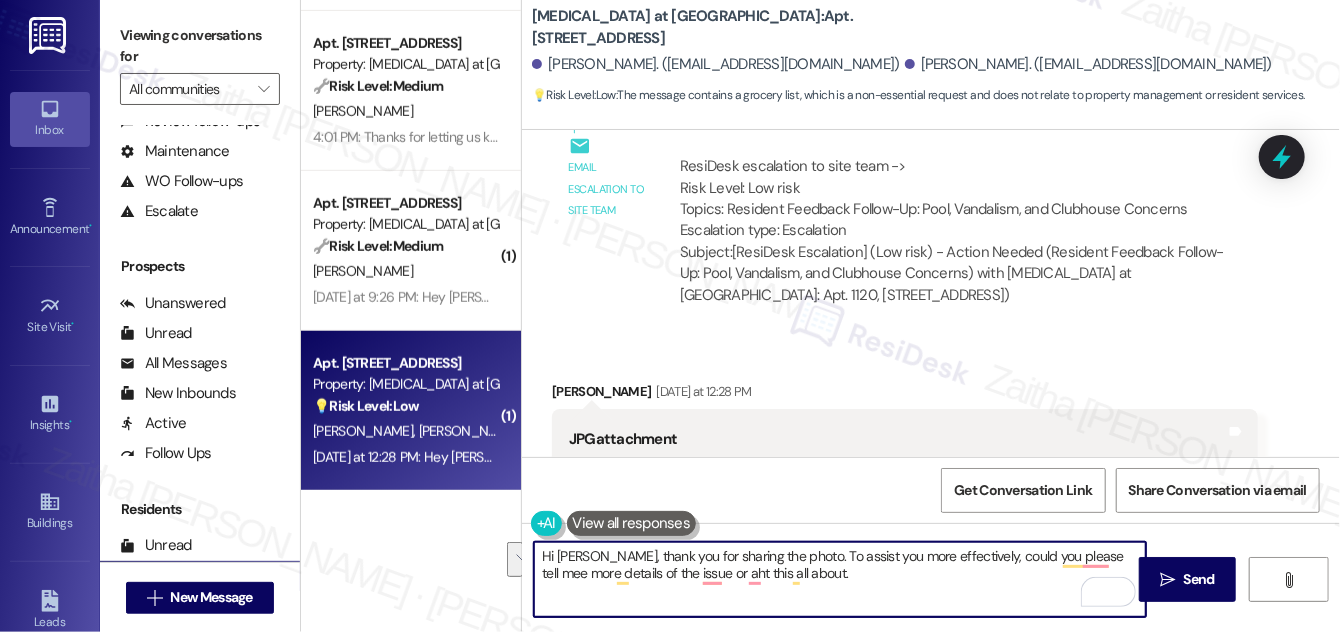 click on "Hi Ivonne, thank you for sharing the photo. To assist you more effectively, could you please tell mee more details of the issue or aht this all about." at bounding box center (840, 579) 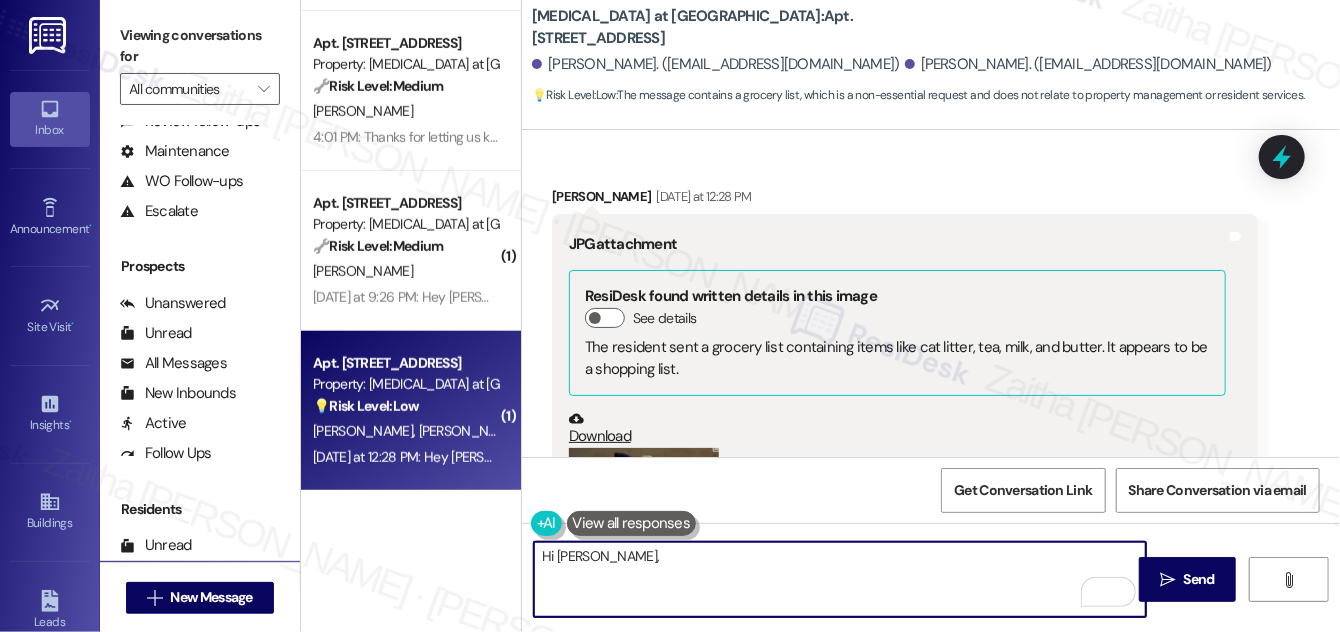 scroll, scrollTop: 13850, scrollLeft: 0, axis: vertical 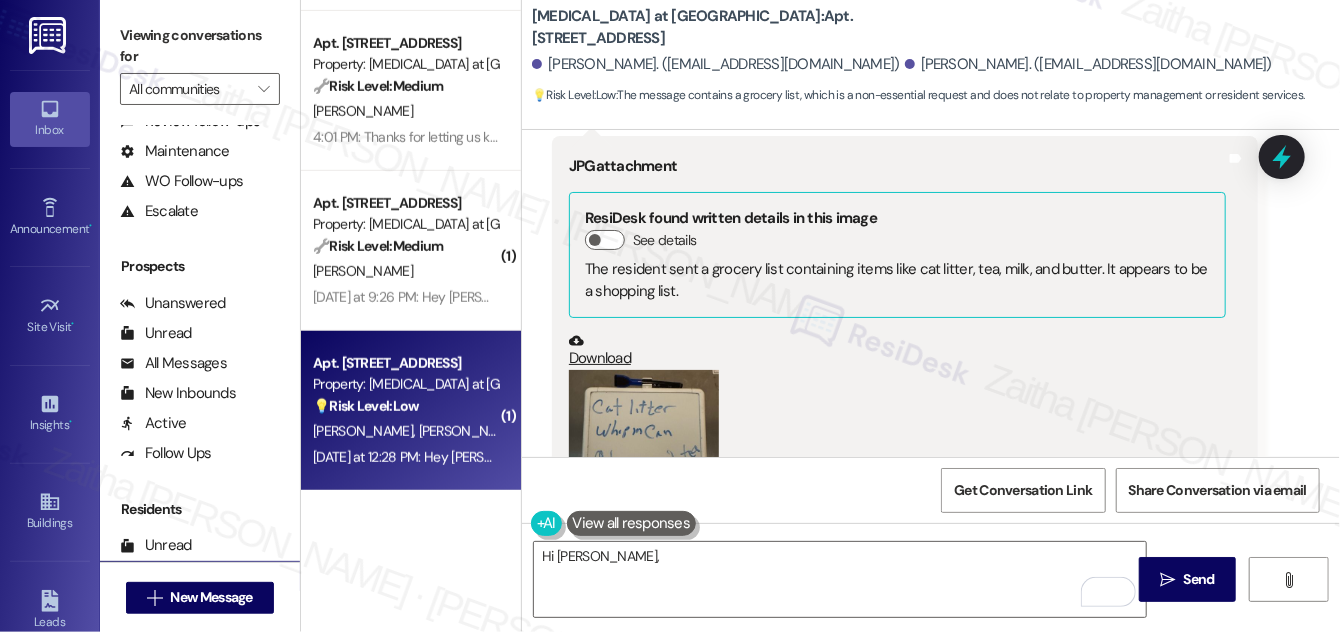 click at bounding box center (644, 470) 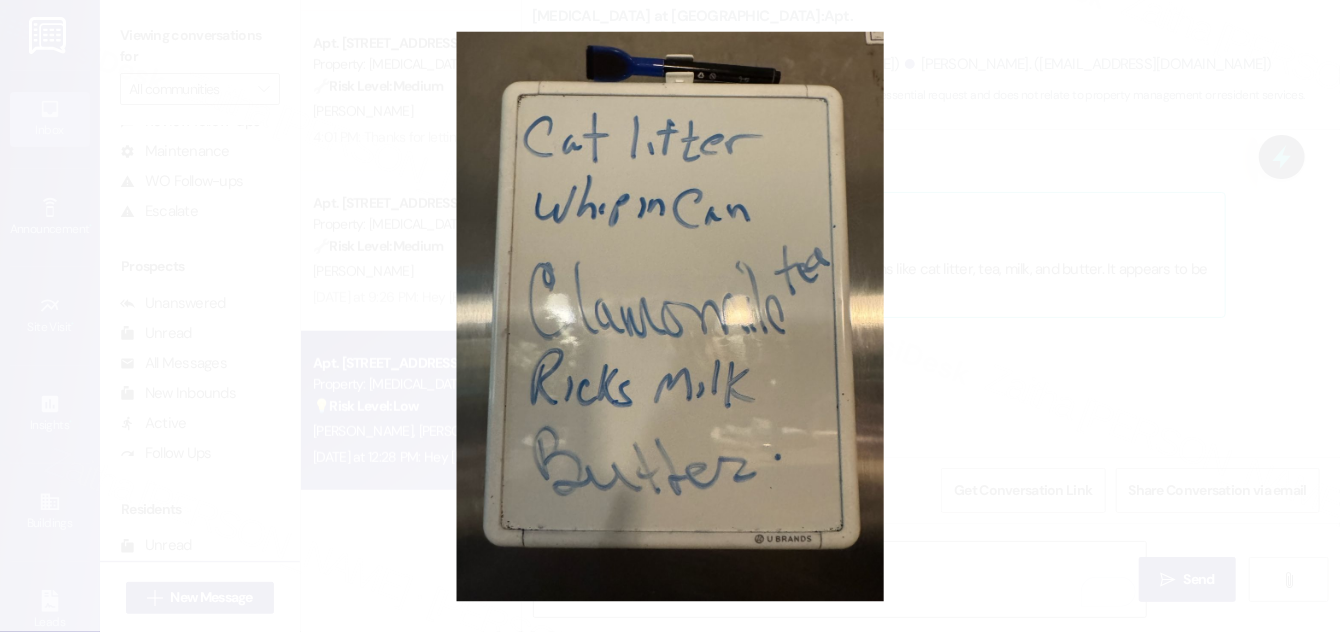 click at bounding box center (670, 316) 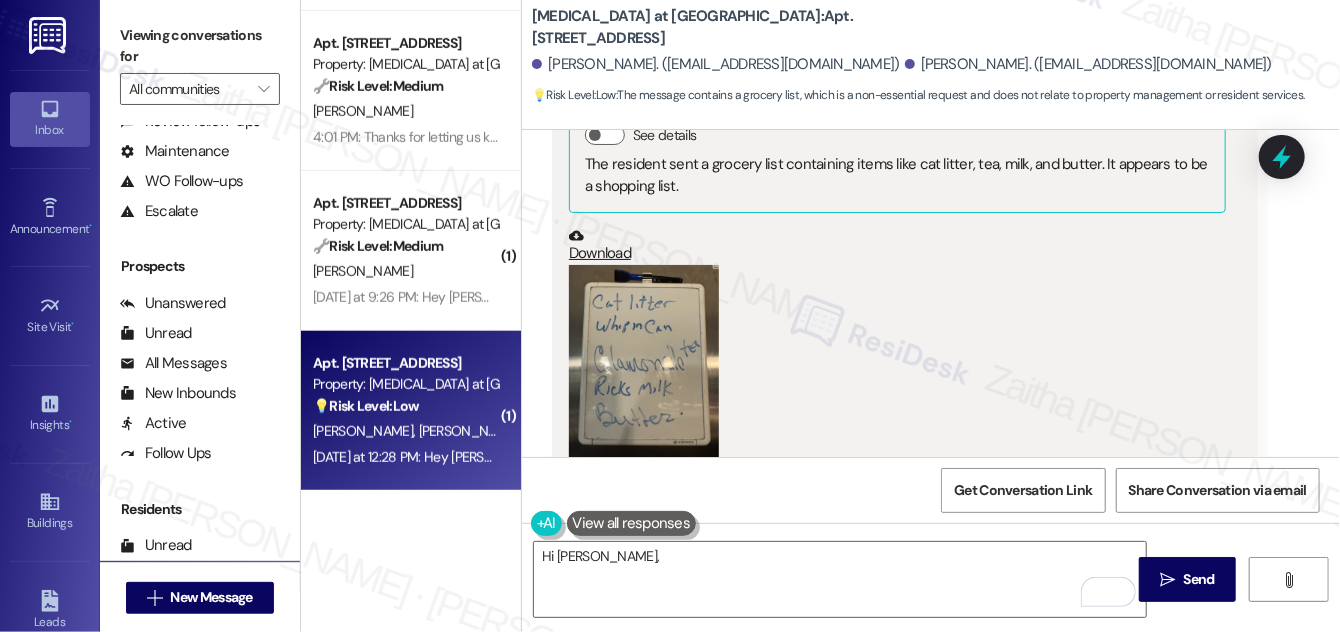 scroll, scrollTop: 14122, scrollLeft: 0, axis: vertical 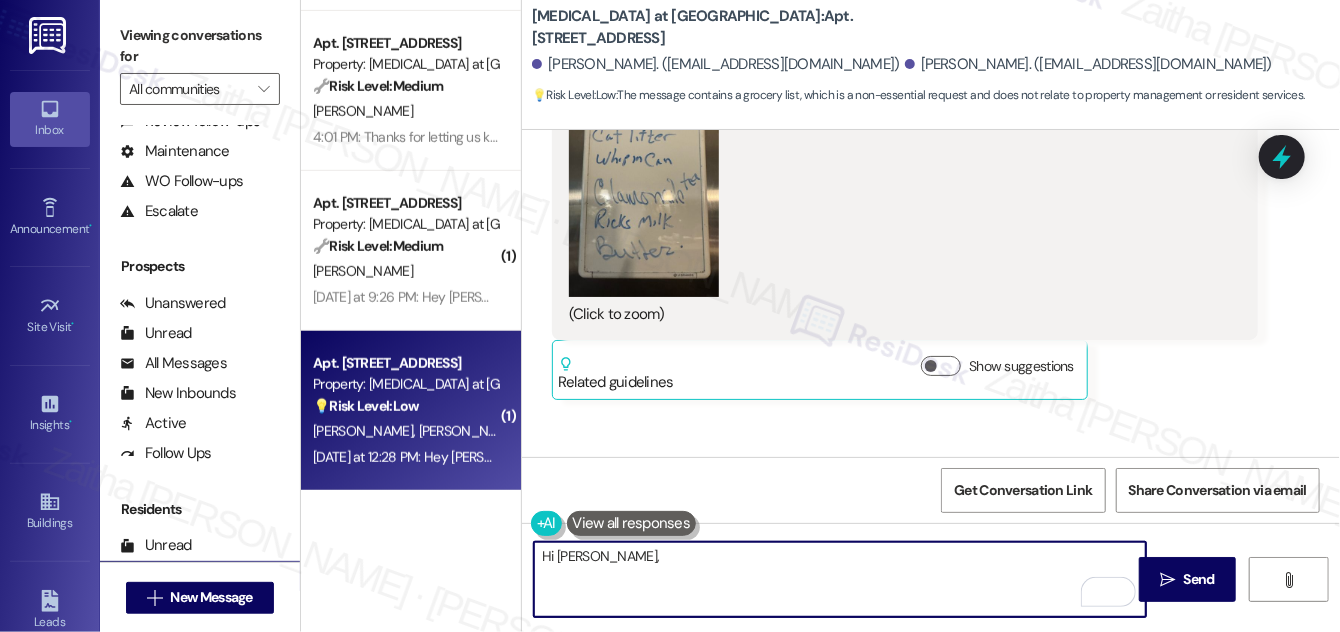 click on "Hi Ivonne," at bounding box center (840, 579) 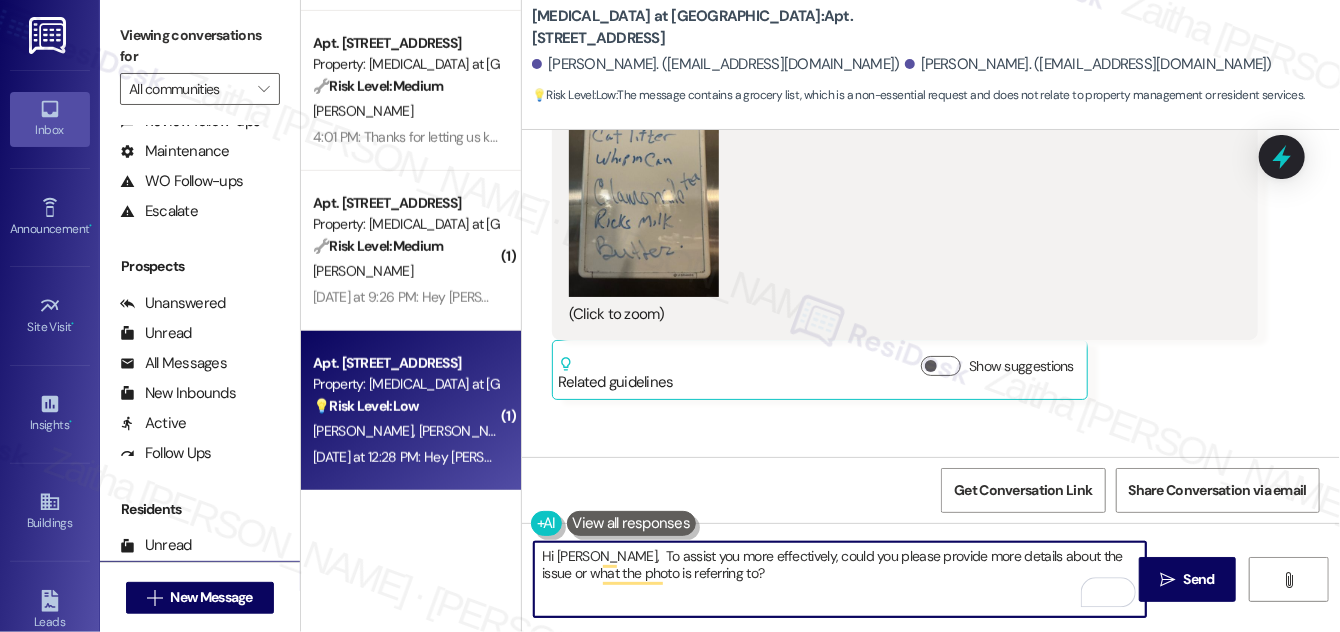 click on "Hi Ivonne,  To assist you more effectively, could you please provide more details about the issue or what the photo is referring to?" at bounding box center (840, 579) 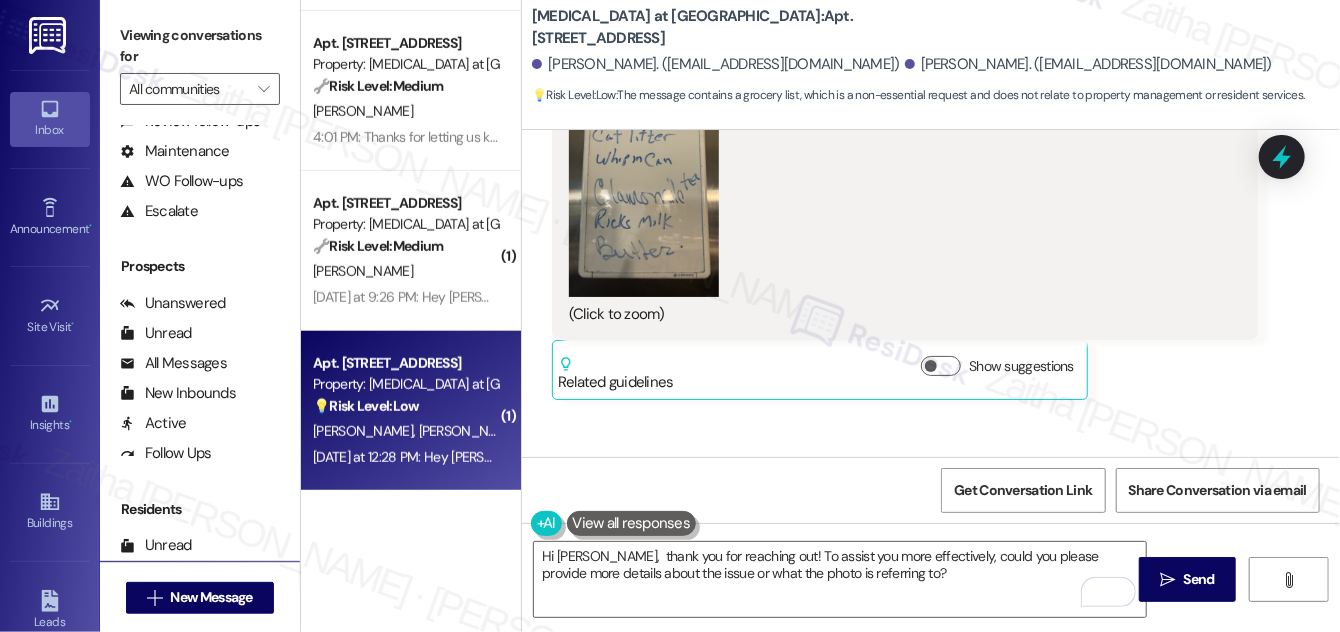 click on "Ivonne Dwyer Yesterday at 12:28 PM JPG  attachment ResiDesk found written details in this image   See details The resident sent a grocery list containing items like cat litter, tea, milk, and butter. It appears to be a shopping list.
Download   (Click to zoom) Tags and notes  Related guidelines Show suggestions" at bounding box center (905, 118) 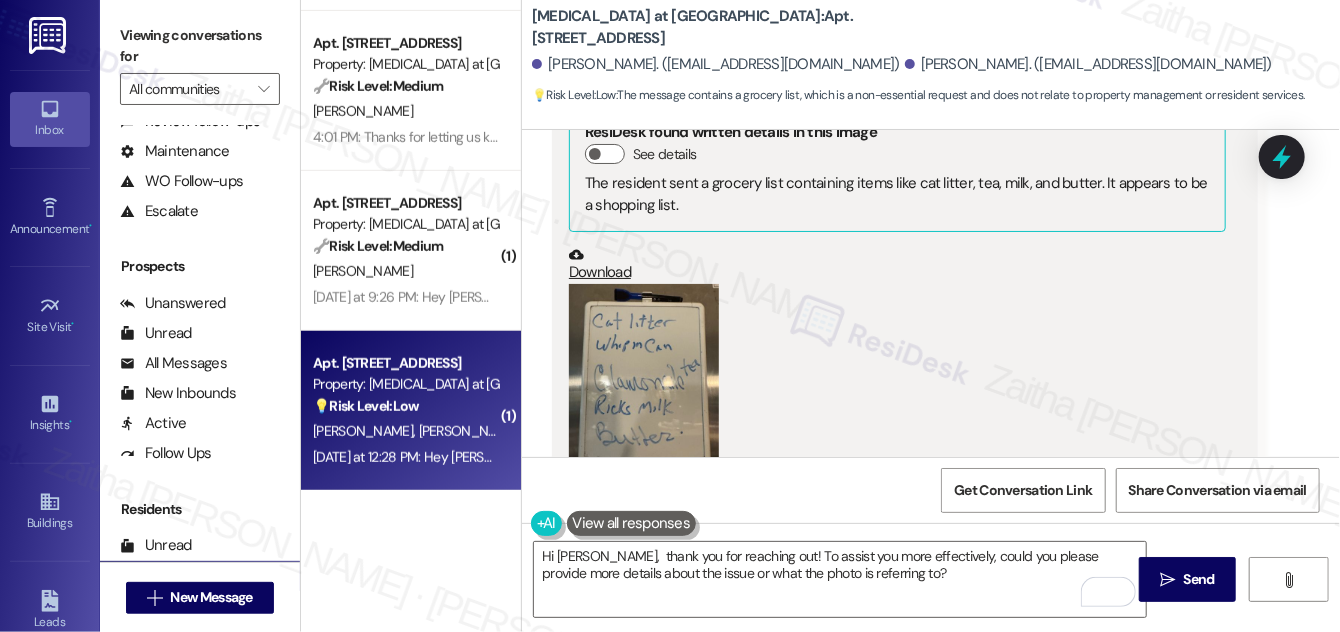 scroll, scrollTop: 13940, scrollLeft: 0, axis: vertical 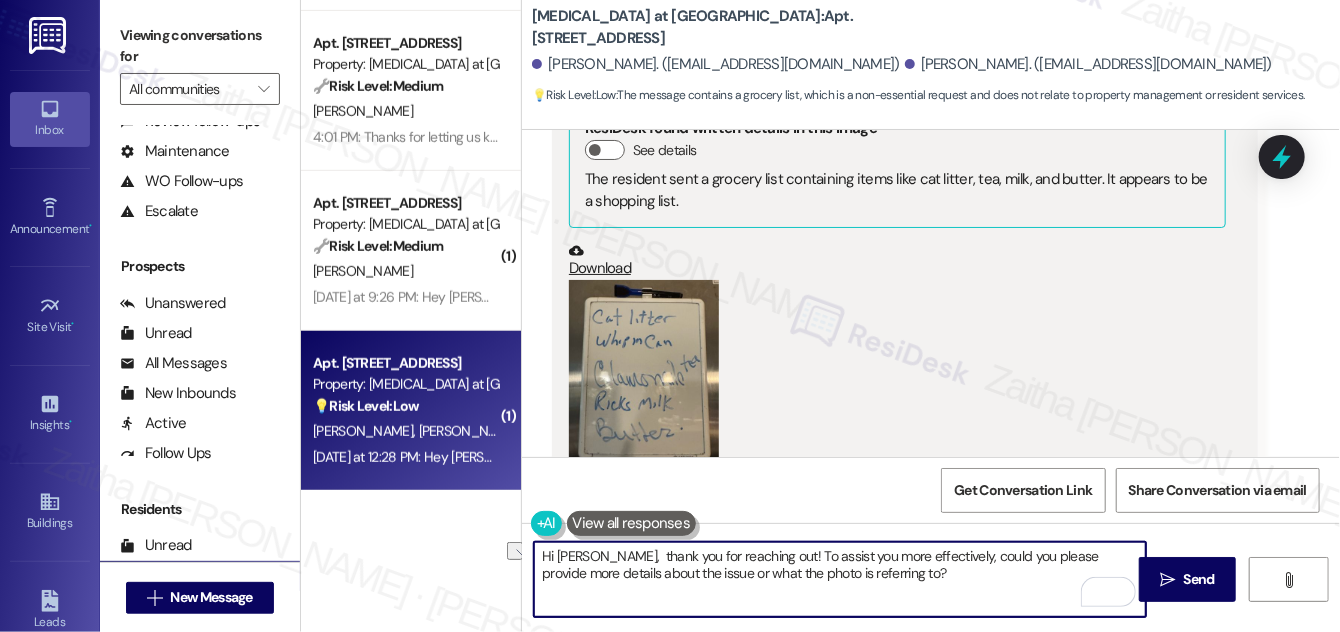 drag, startPoint x: 600, startPoint y: 553, endPoint x: 760, endPoint y: 551, distance: 160.0125 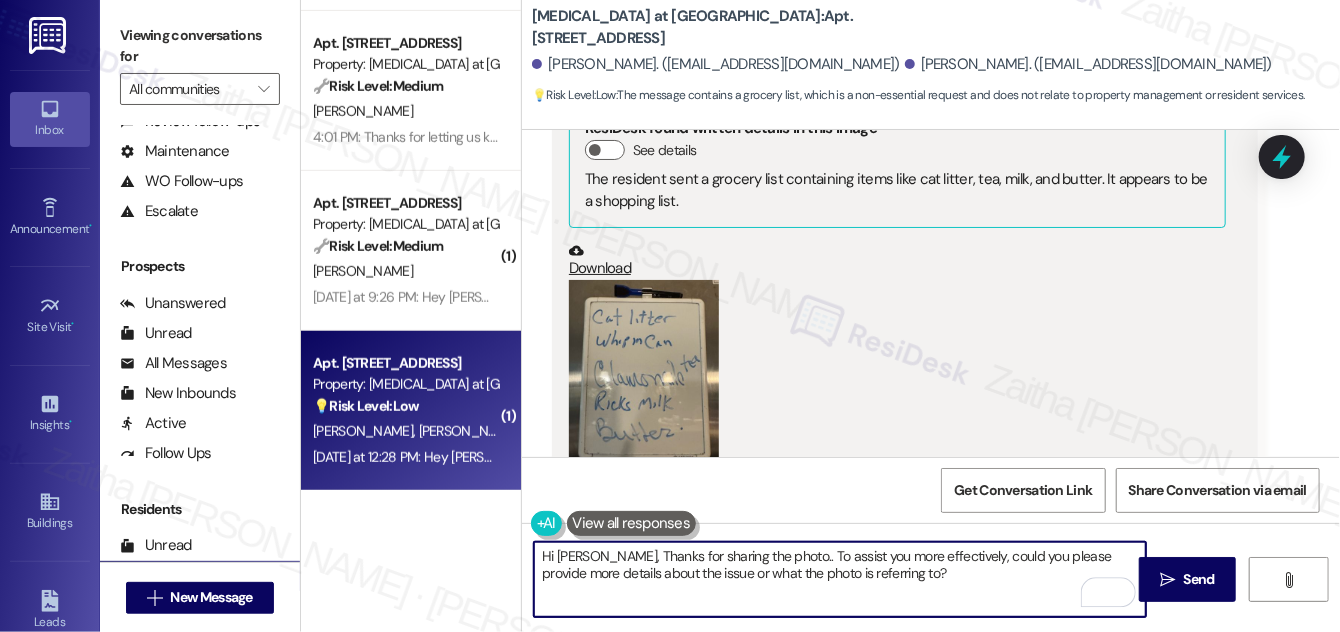 click on "Hi Ivonne, Thanks for sharing the photo.. To assist you more effectively, could you please provide more details about the issue or what the photo is referring to?" at bounding box center (840, 579) 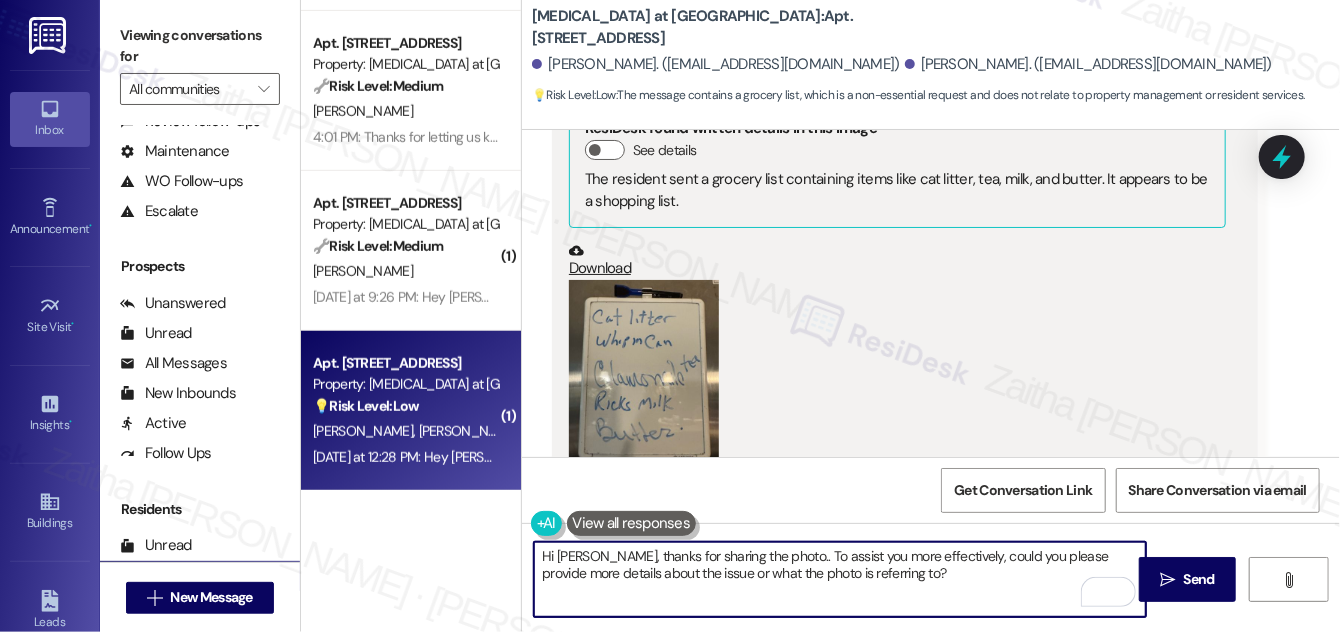 click on "Hi Ivonne, thanks for sharing the photo.. To assist you more effectively, could you please provide more details about the issue or what the photo is referring to?" at bounding box center [840, 579] 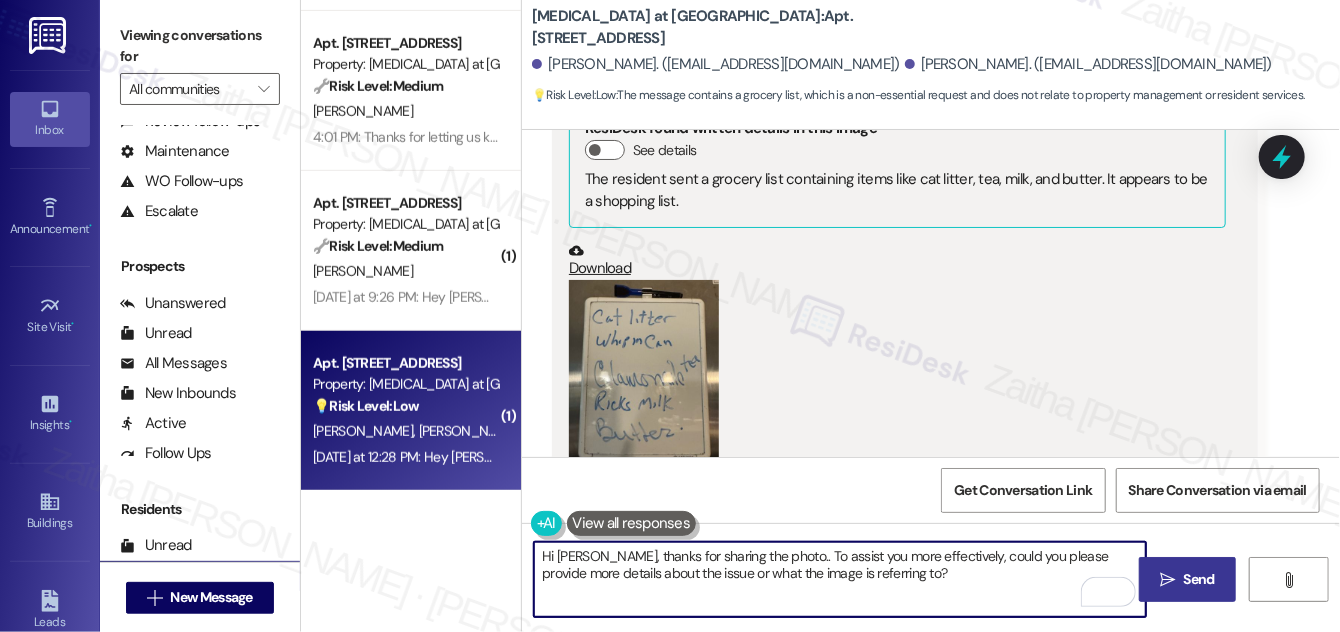 type on "Hi Ivonne, thanks for sharing the photo.. To assist you more effectively, could you please provide more details about the issue or what the image is referring to?" 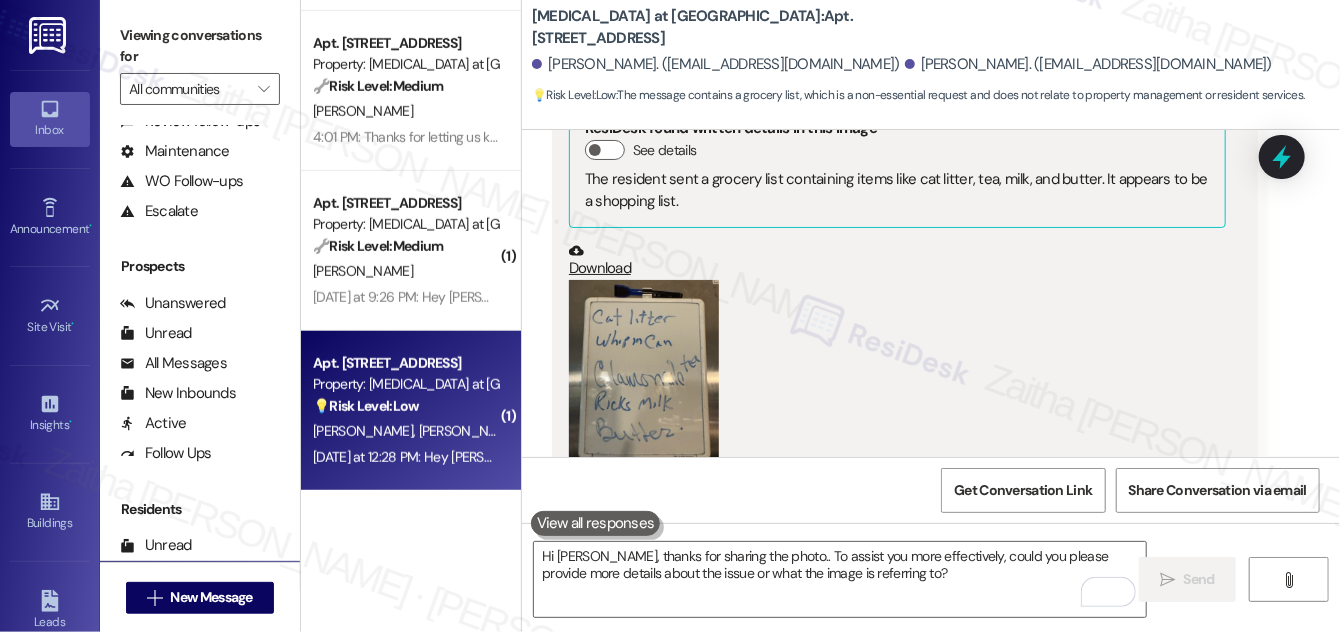 scroll, scrollTop: 13930, scrollLeft: 0, axis: vertical 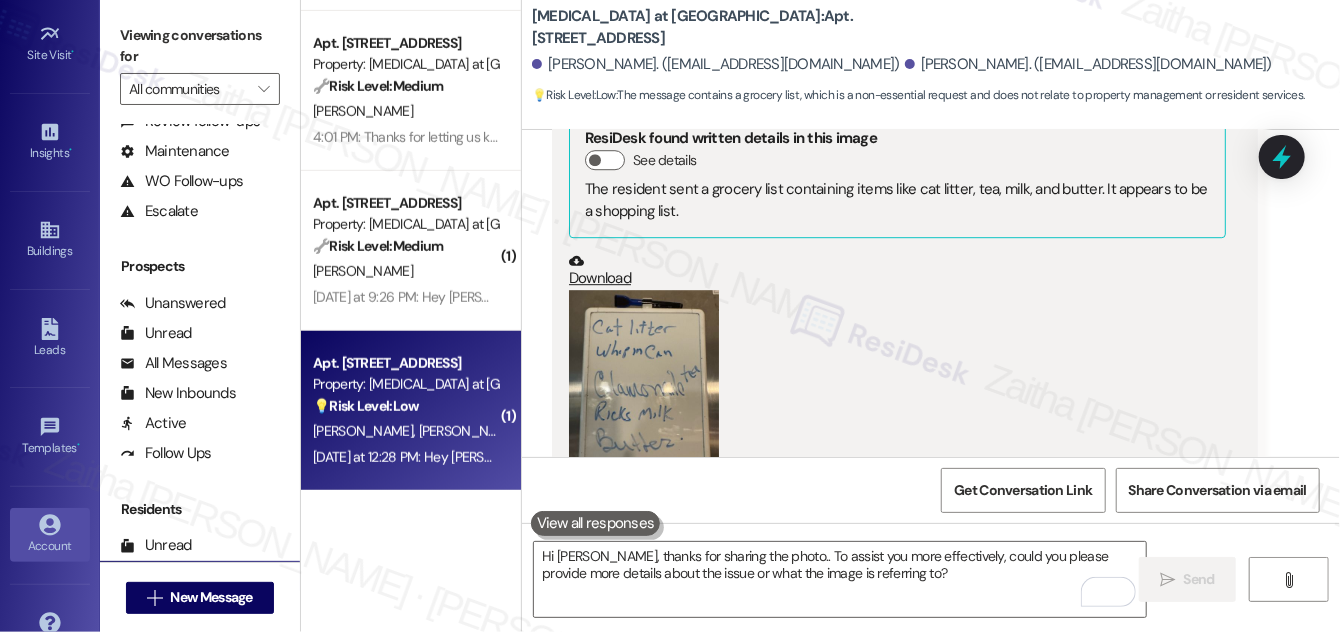 click on "Account" at bounding box center (50, 546) 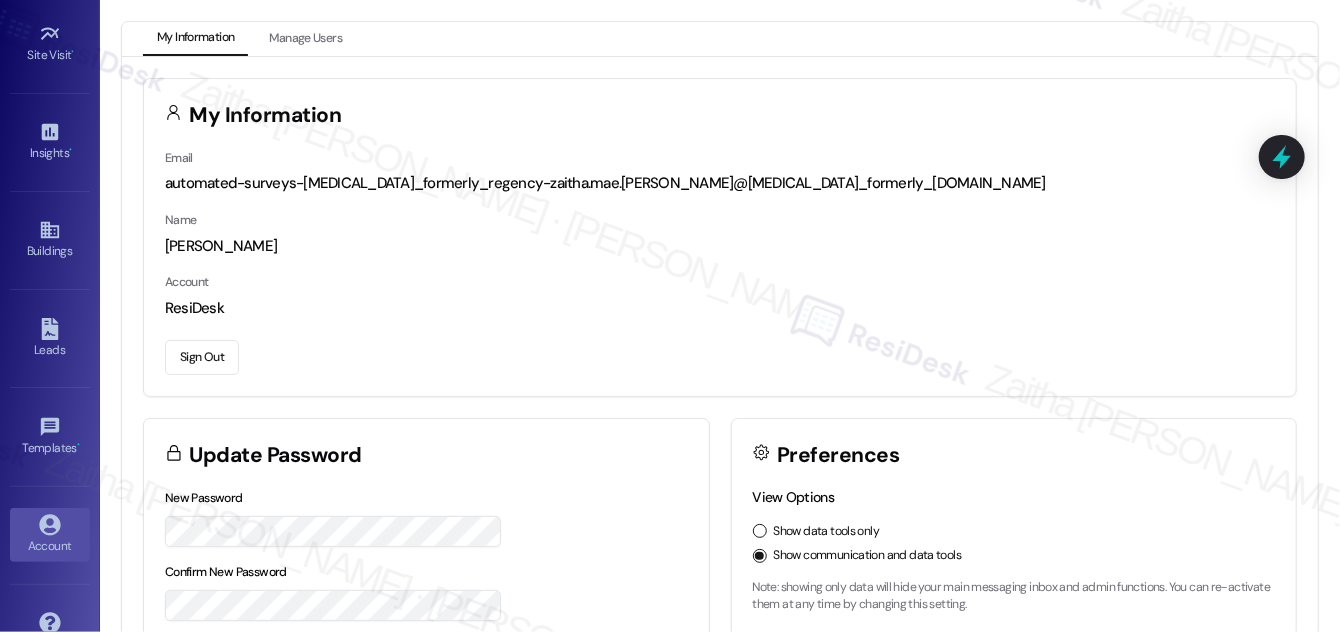 click on "Sign Out" at bounding box center (202, 357) 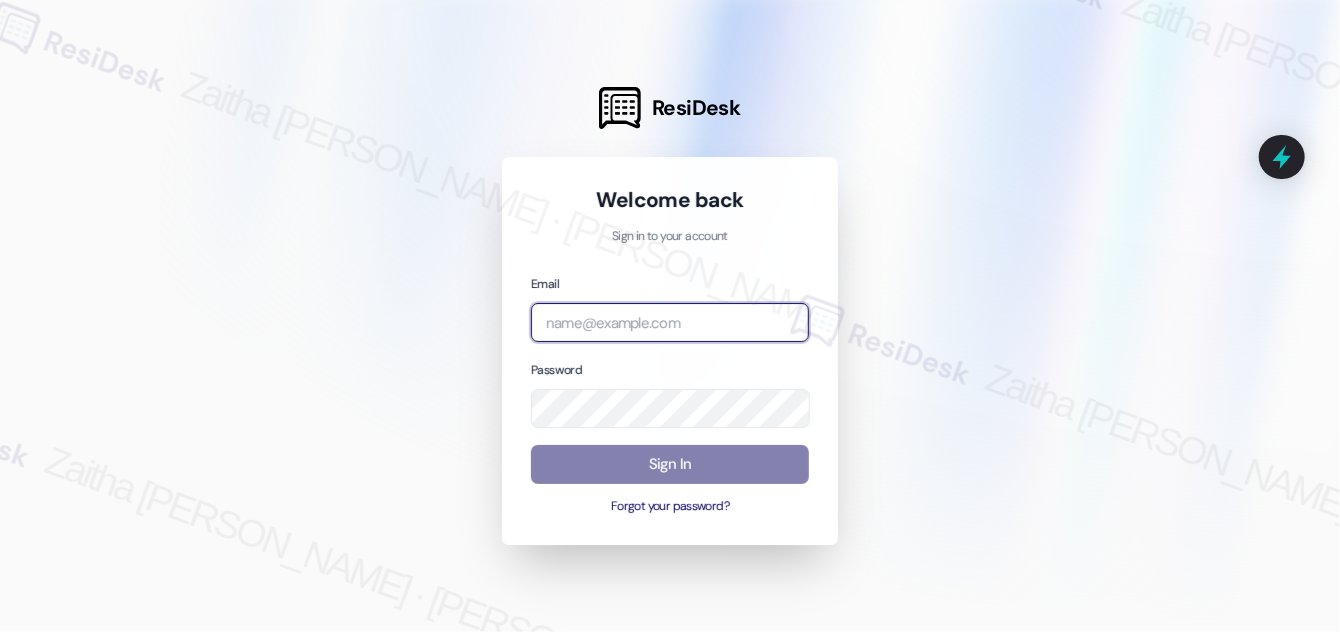 click at bounding box center (670, 322) 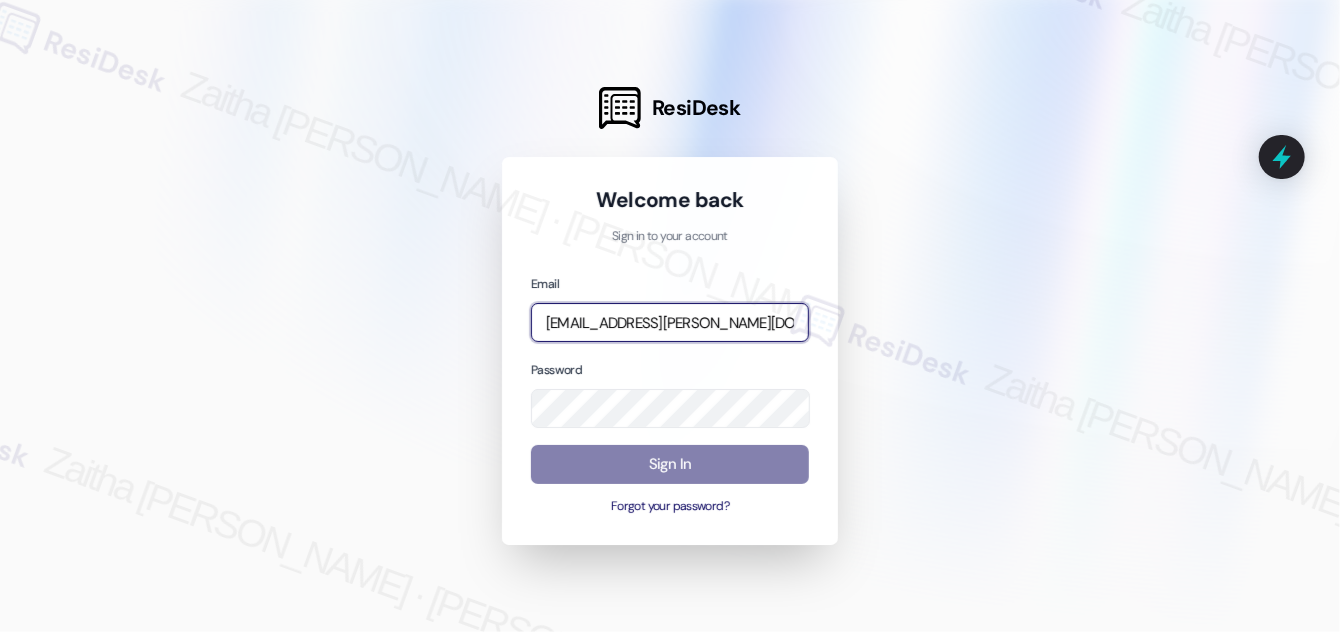 type on "automated-surveys-icarus-zaitha.mae.garcia@icarus.com" 